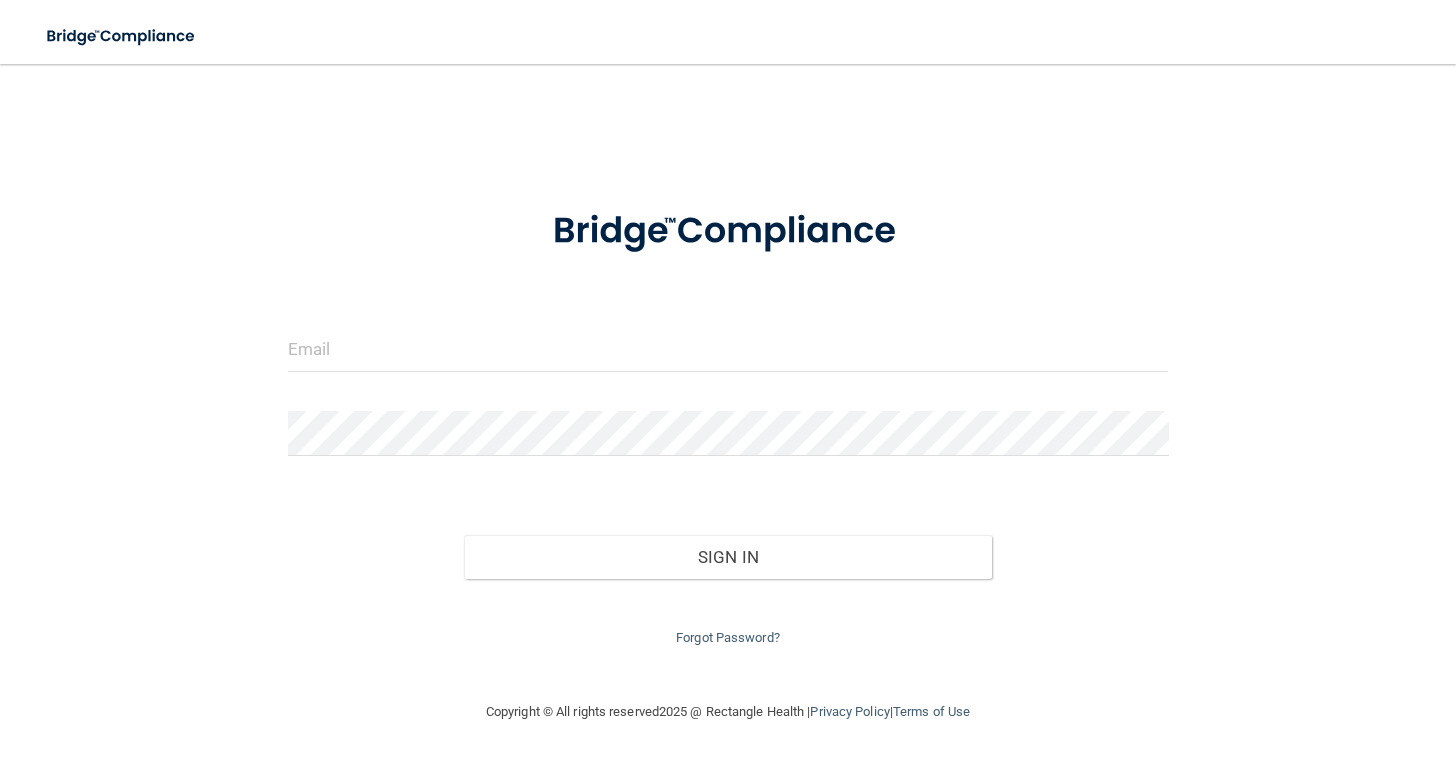 scroll, scrollTop: 0, scrollLeft: 0, axis: both 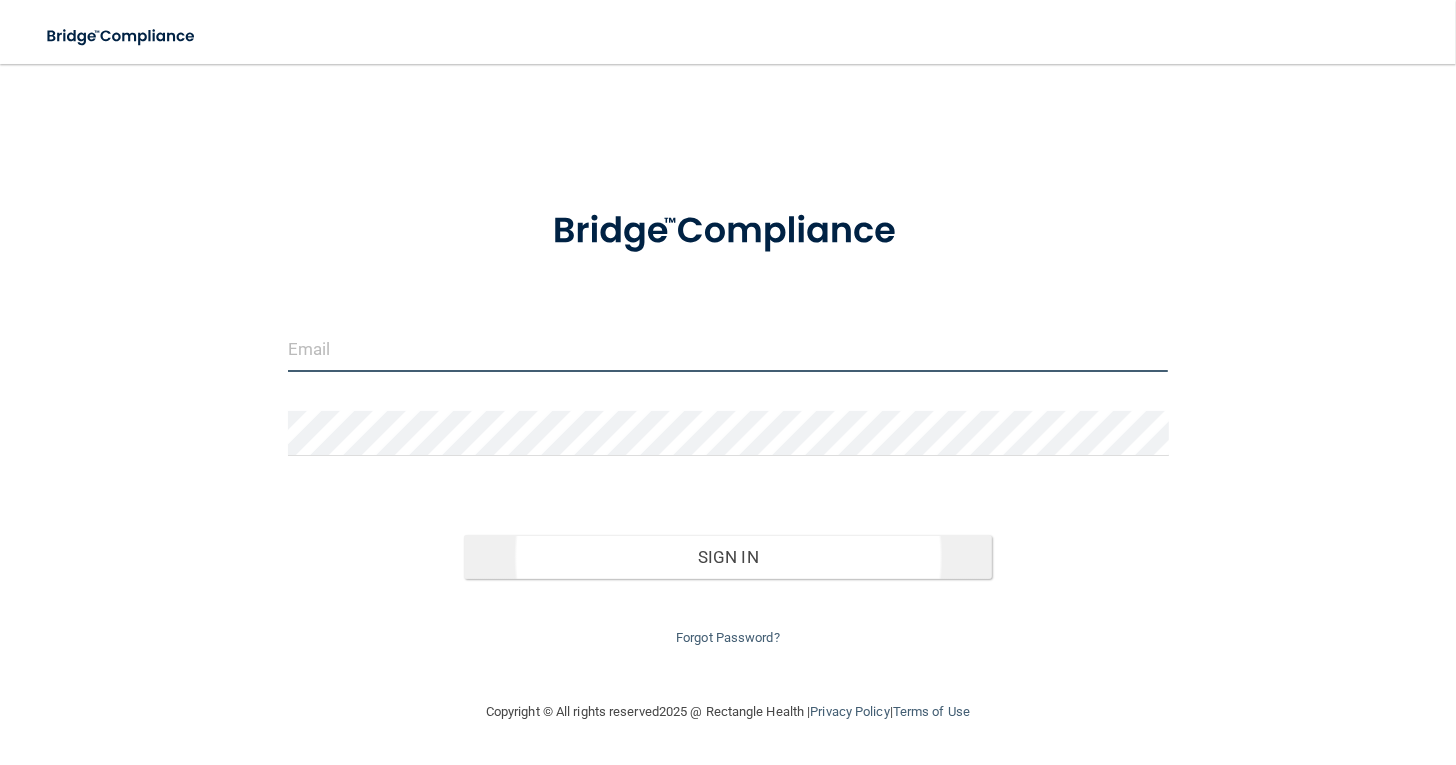 type on "[EMAIL]" 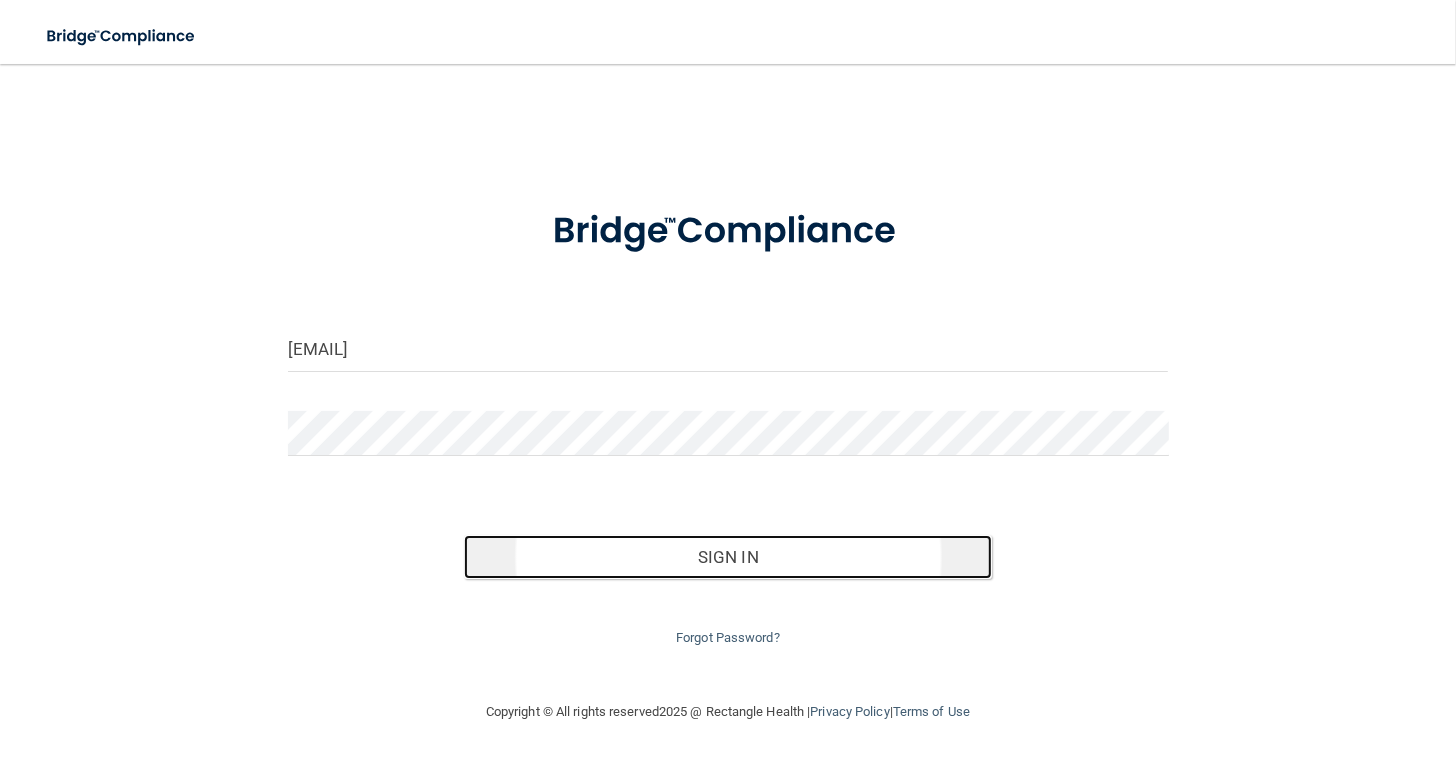 click on "Sign In" at bounding box center [728, 557] 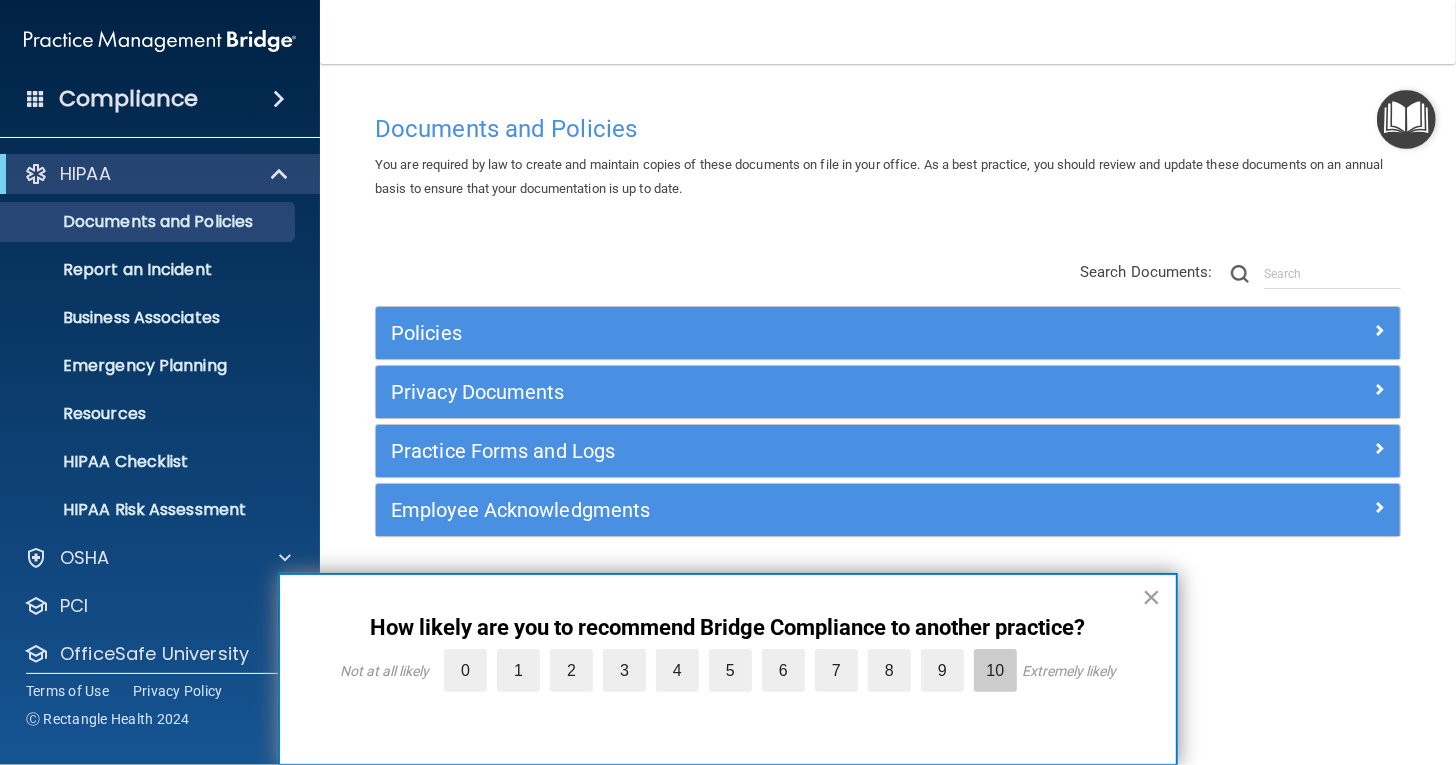 click on "10" at bounding box center [995, 670] 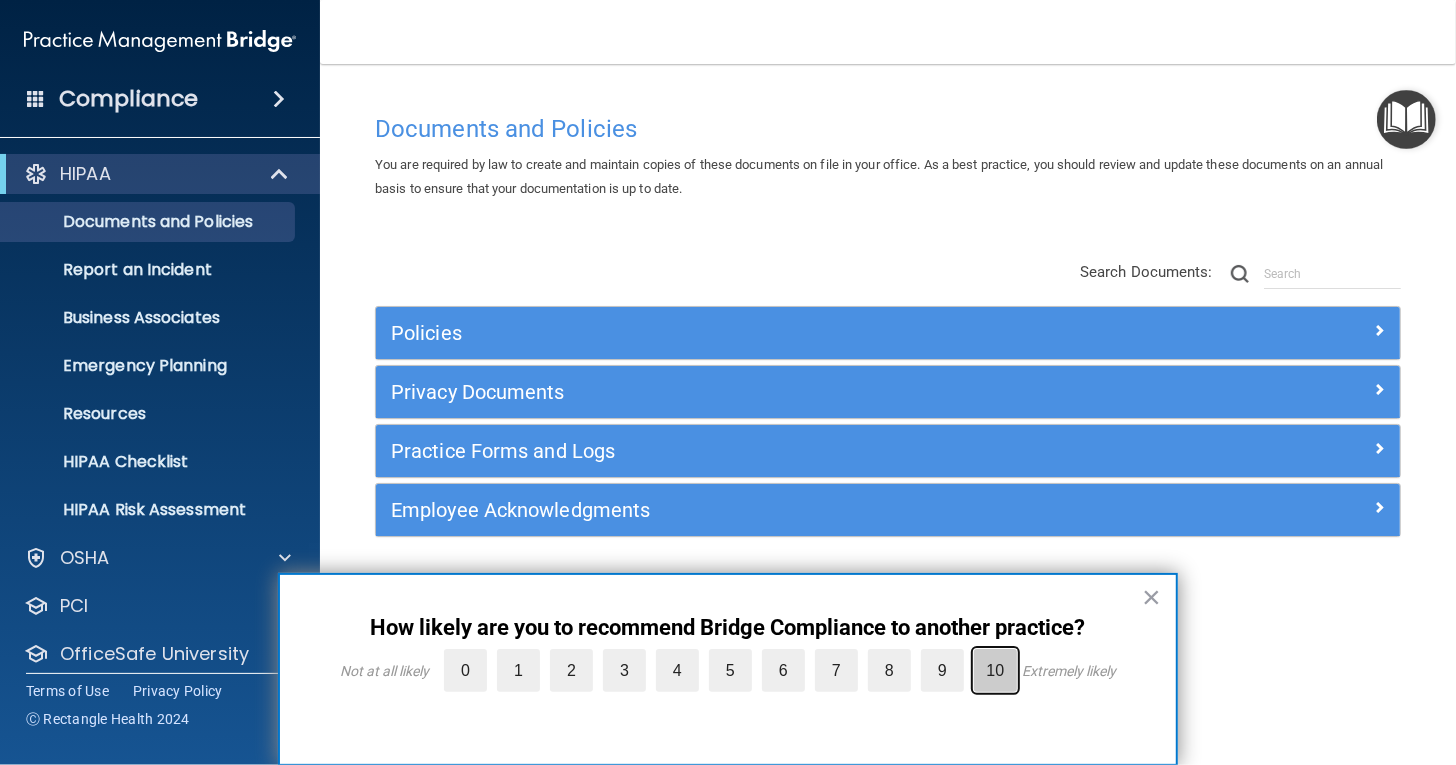 click on "10" at bounding box center (949, 654) 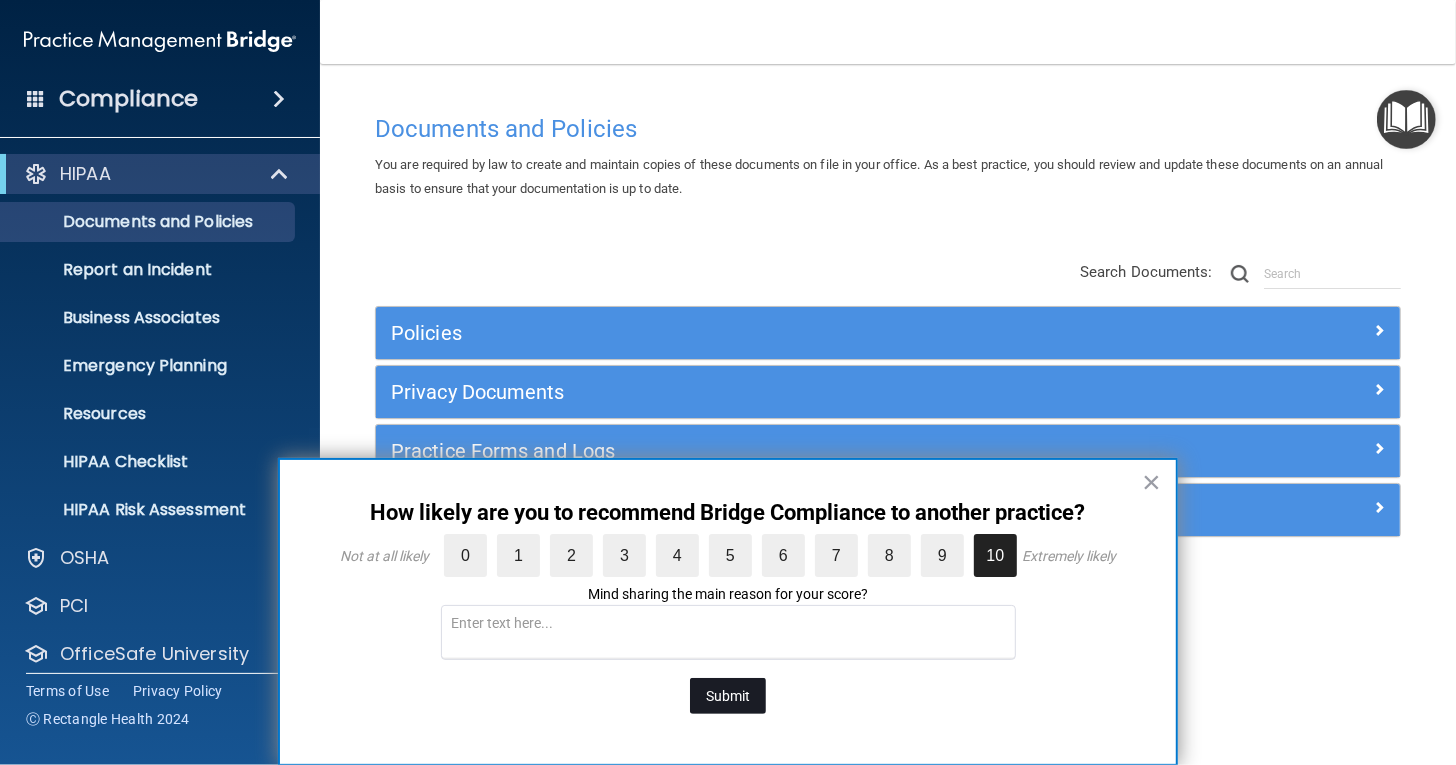 click on "Submit" at bounding box center (728, 696) 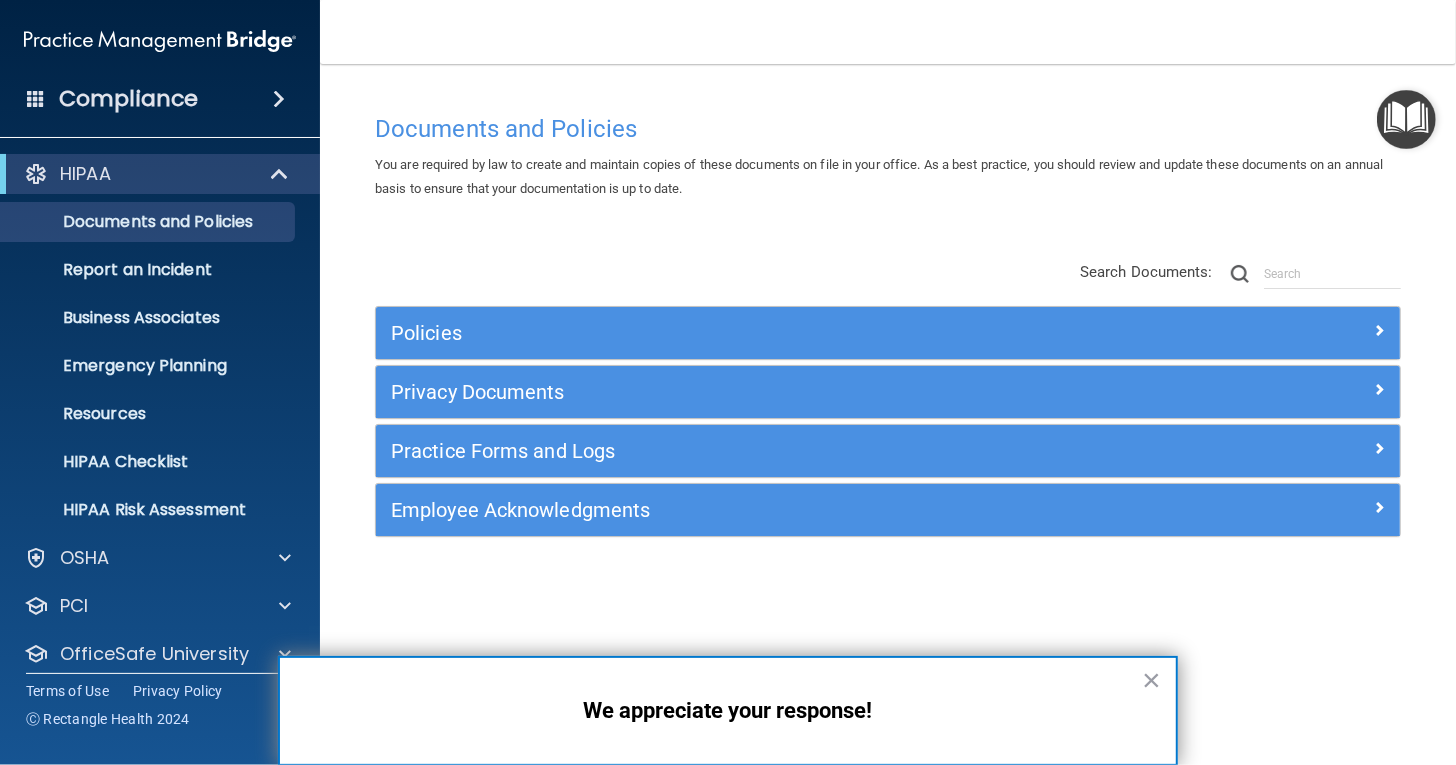 click at bounding box center [279, 99] 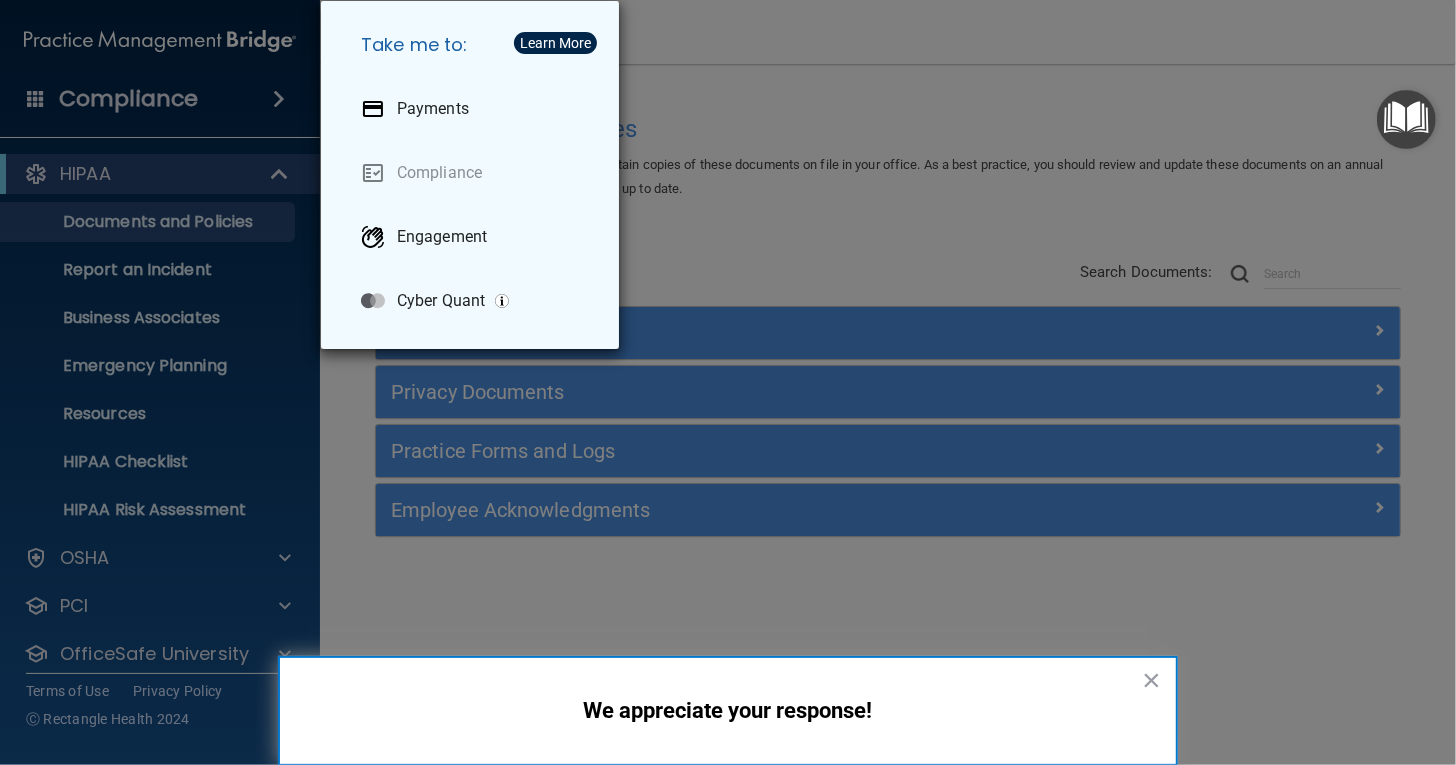 click on "Take me to:             Payments                   Compliance                     Engagement                     Cyber Quant" at bounding box center [728, 382] 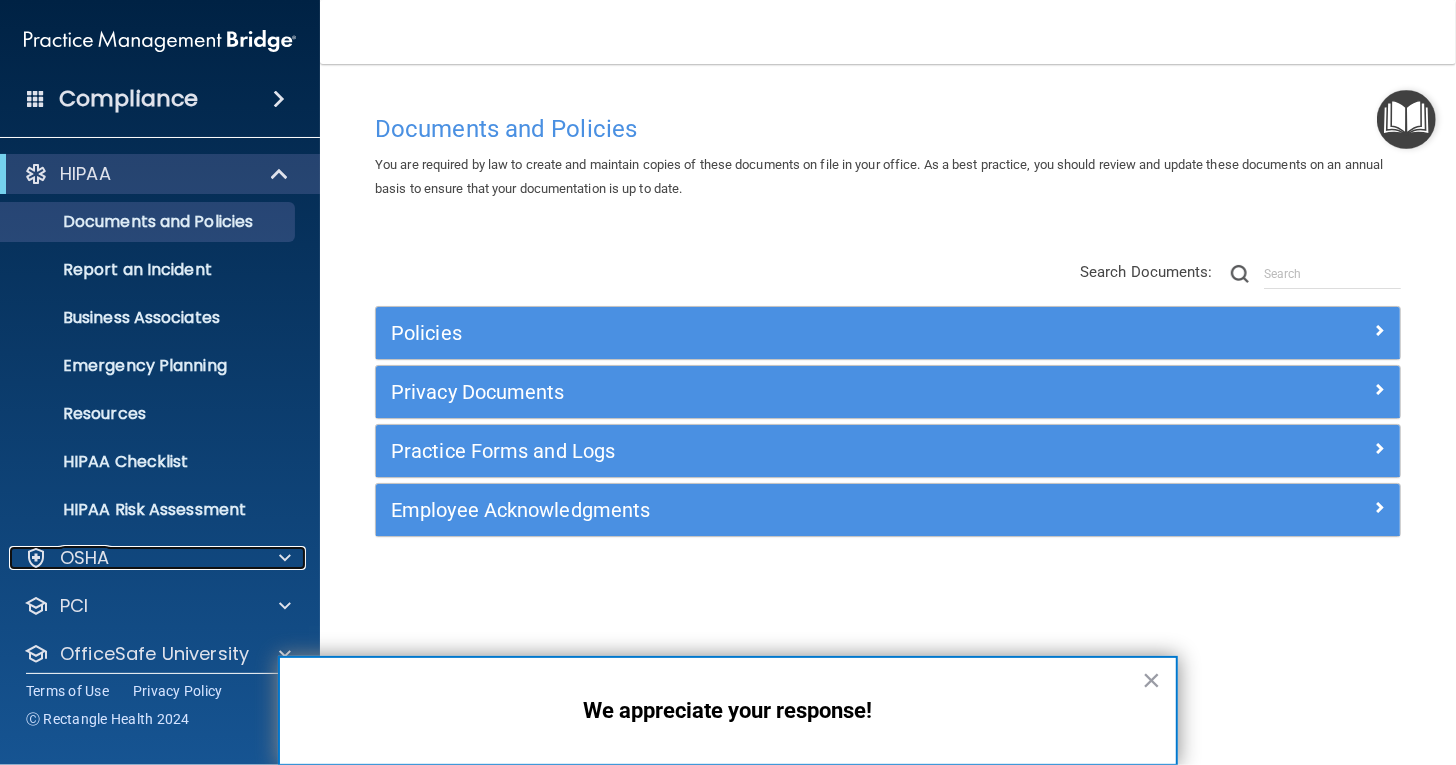 click at bounding box center (285, 558) 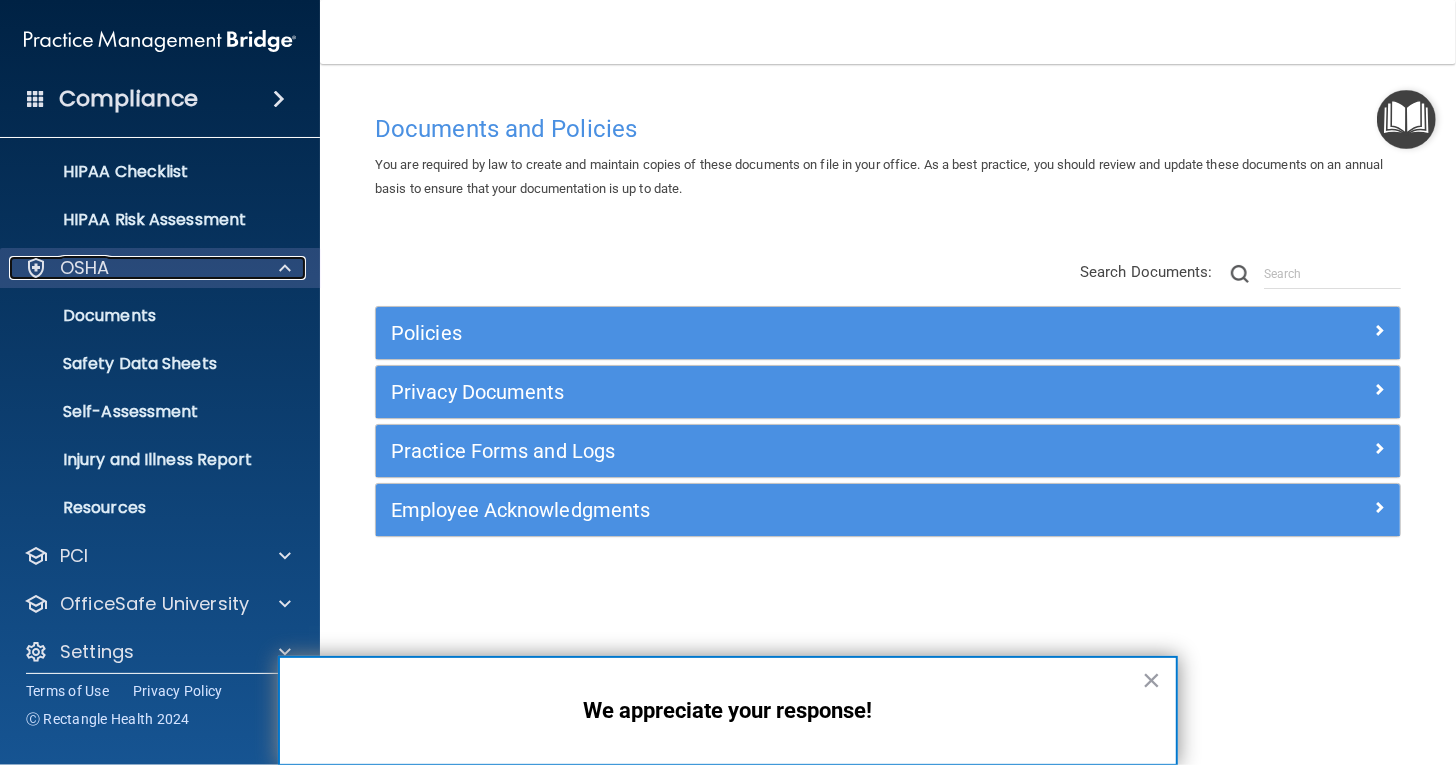 scroll, scrollTop: 303, scrollLeft: 0, axis: vertical 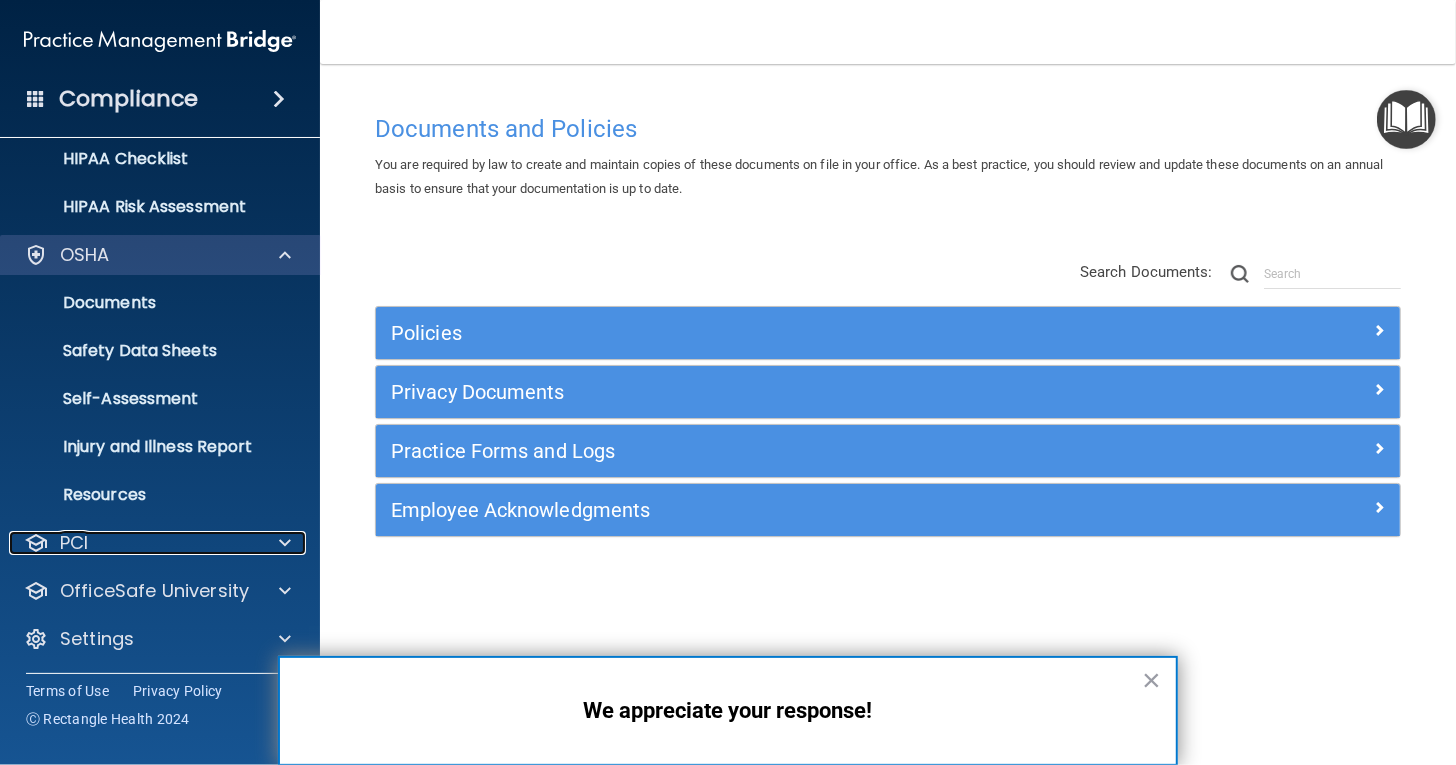 click at bounding box center (285, 543) 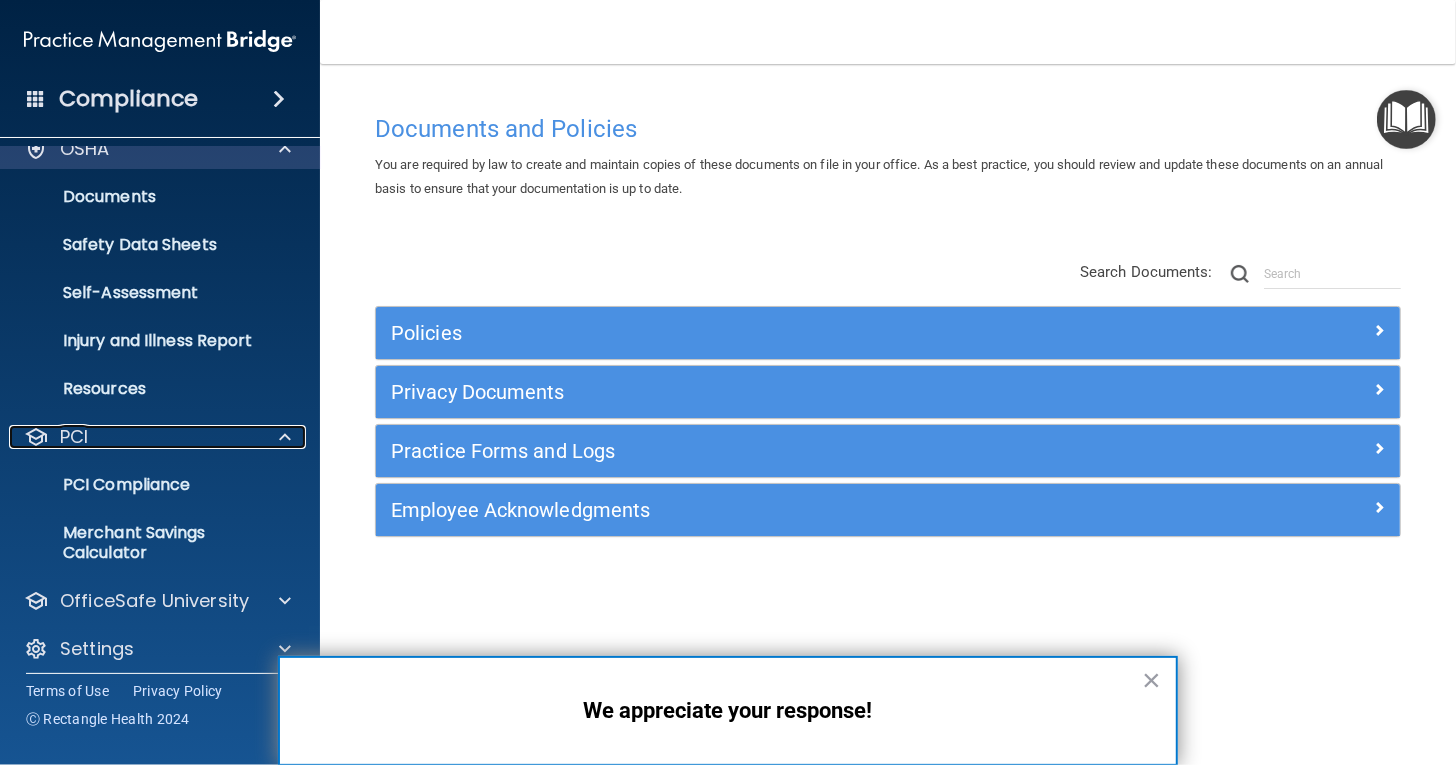 scroll, scrollTop: 419, scrollLeft: 0, axis: vertical 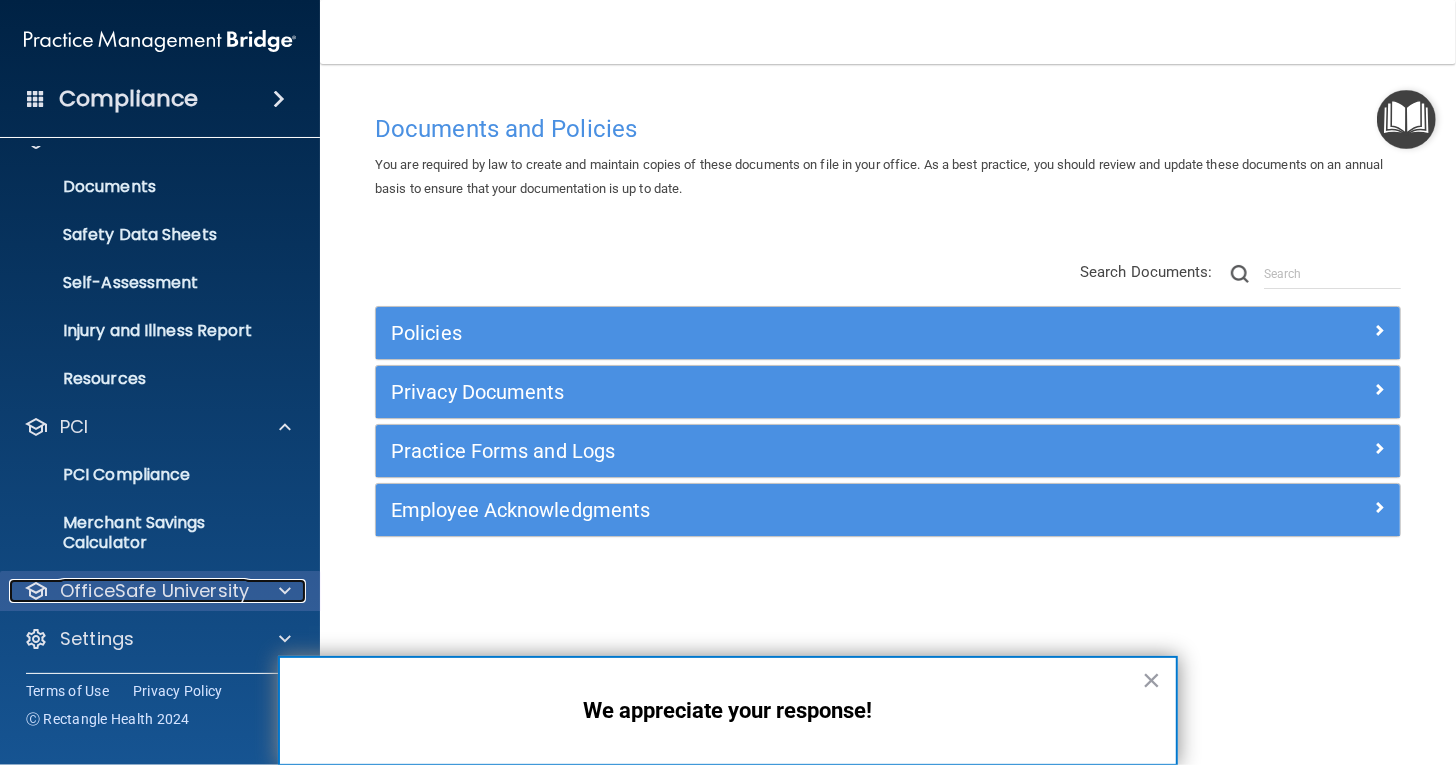 click at bounding box center (285, 591) 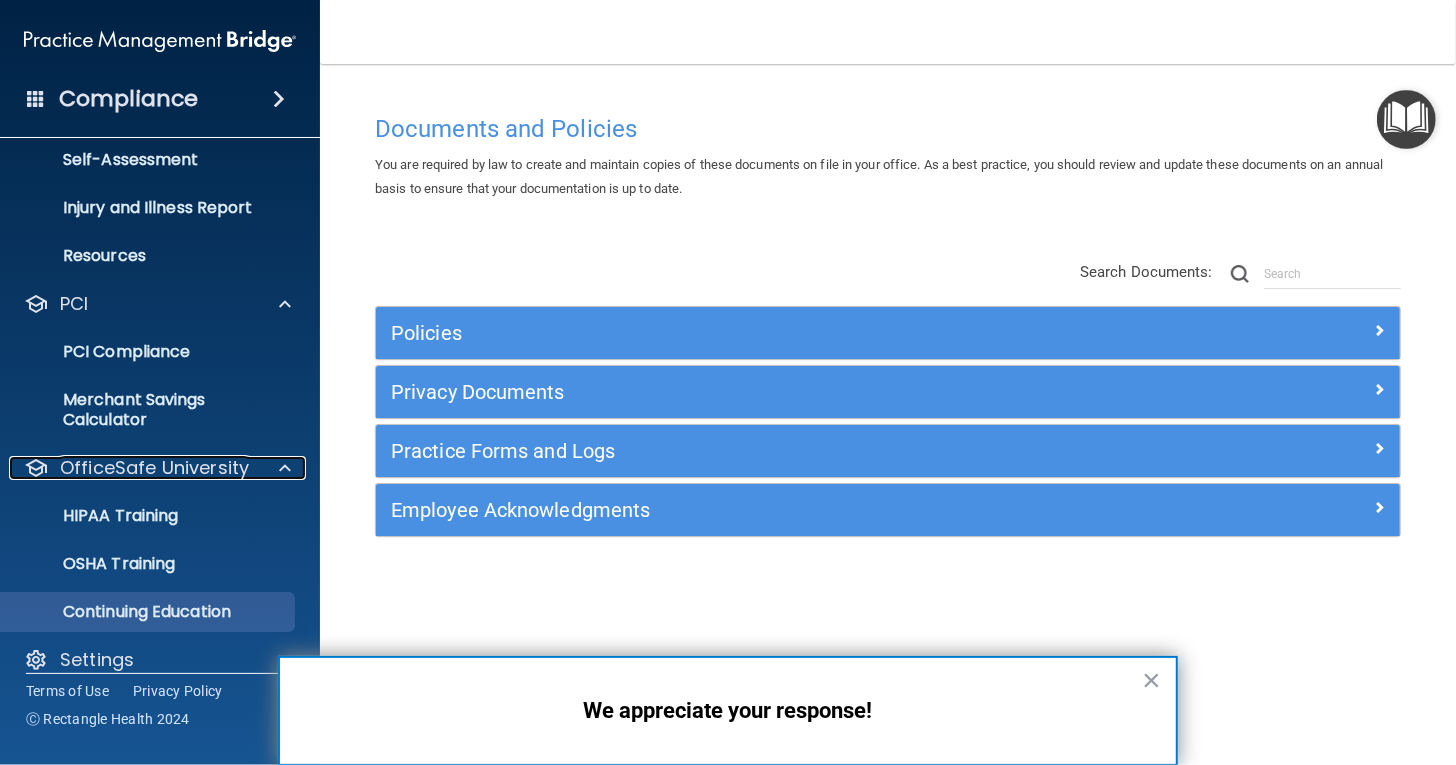 scroll, scrollTop: 563, scrollLeft: 0, axis: vertical 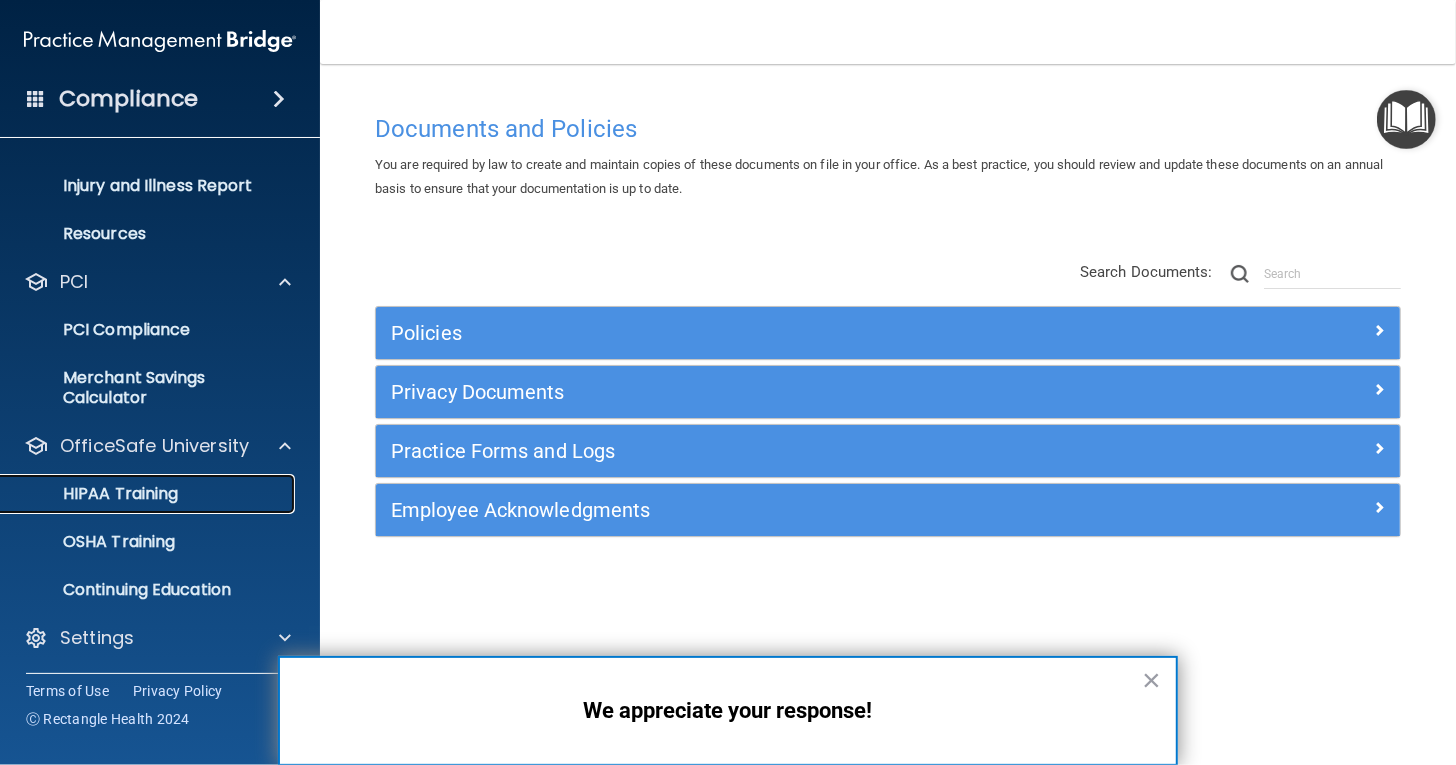 click on "HIPAA Training" at bounding box center [149, 494] 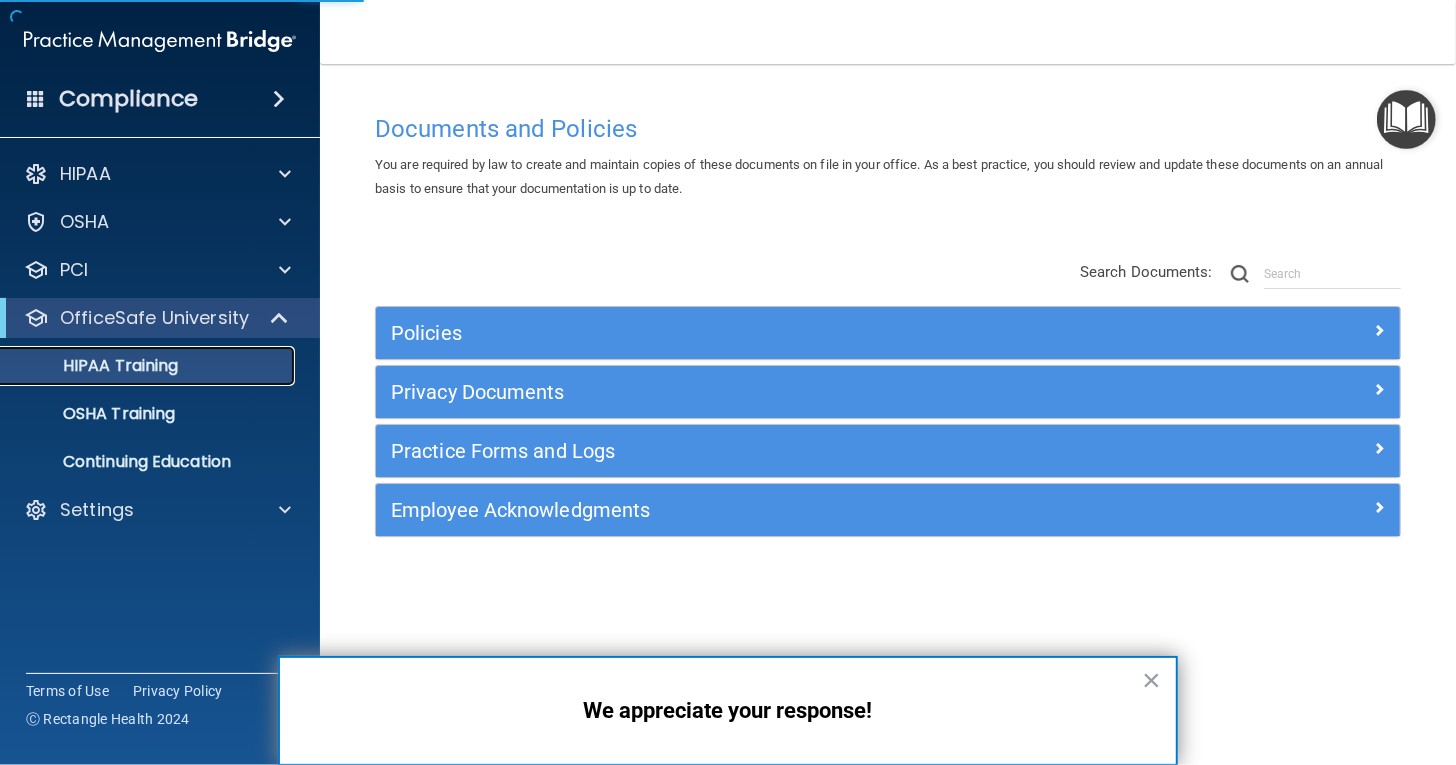 scroll, scrollTop: 0, scrollLeft: 0, axis: both 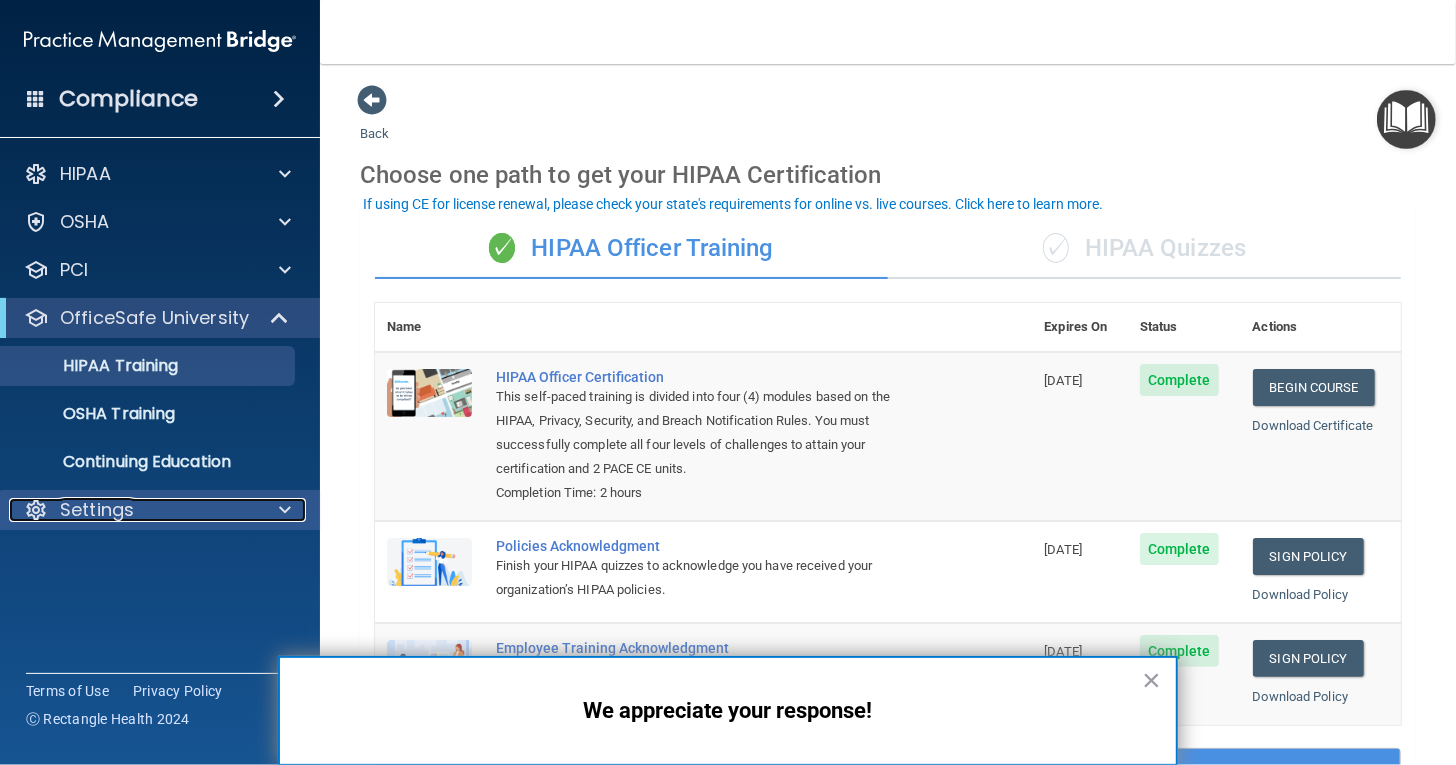 click at bounding box center [285, 510] 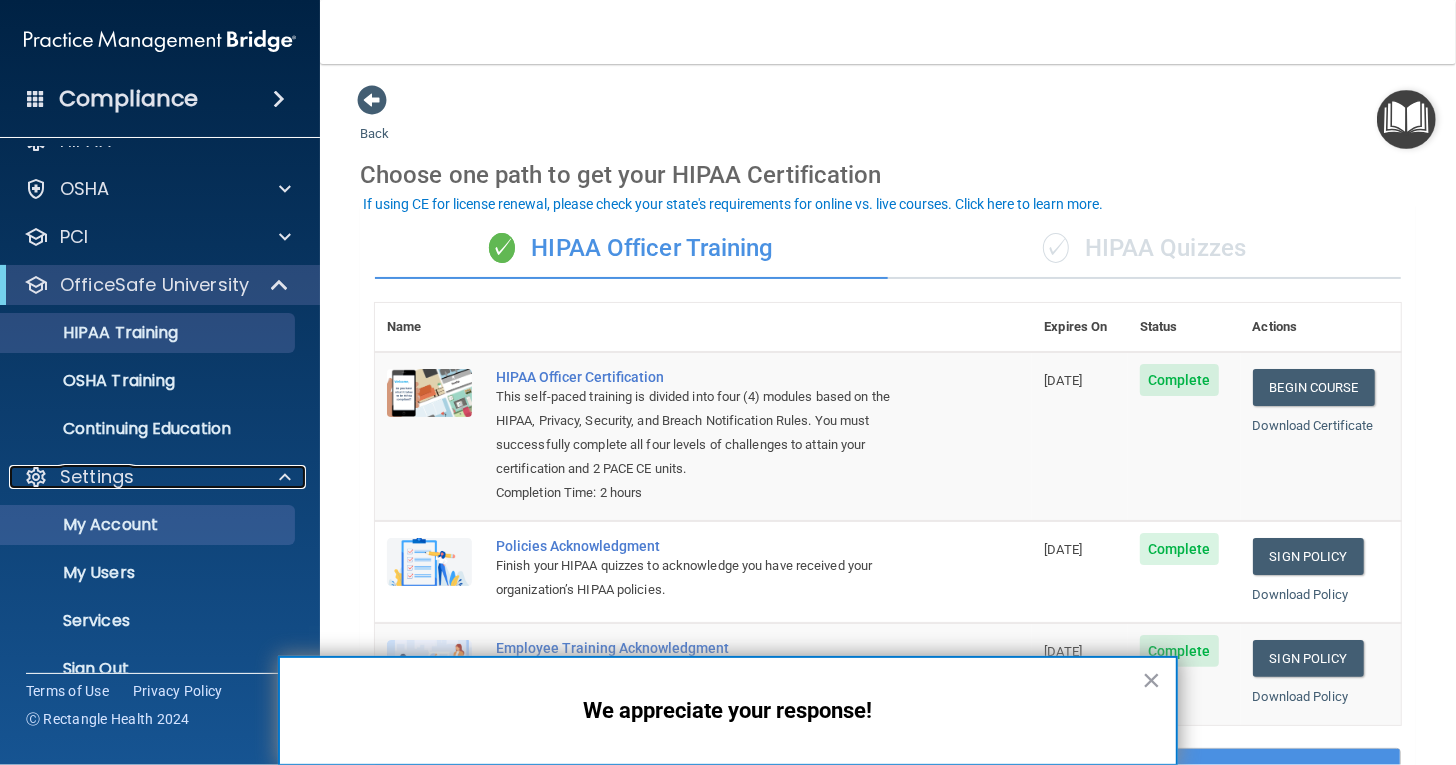 scroll, scrollTop: 64, scrollLeft: 0, axis: vertical 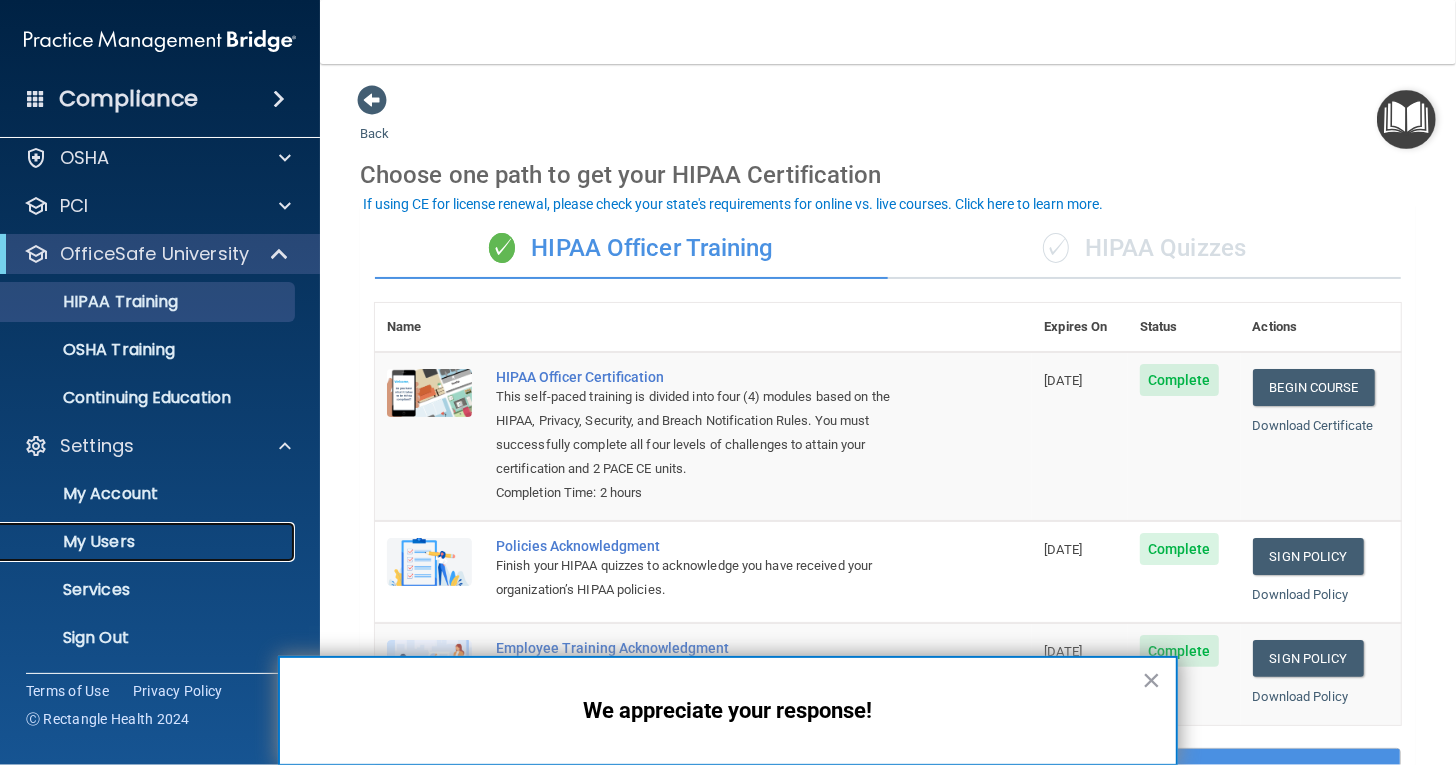 click on "My Users" at bounding box center [149, 542] 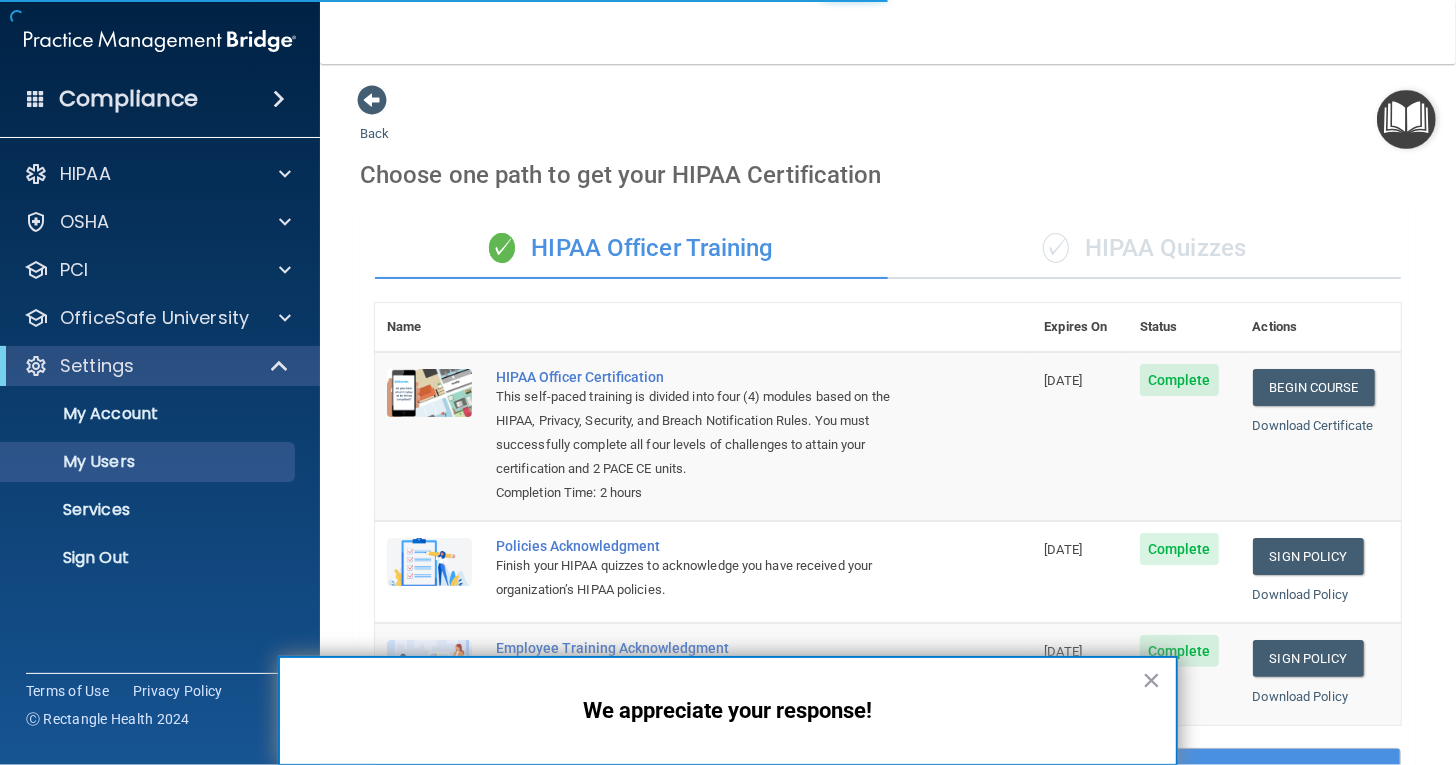 select on "20" 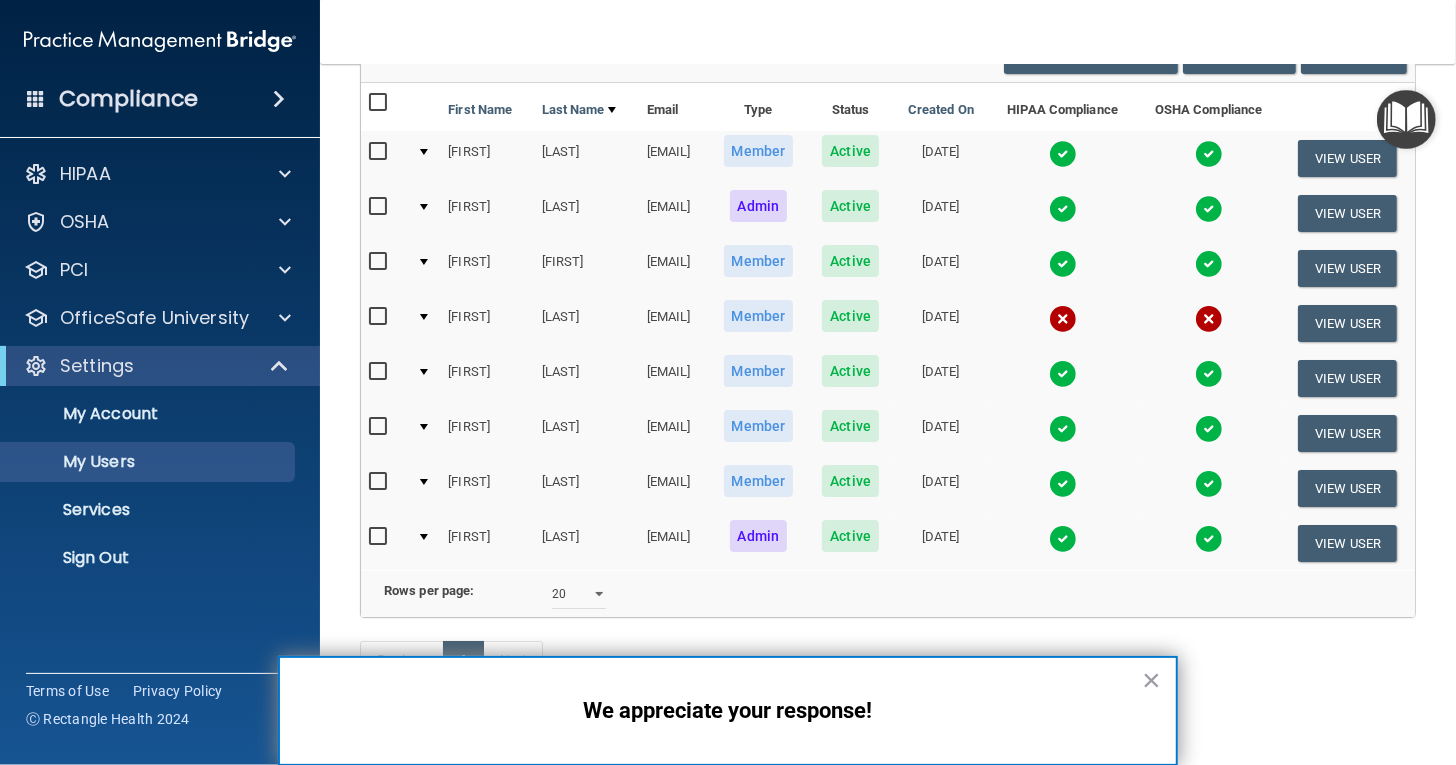 scroll, scrollTop: 143, scrollLeft: 0, axis: vertical 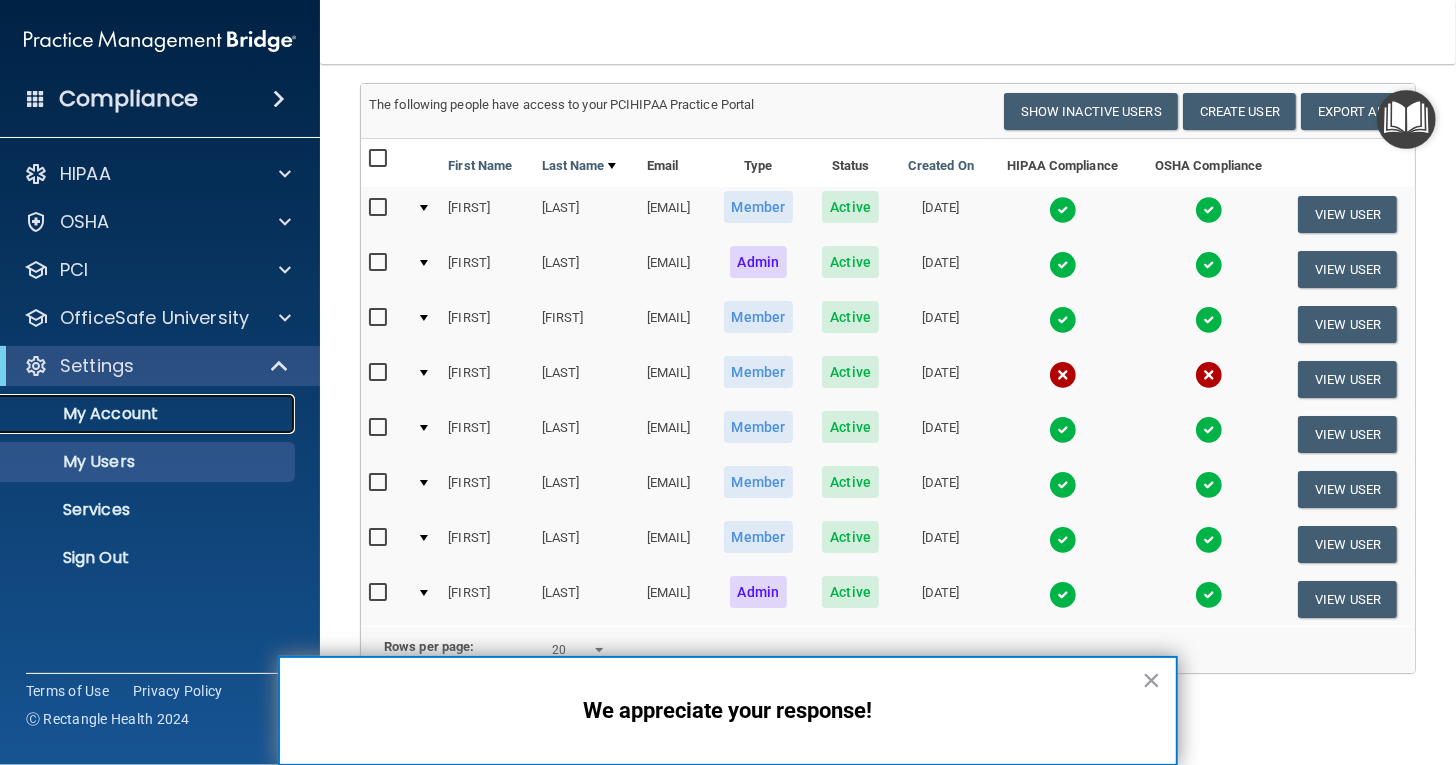 click on "My Account" at bounding box center [149, 414] 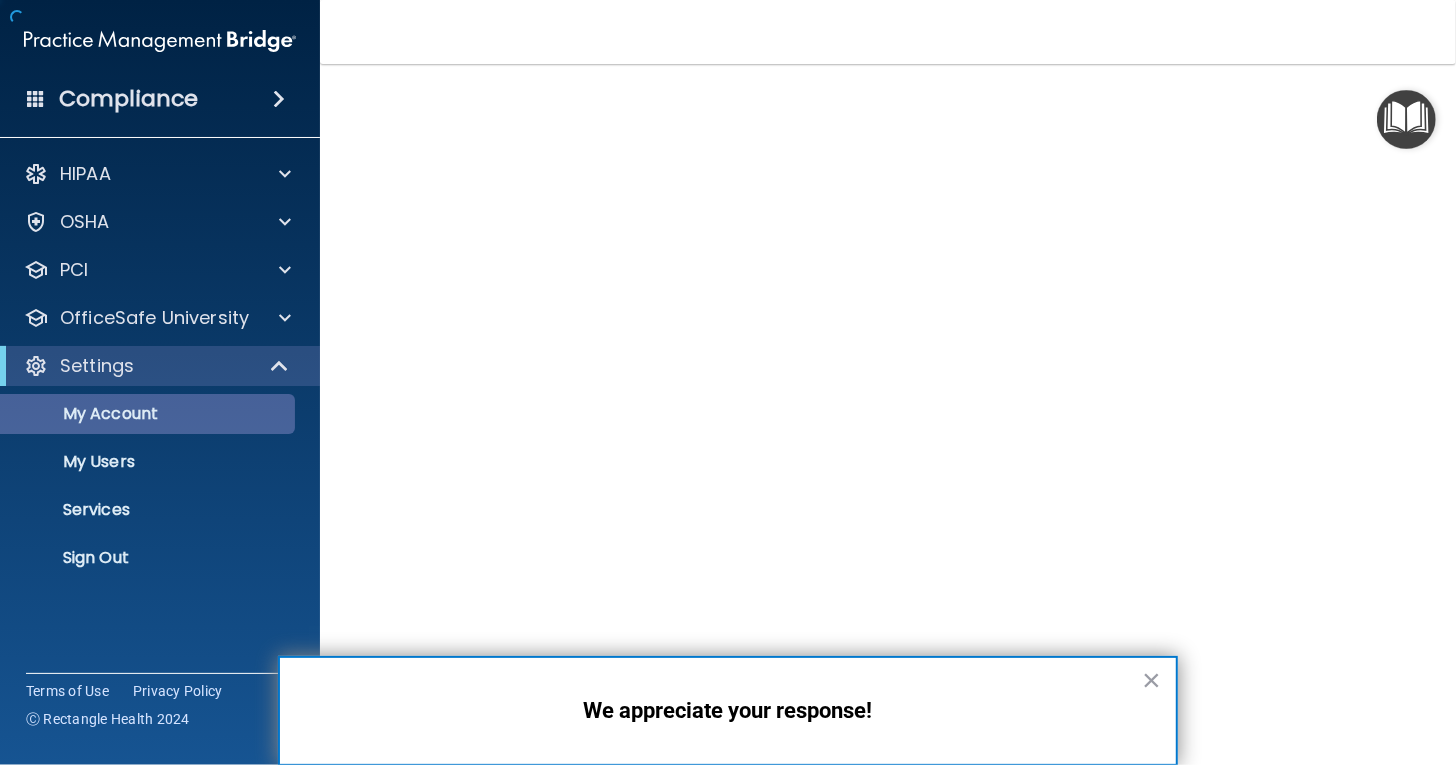 scroll, scrollTop: 0, scrollLeft: 0, axis: both 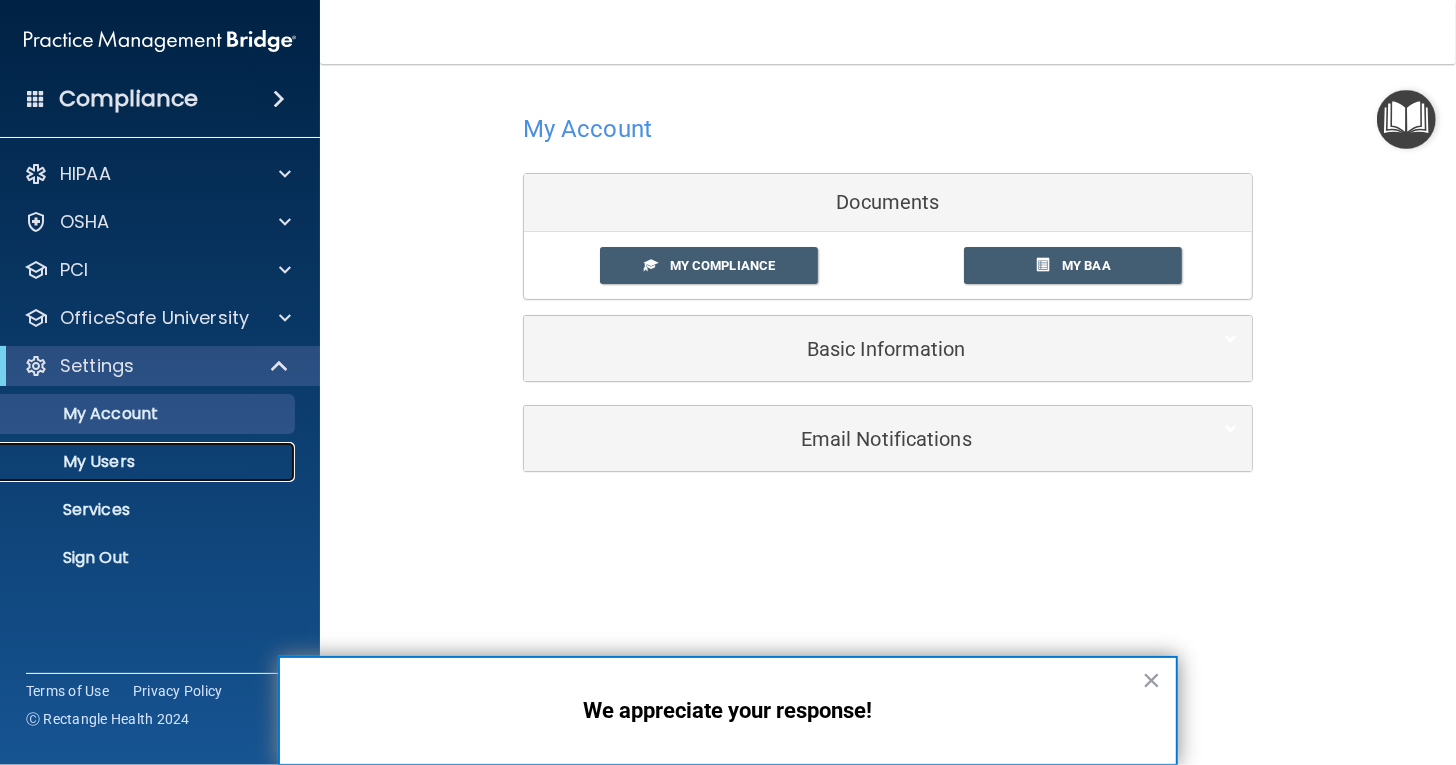 click on "My Users" at bounding box center [149, 462] 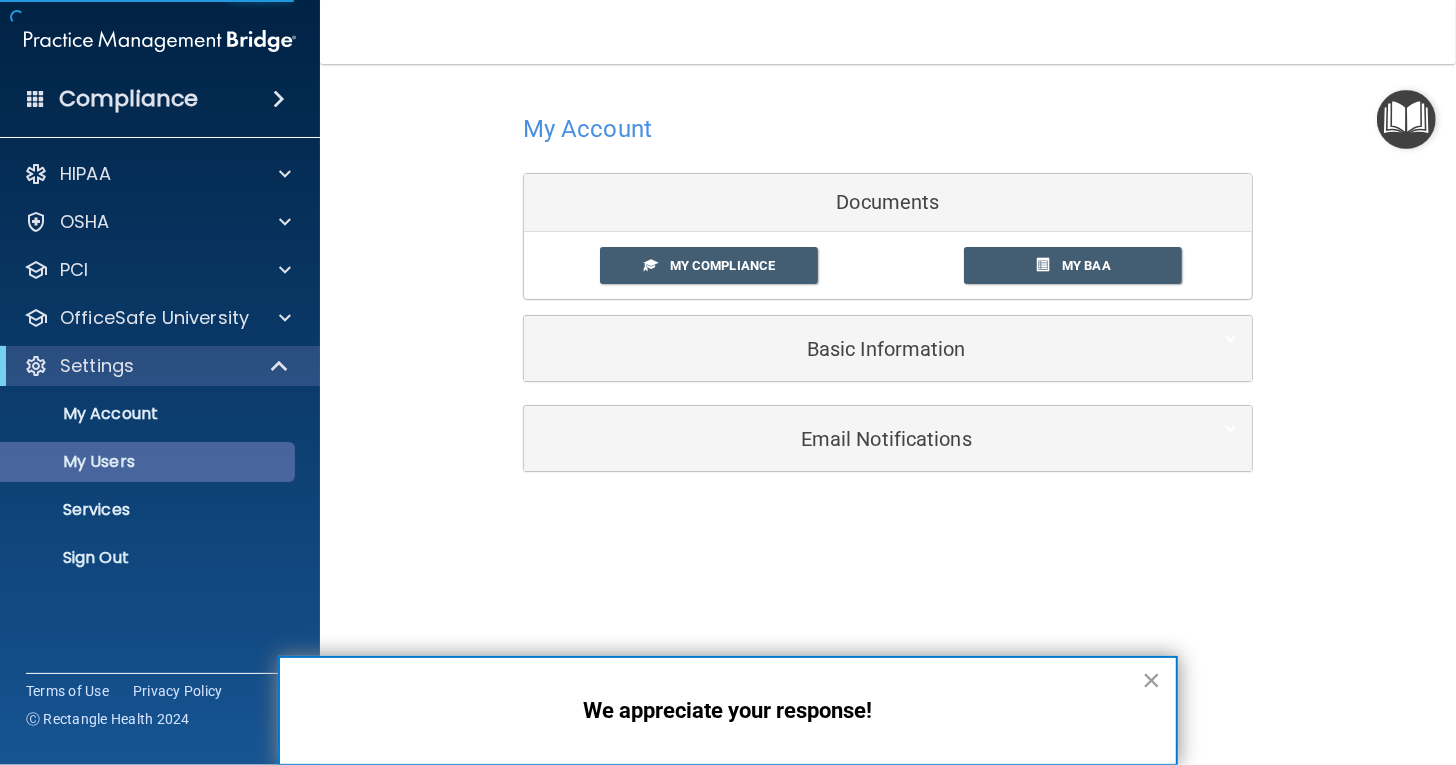 select on "20" 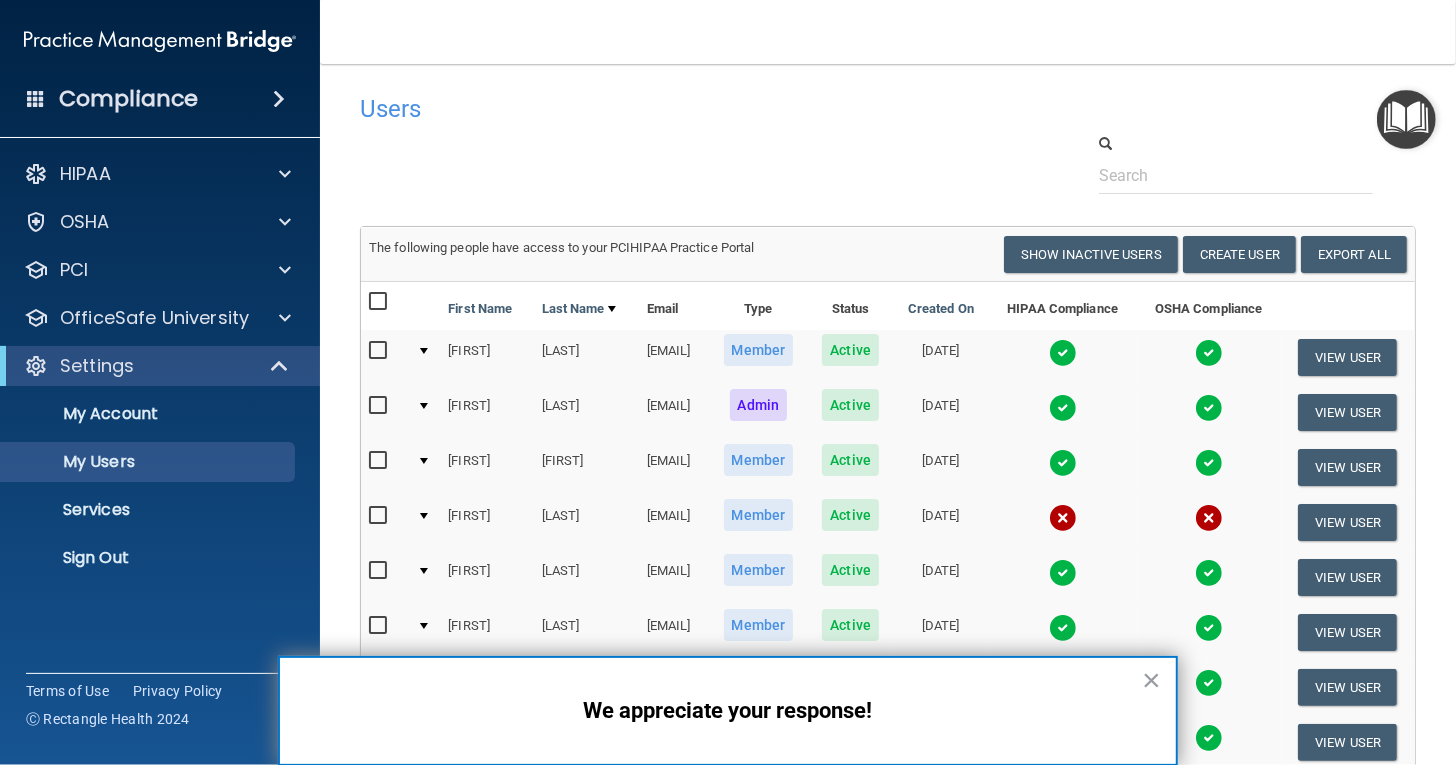 click at bounding box center (380, 571) 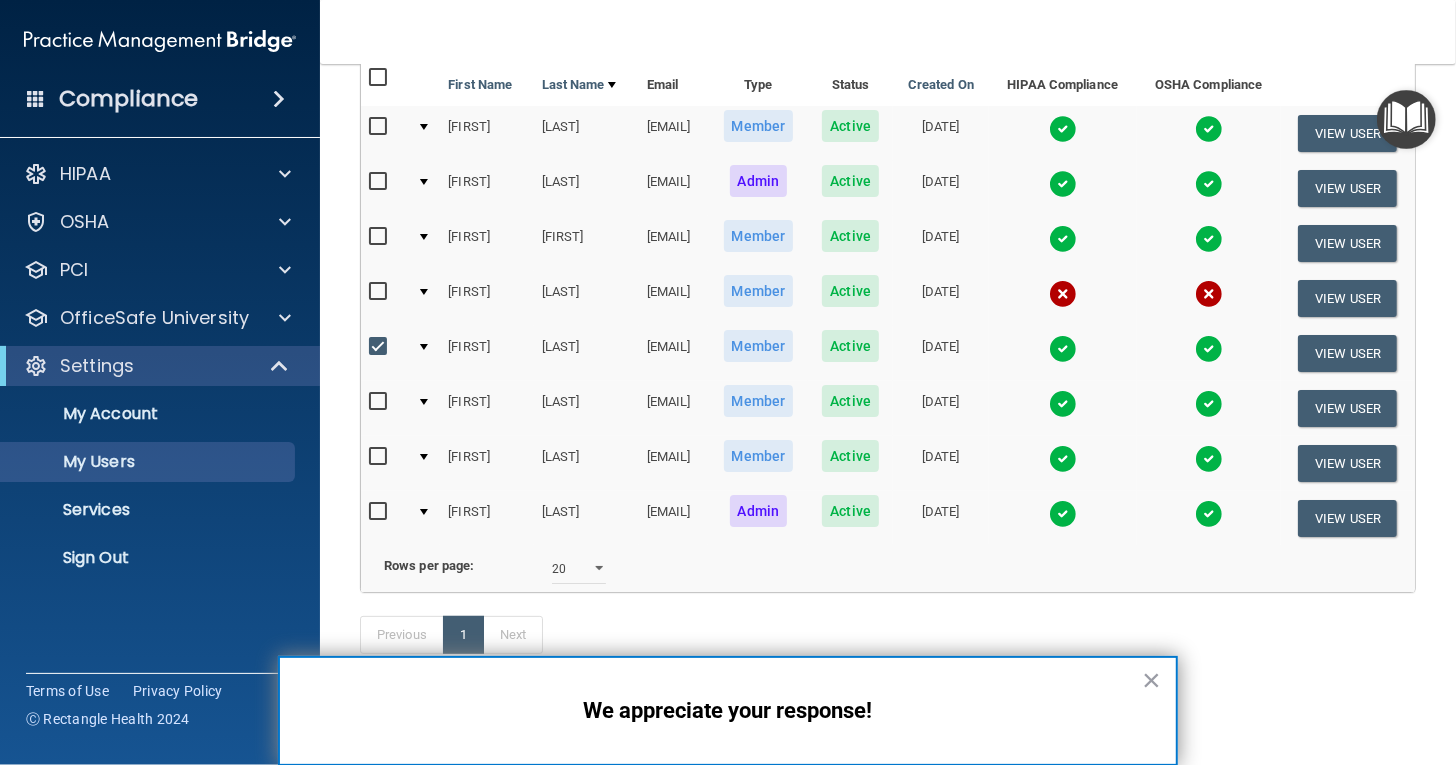 scroll, scrollTop: 265, scrollLeft: 0, axis: vertical 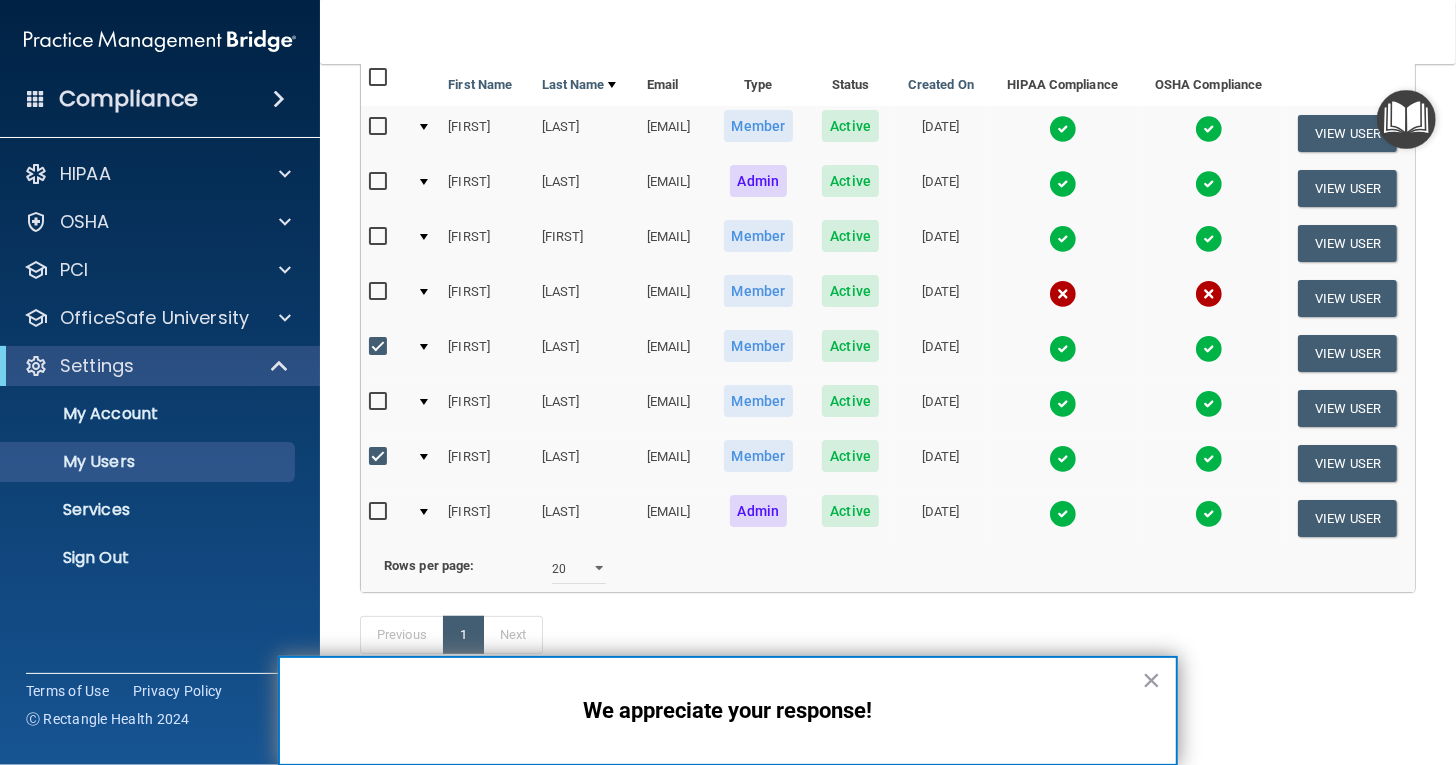 click at bounding box center (424, 347) 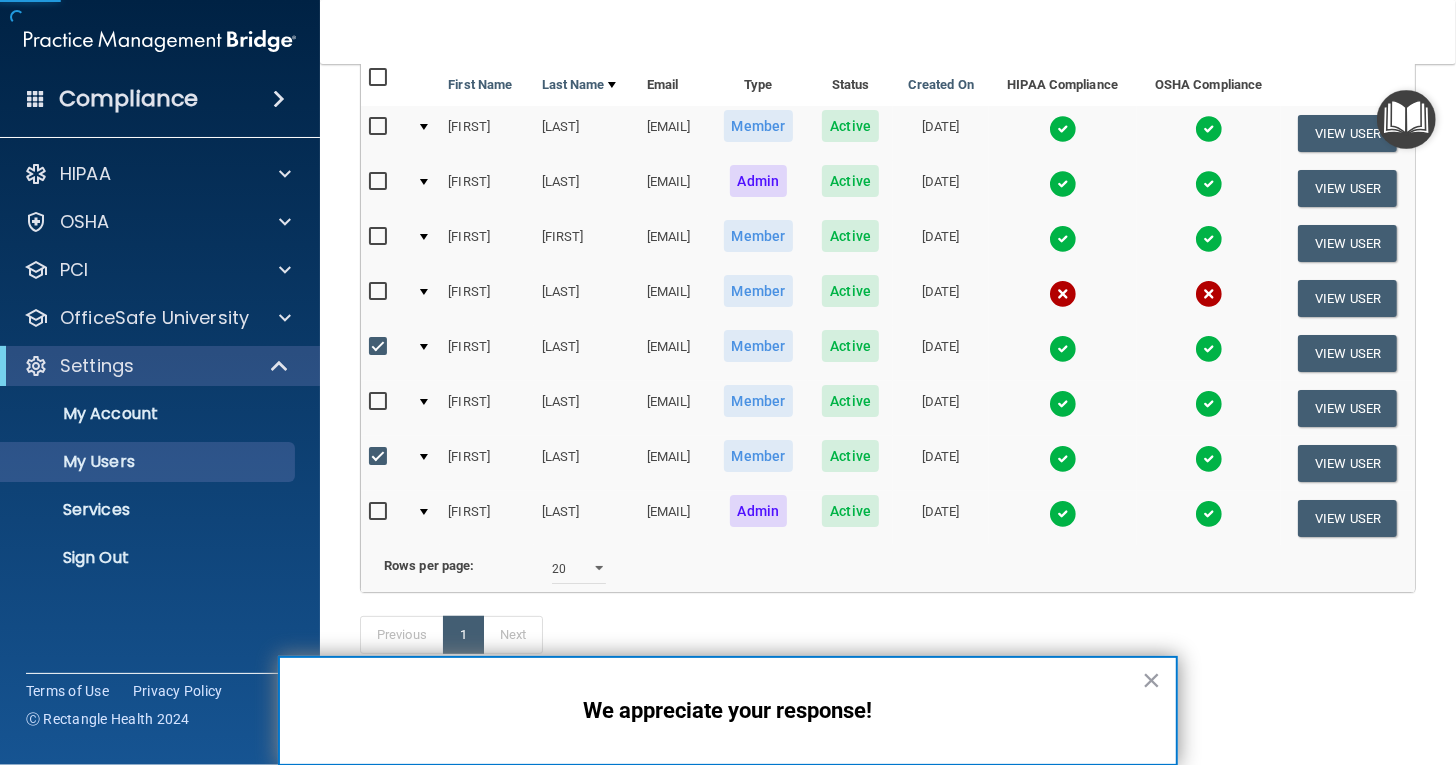 click at bounding box center (424, 347) 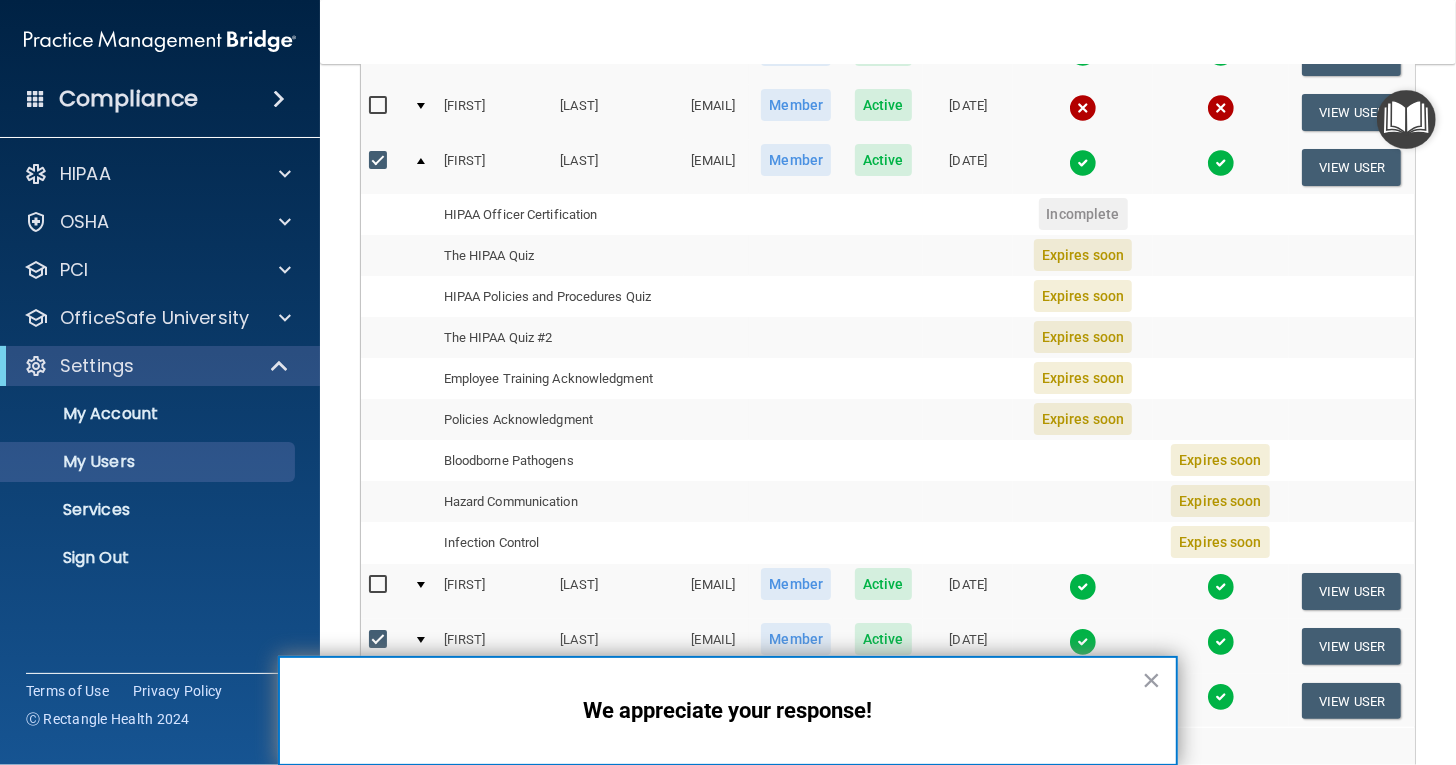 scroll, scrollTop: 387, scrollLeft: 0, axis: vertical 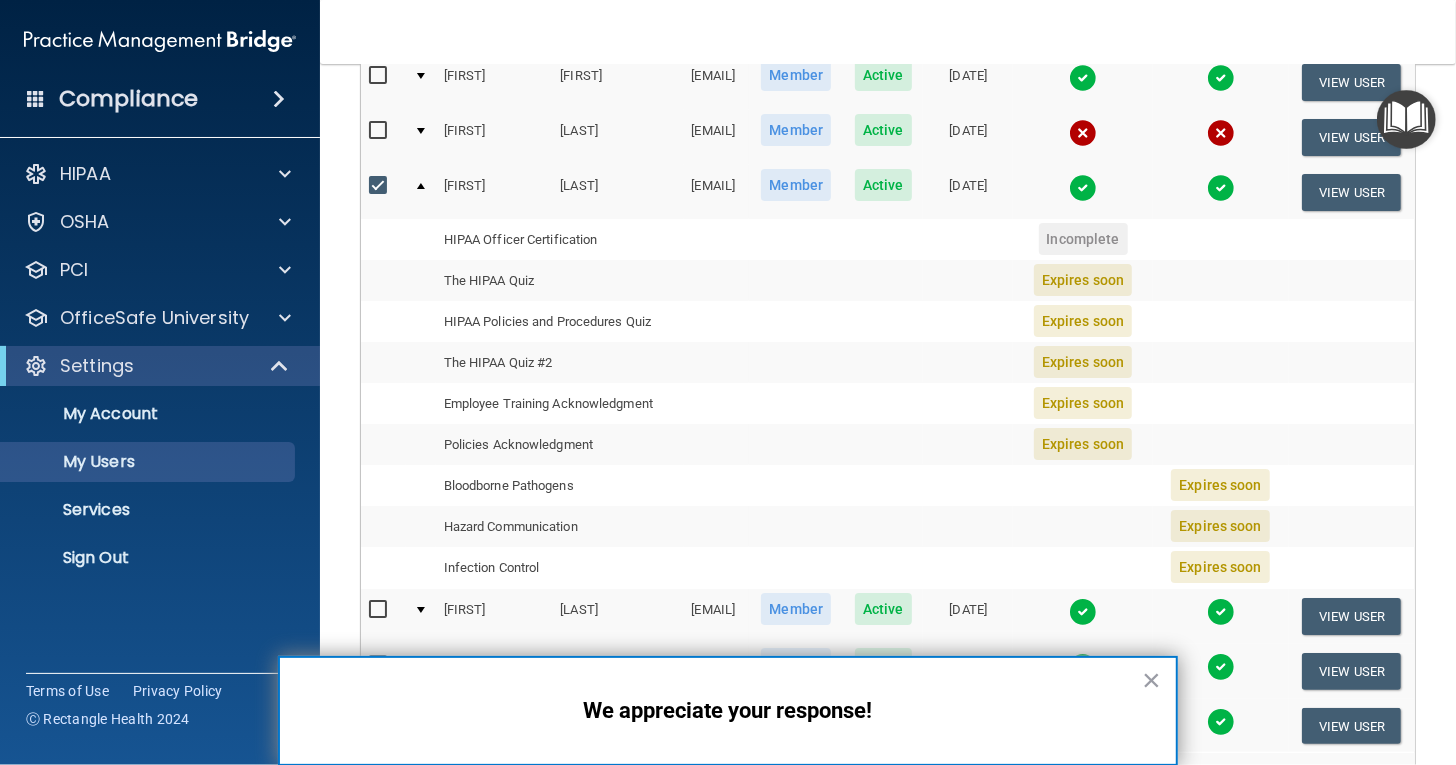 click on "Expires soon" at bounding box center (1083, 280) 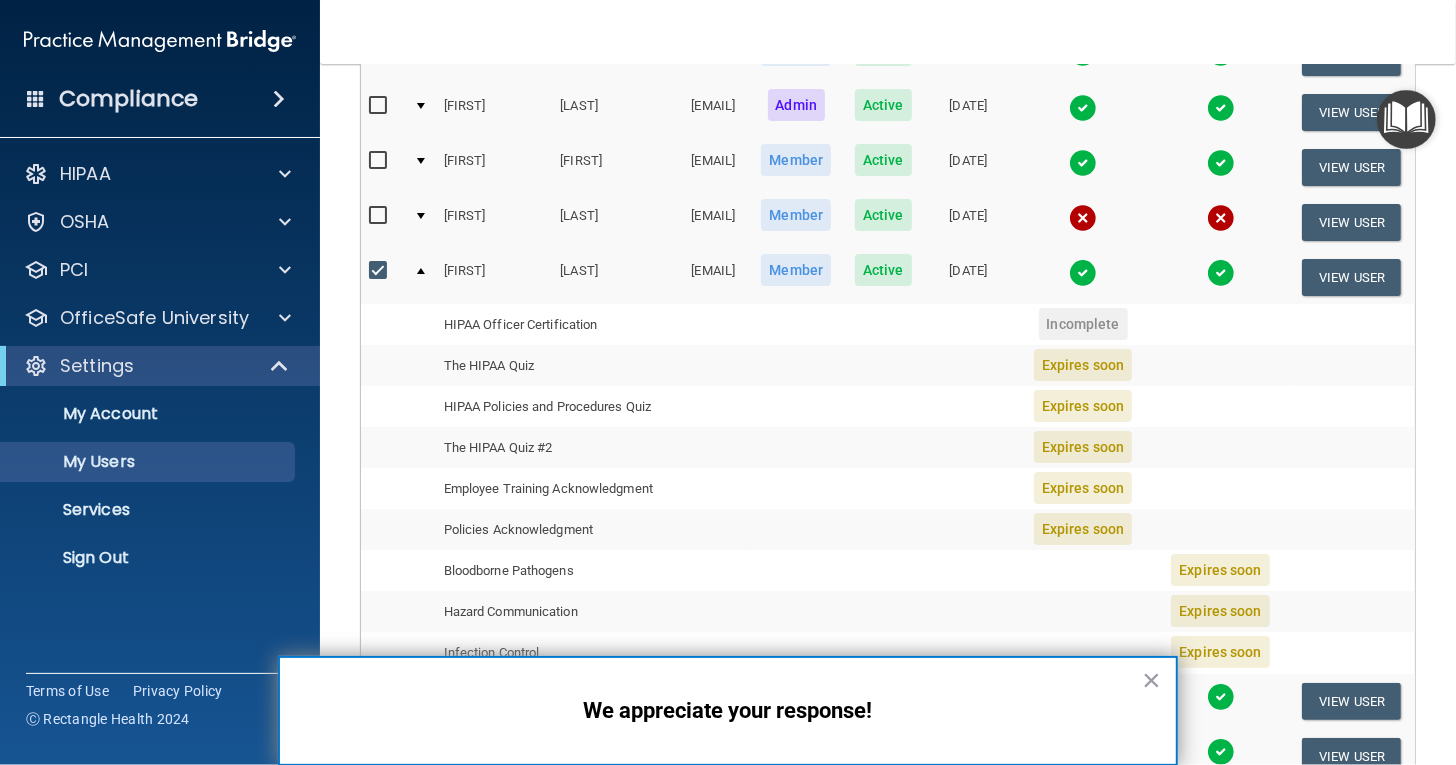 scroll, scrollTop: 265, scrollLeft: 0, axis: vertical 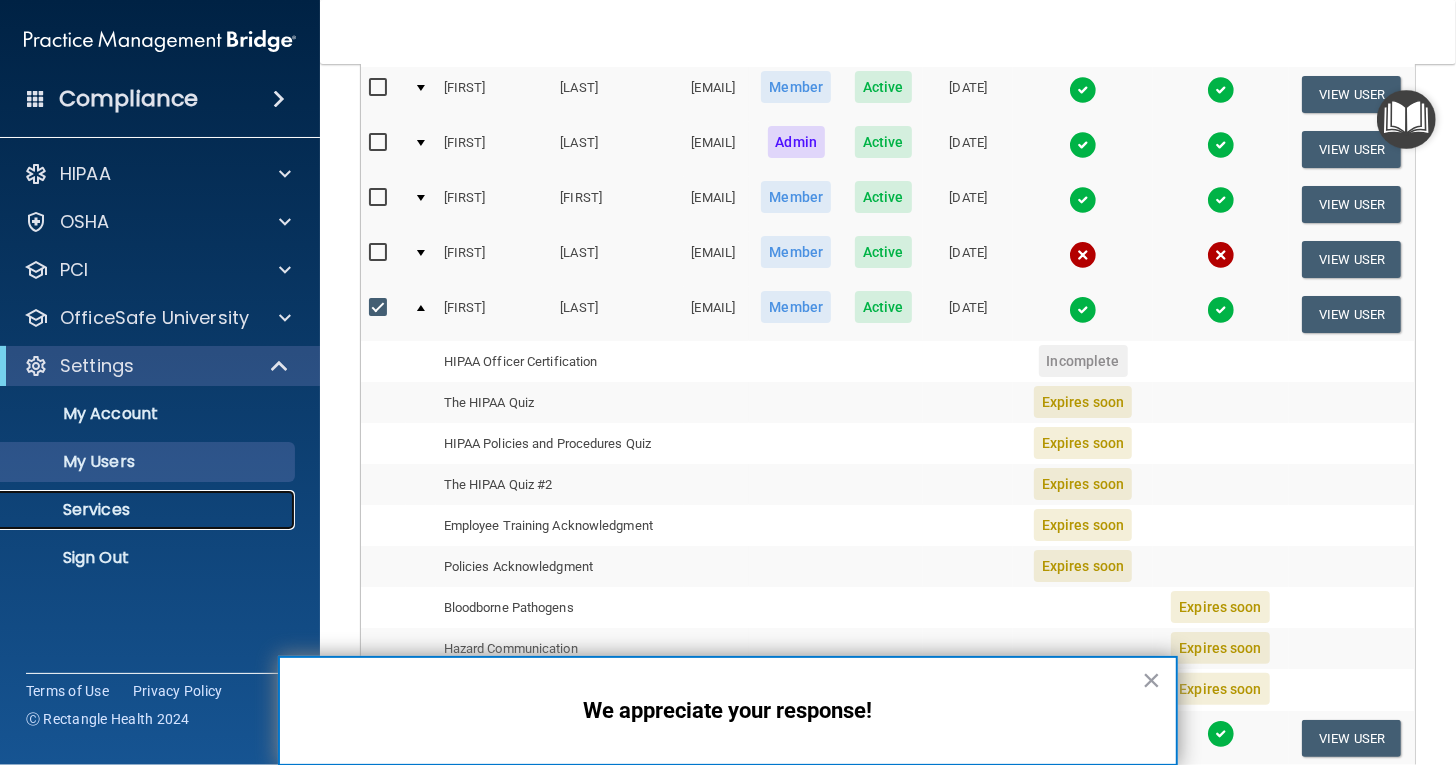click on "Services" at bounding box center [149, 510] 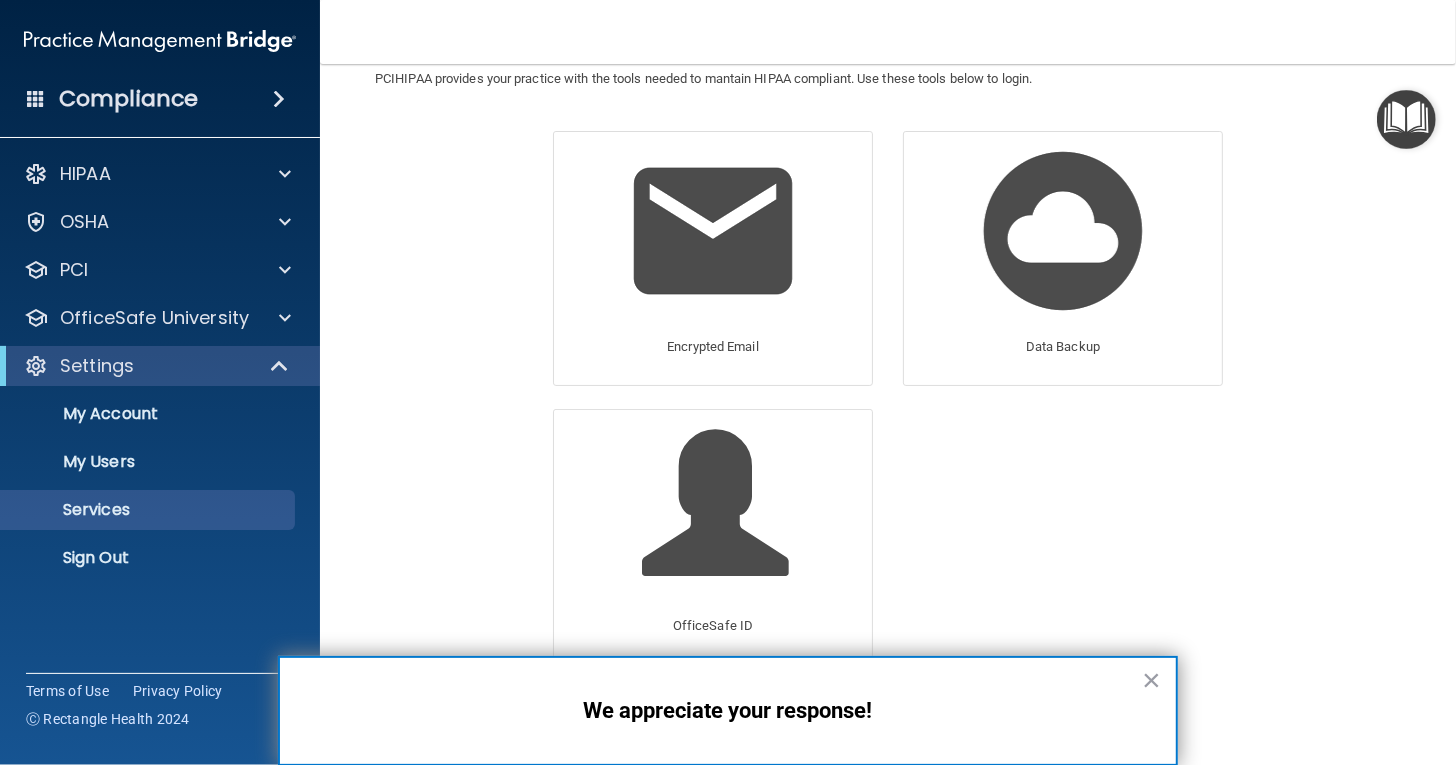 scroll, scrollTop: 67, scrollLeft: 0, axis: vertical 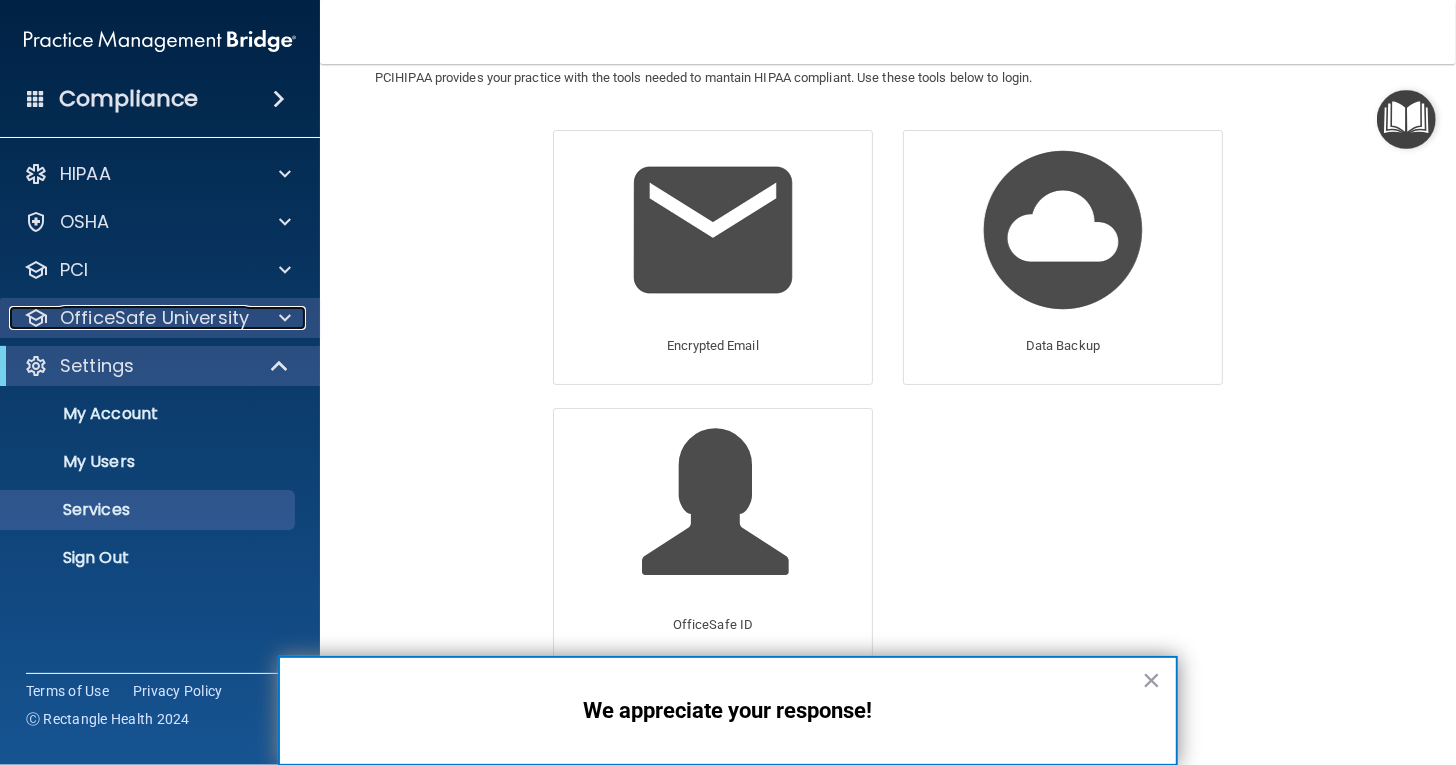 click on "OfficeSafe University" at bounding box center (154, 318) 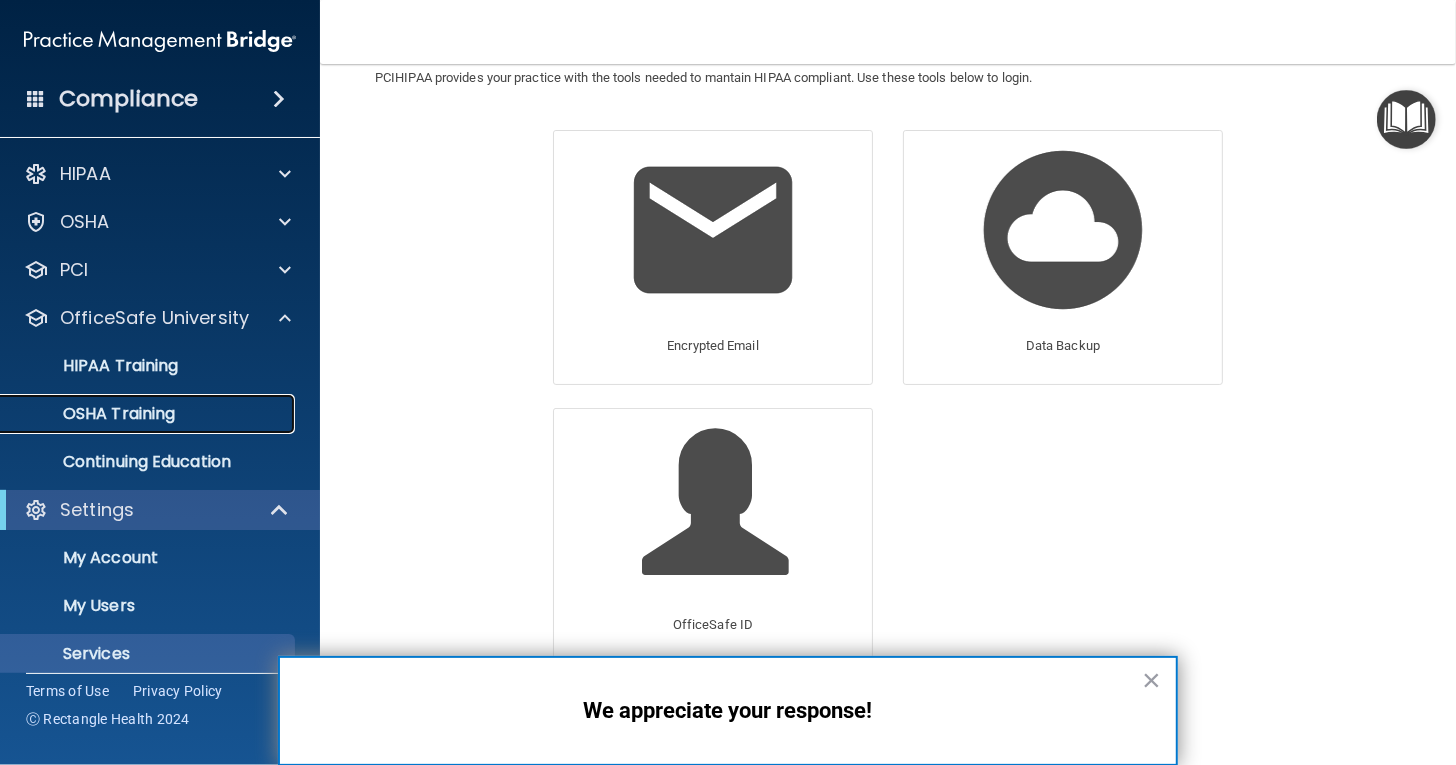 click on "OSHA Training" at bounding box center [94, 414] 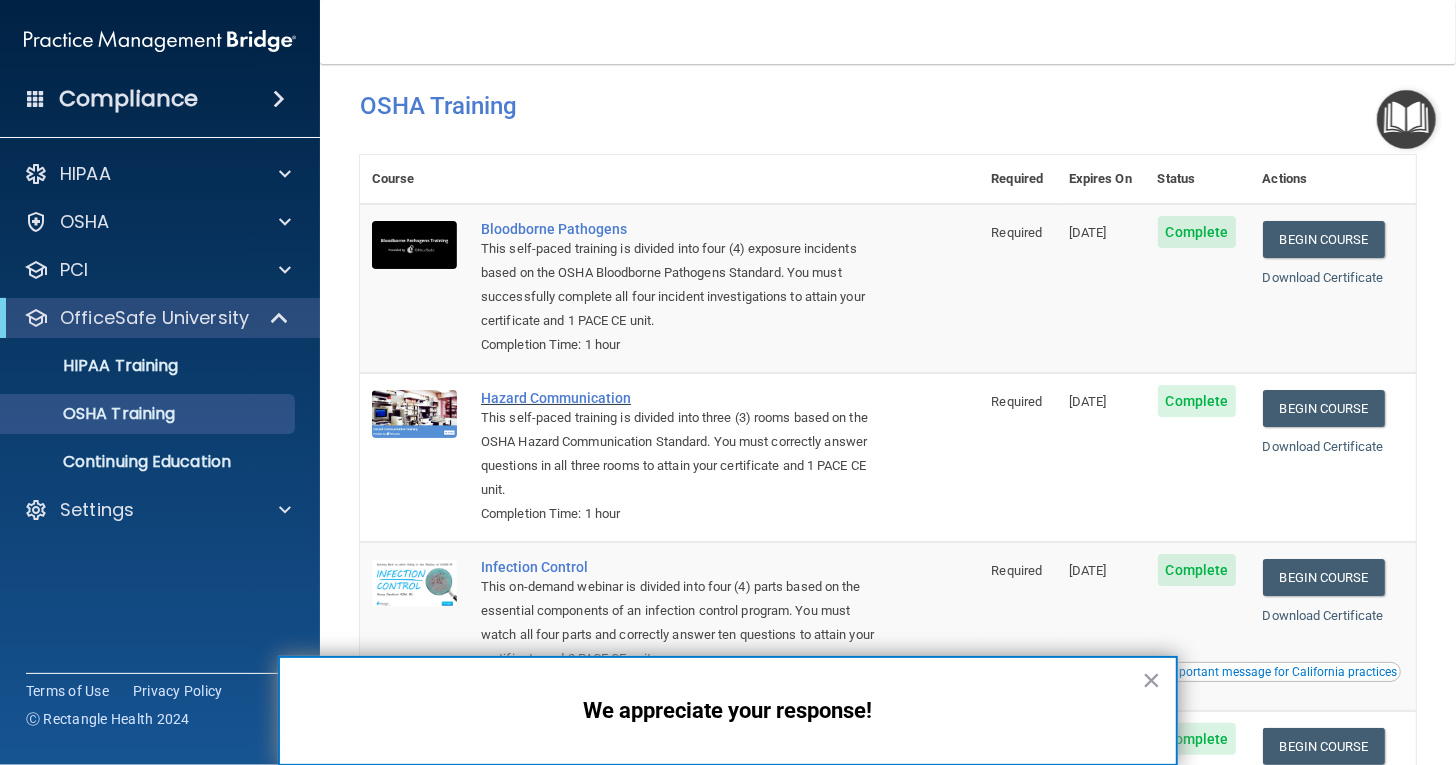 scroll, scrollTop: 0, scrollLeft: 0, axis: both 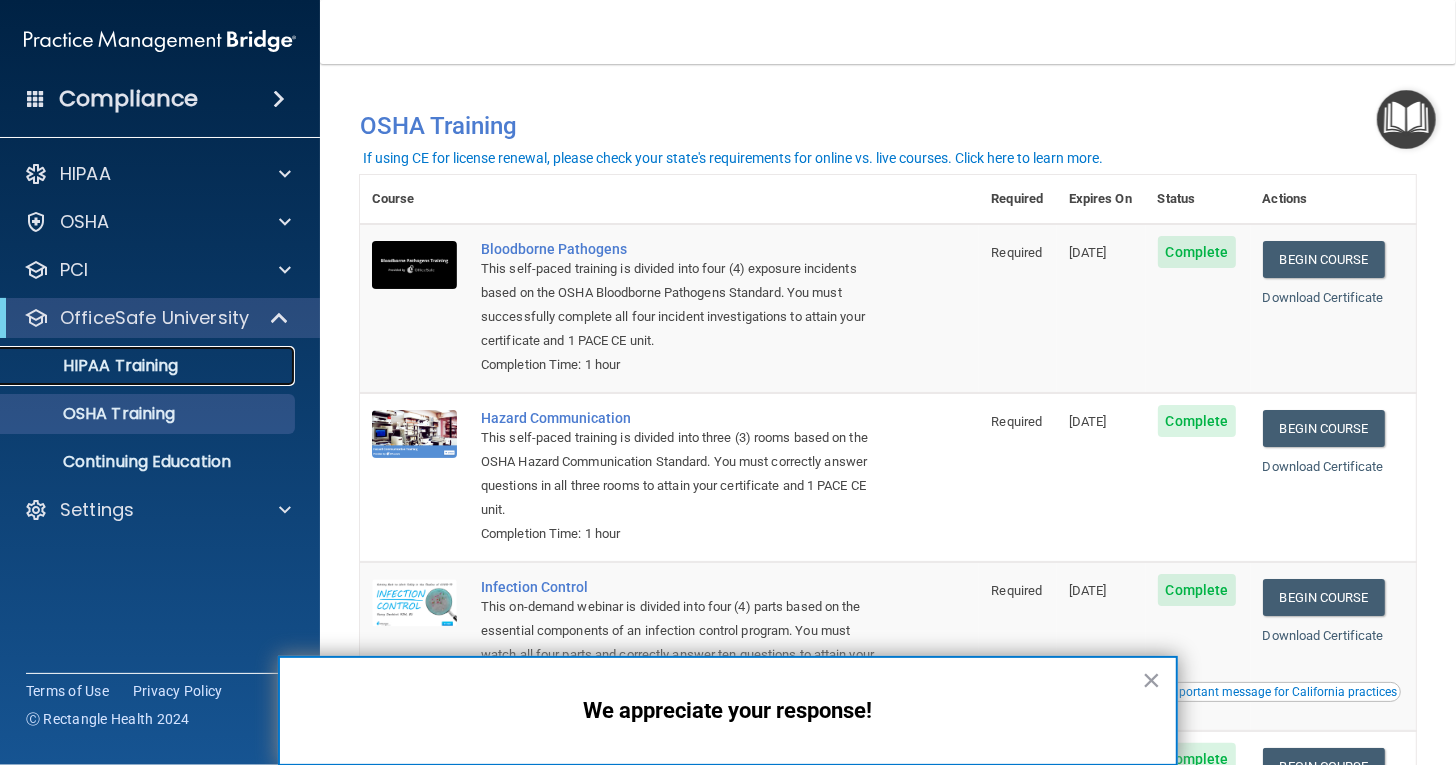 click on "HIPAA Training" at bounding box center (95, 366) 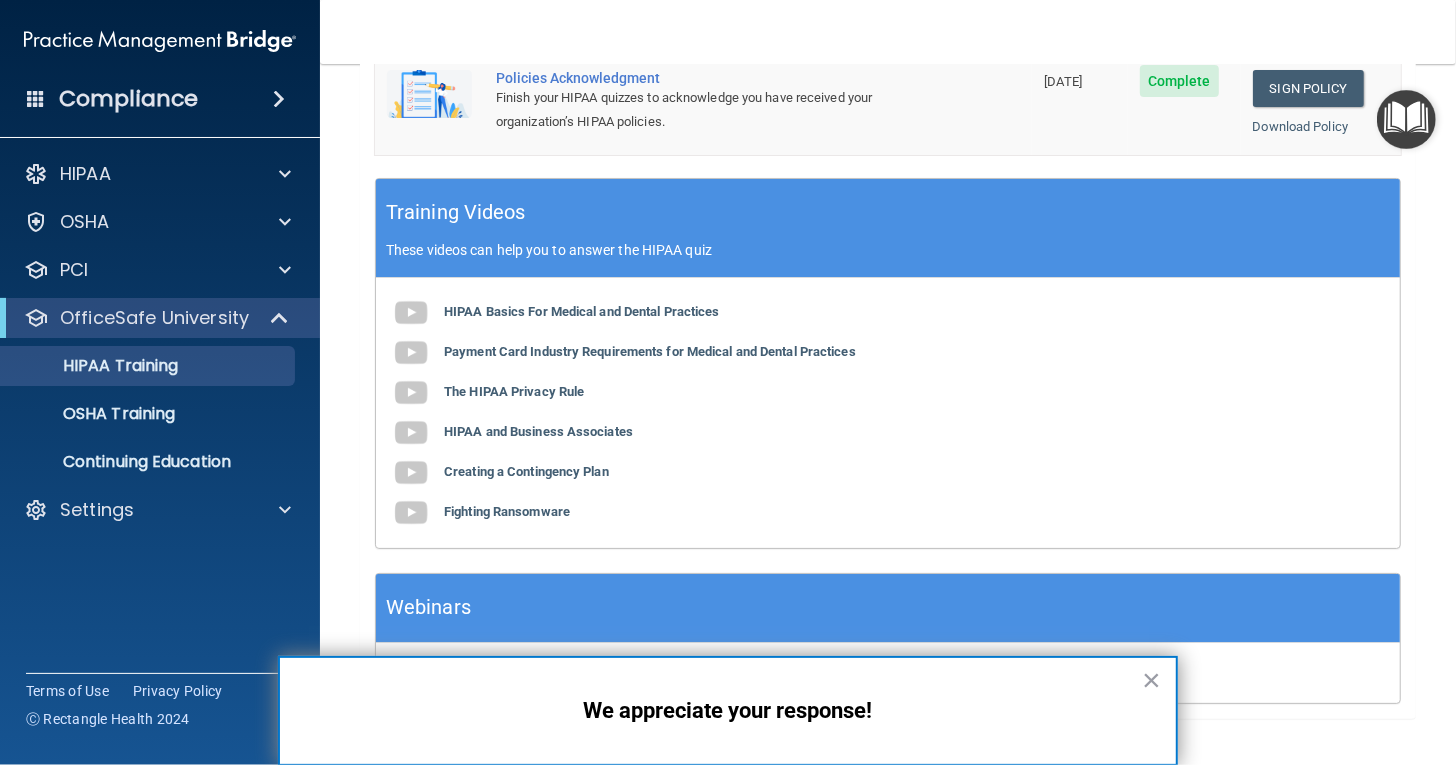 scroll, scrollTop: 601, scrollLeft: 0, axis: vertical 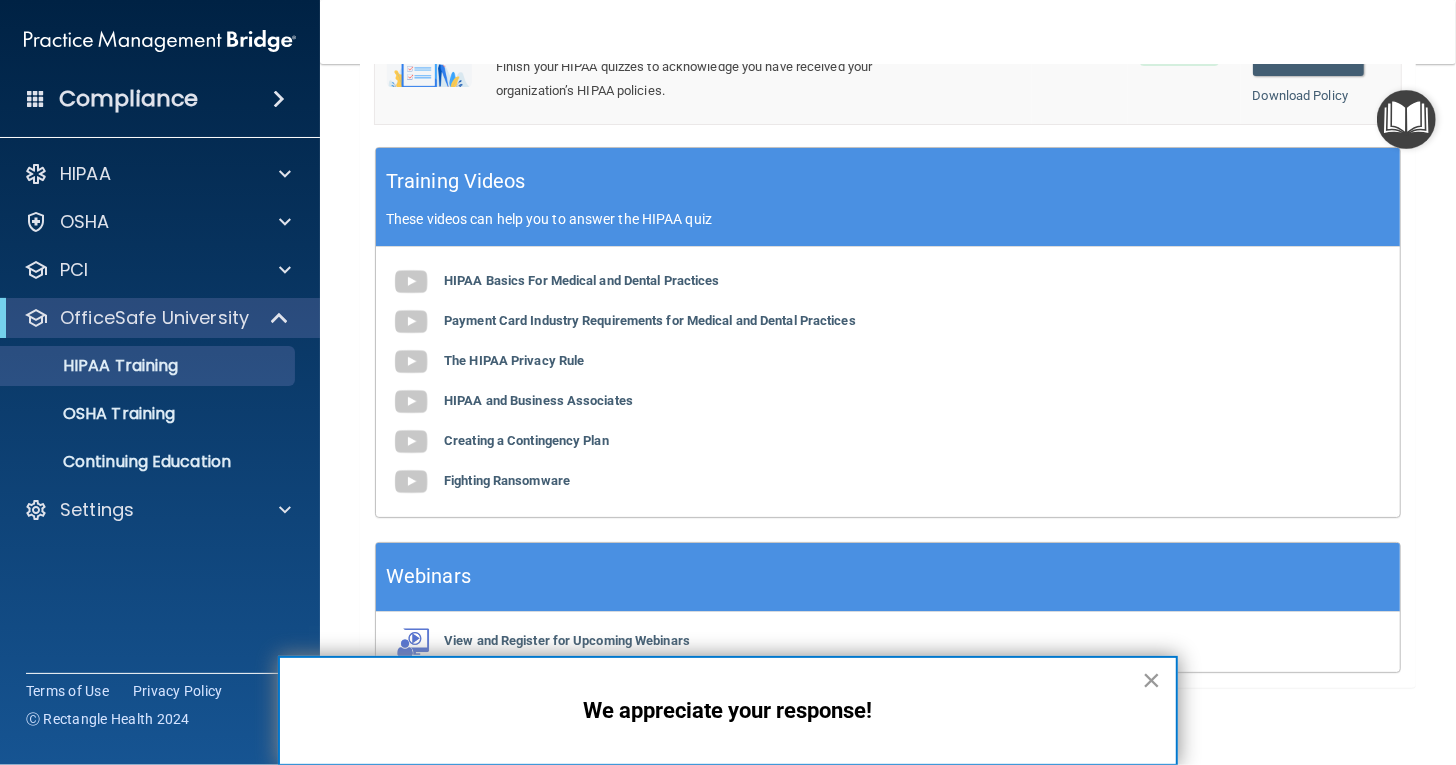 click on "×" at bounding box center (1151, 680) 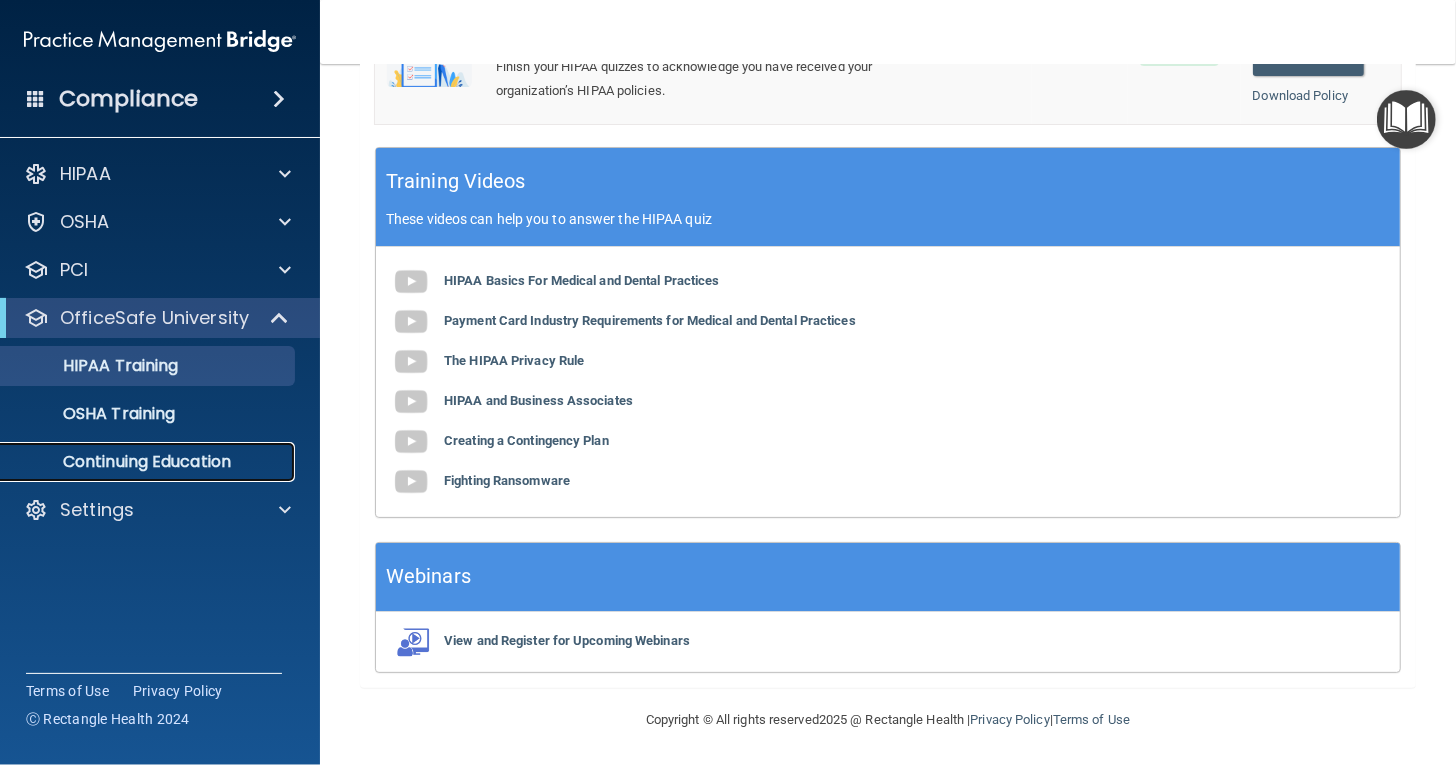 click on "Continuing Education" at bounding box center (149, 462) 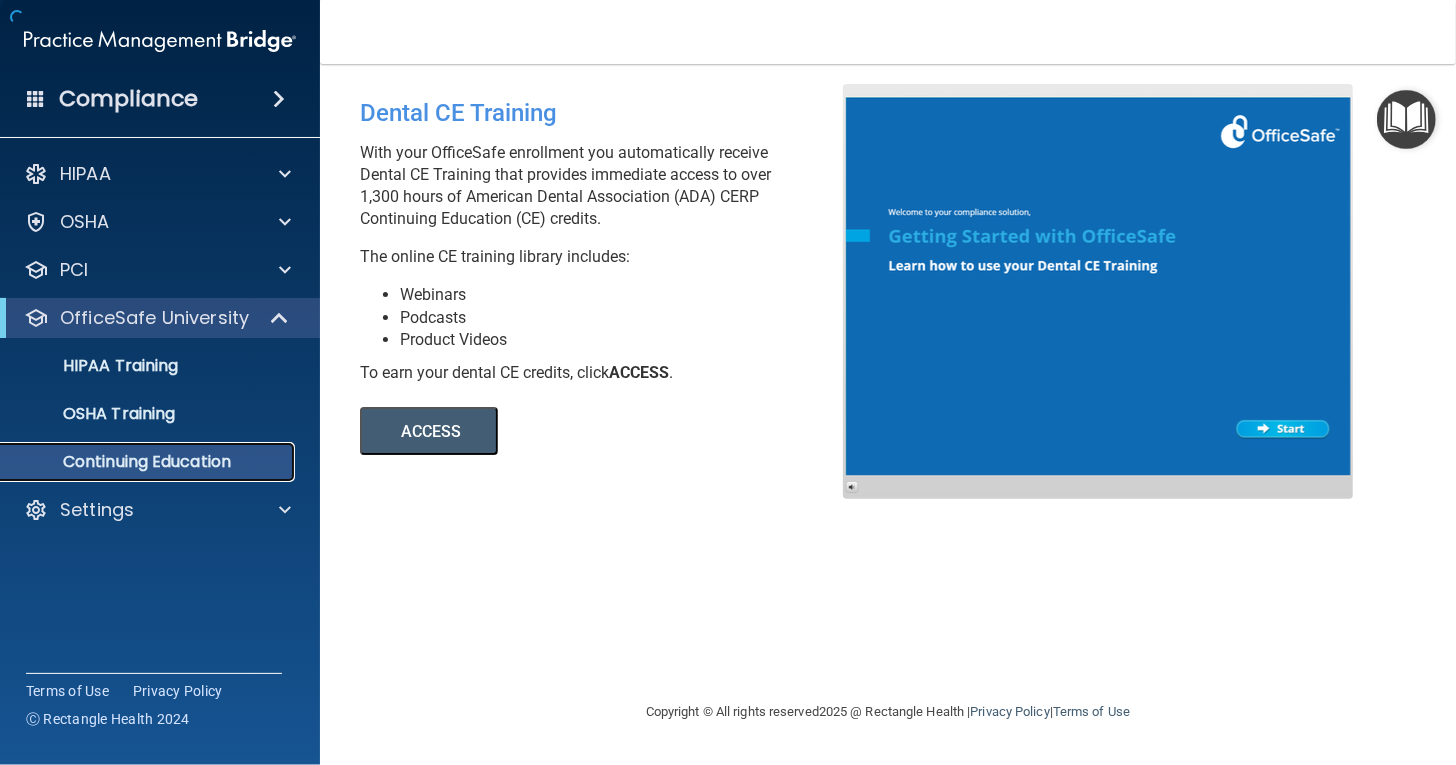scroll, scrollTop: 0, scrollLeft: 0, axis: both 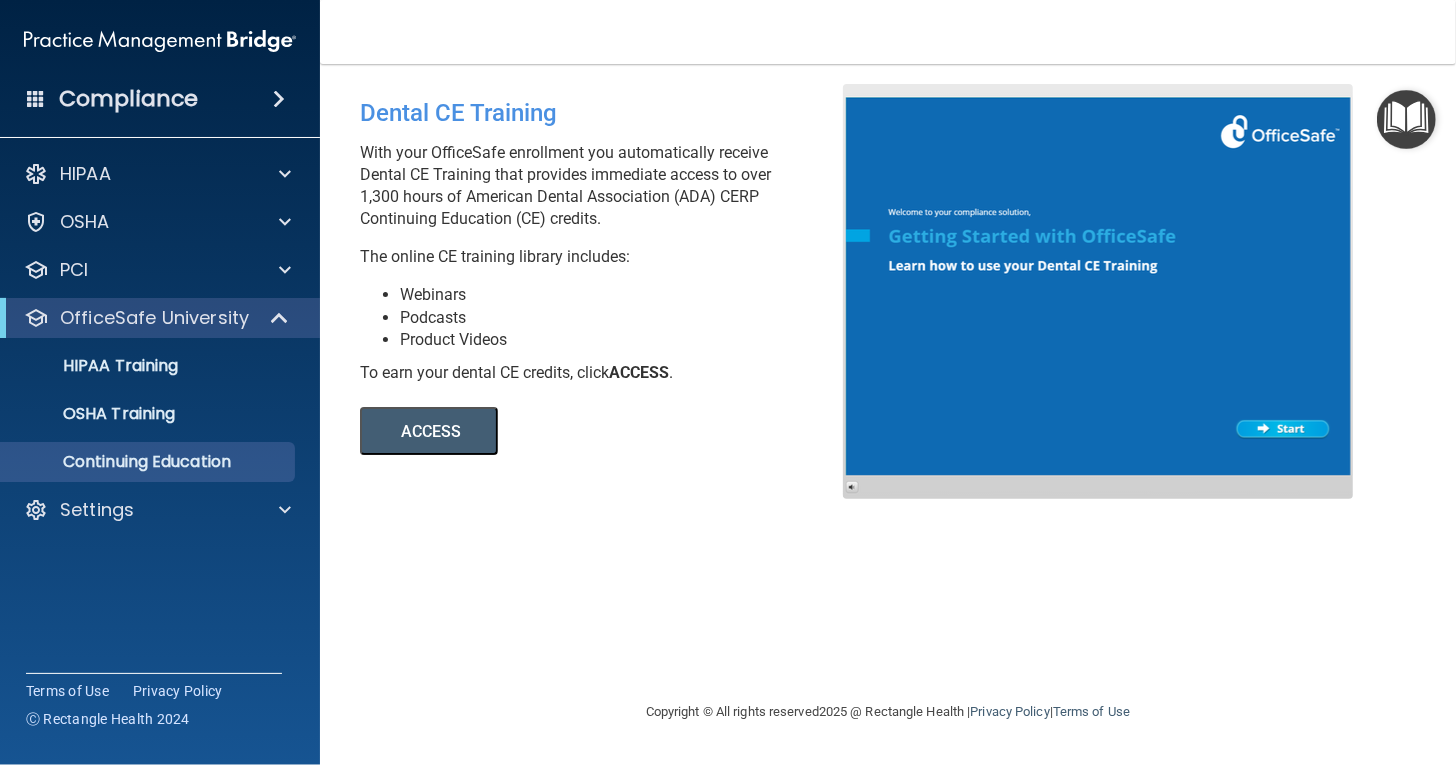 click on "Compliance" at bounding box center (128, 99) 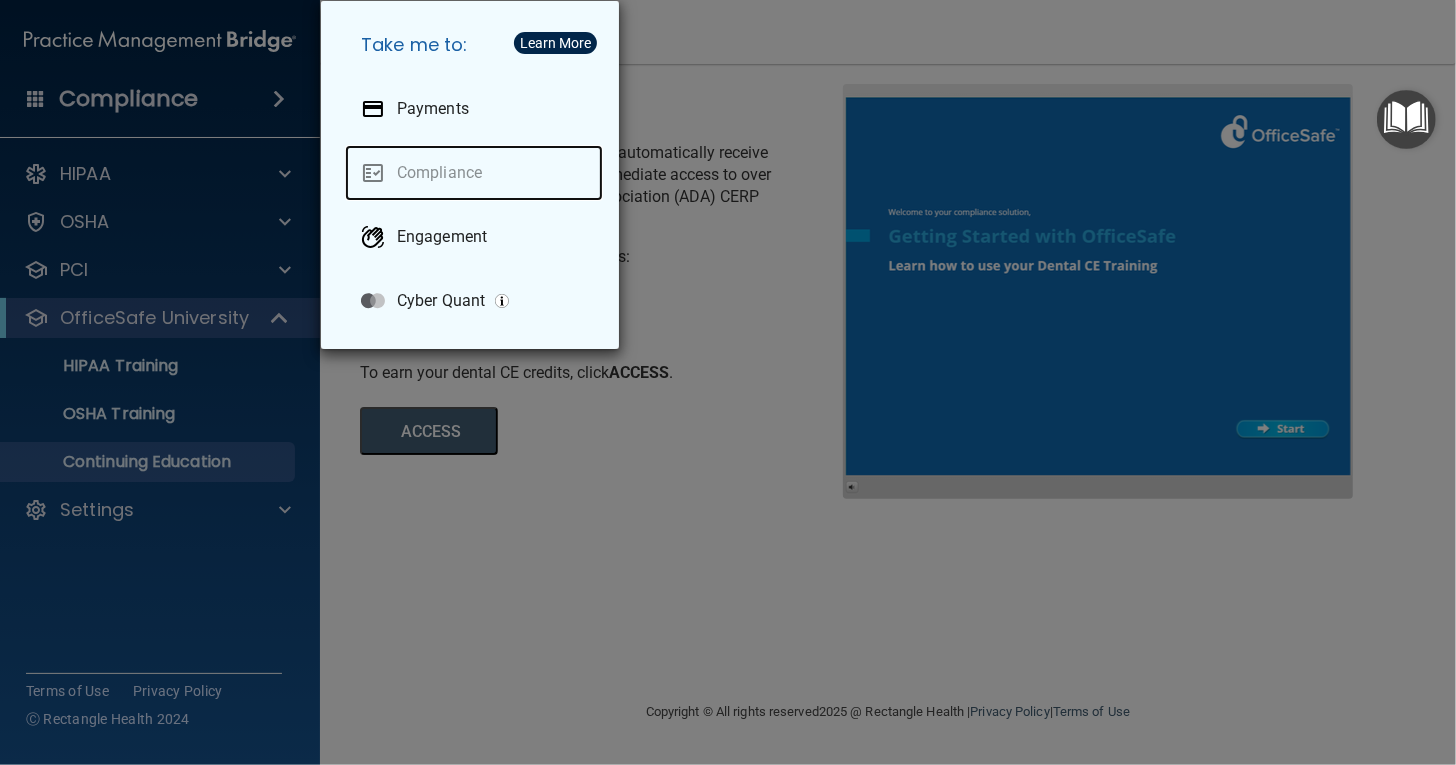 click on "Compliance" at bounding box center (474, 173) 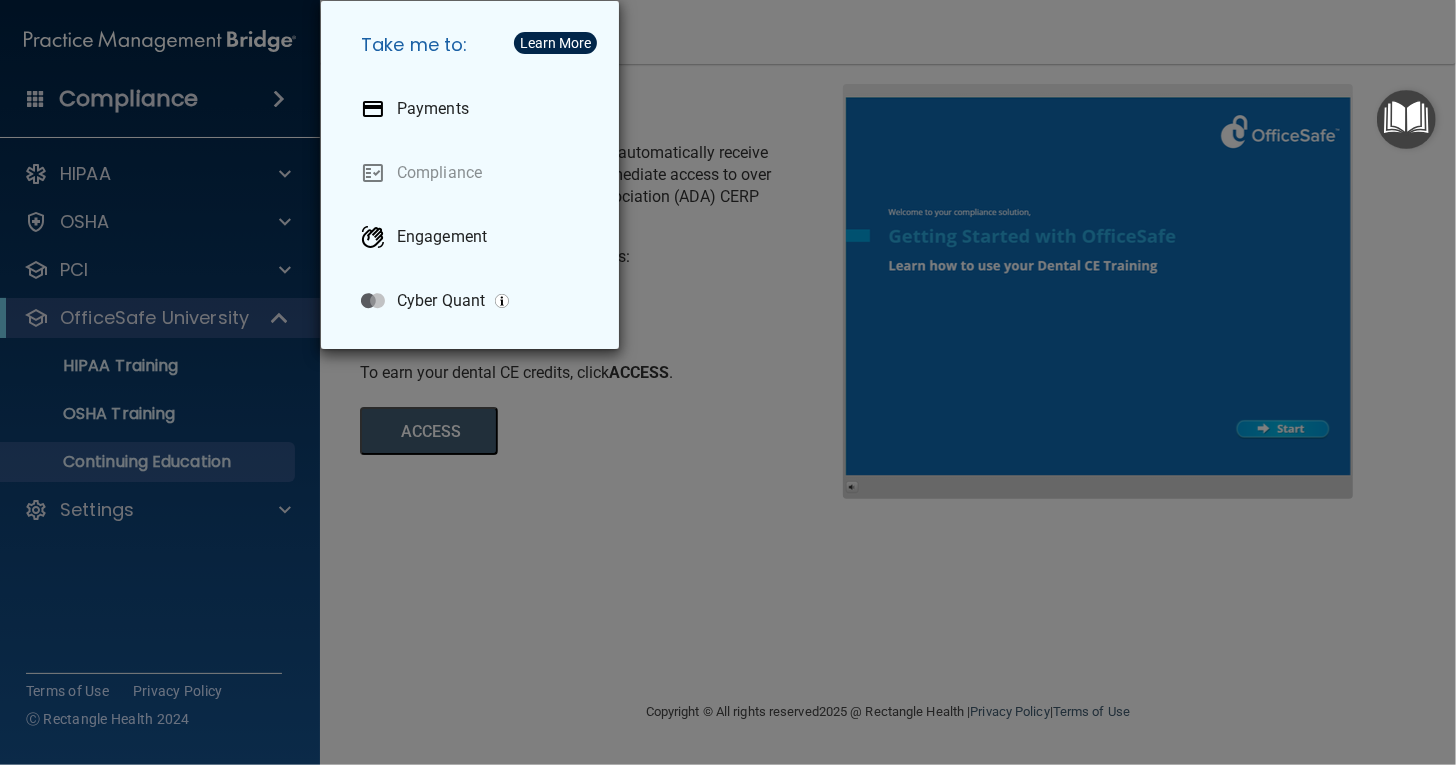 click on "Take me to:             Payments                   Compliance                     Engagement                     Cyber Quant" at bounding box center [728, 382] 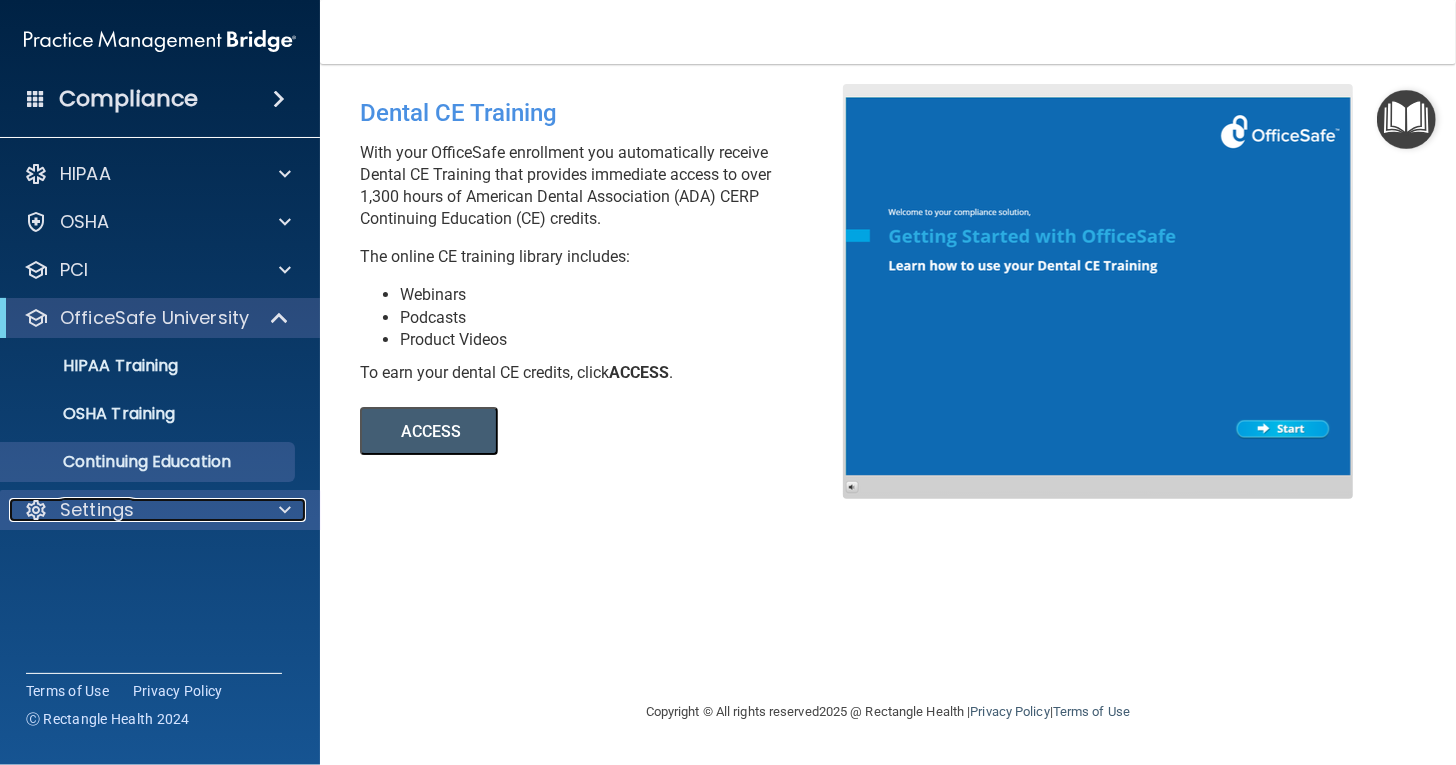 click on "Settings" at bounding box center (133, 510) 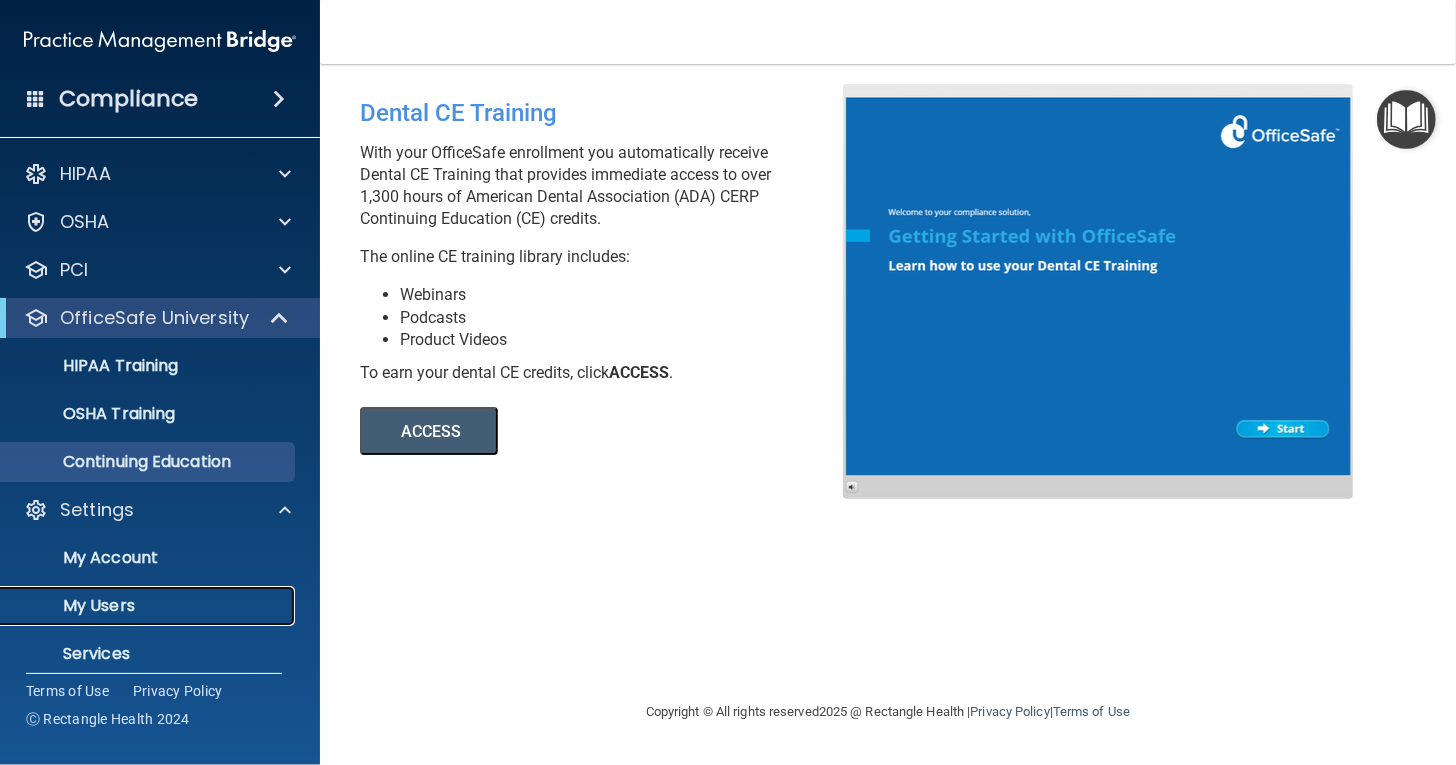 click on "My Users" at bounding box center (149, 606) 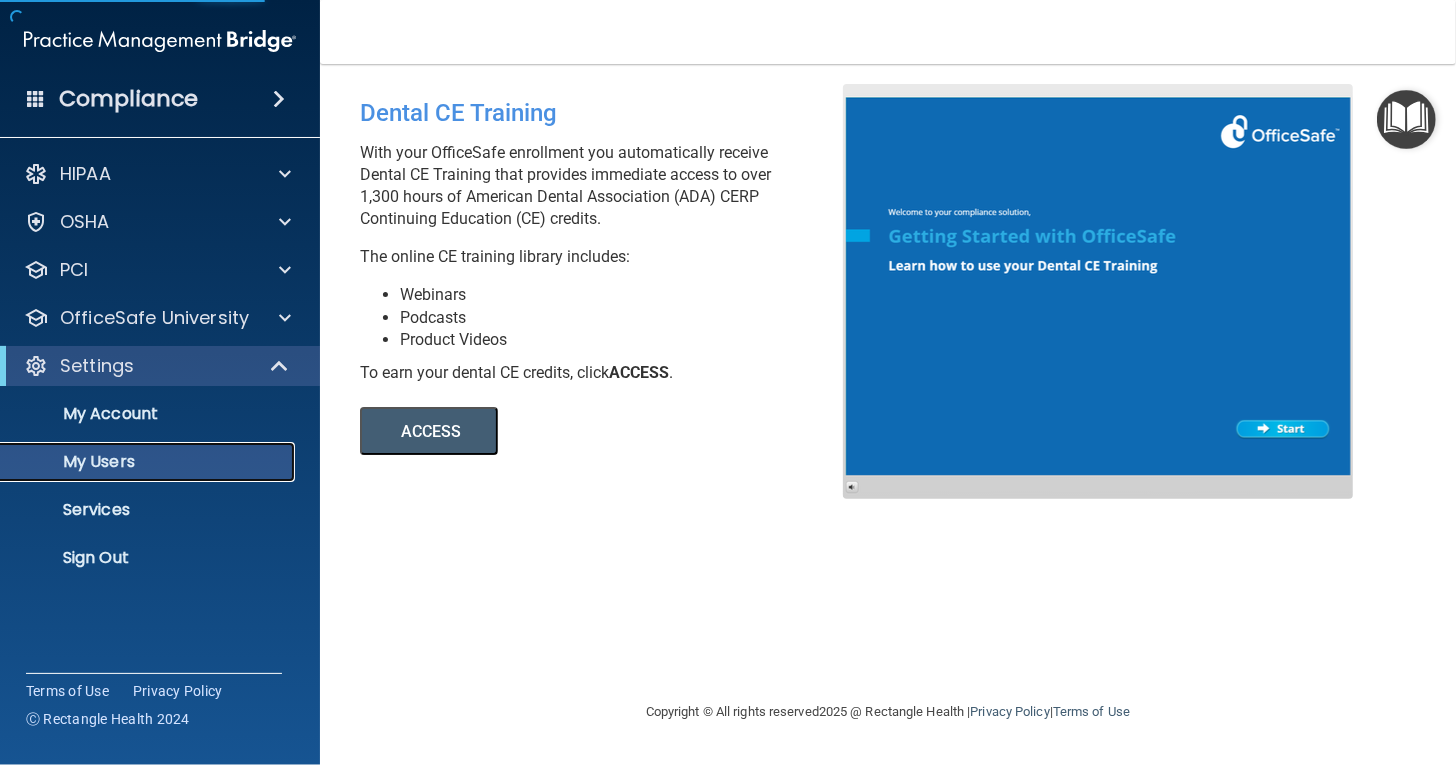 select on "20" 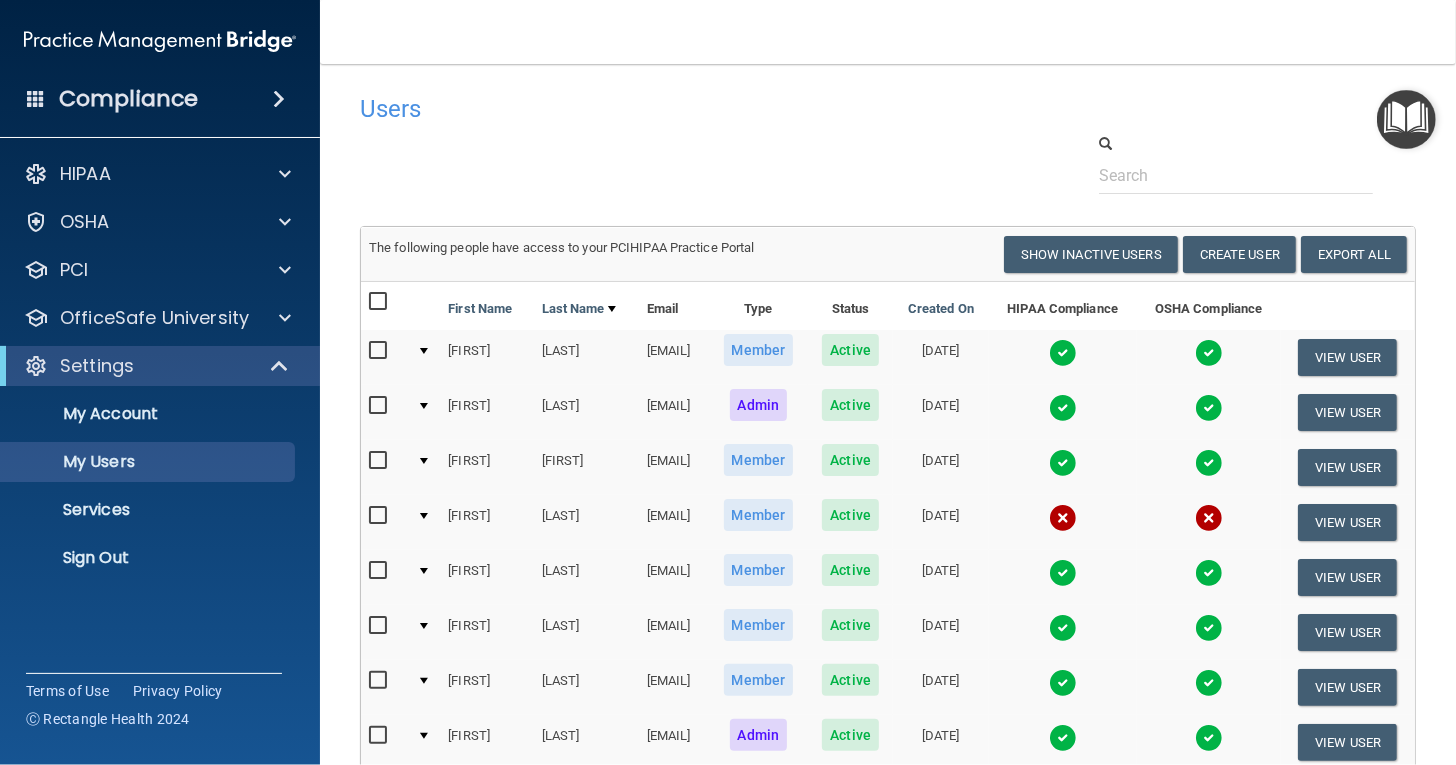 click at bounding box center (1406, 119) 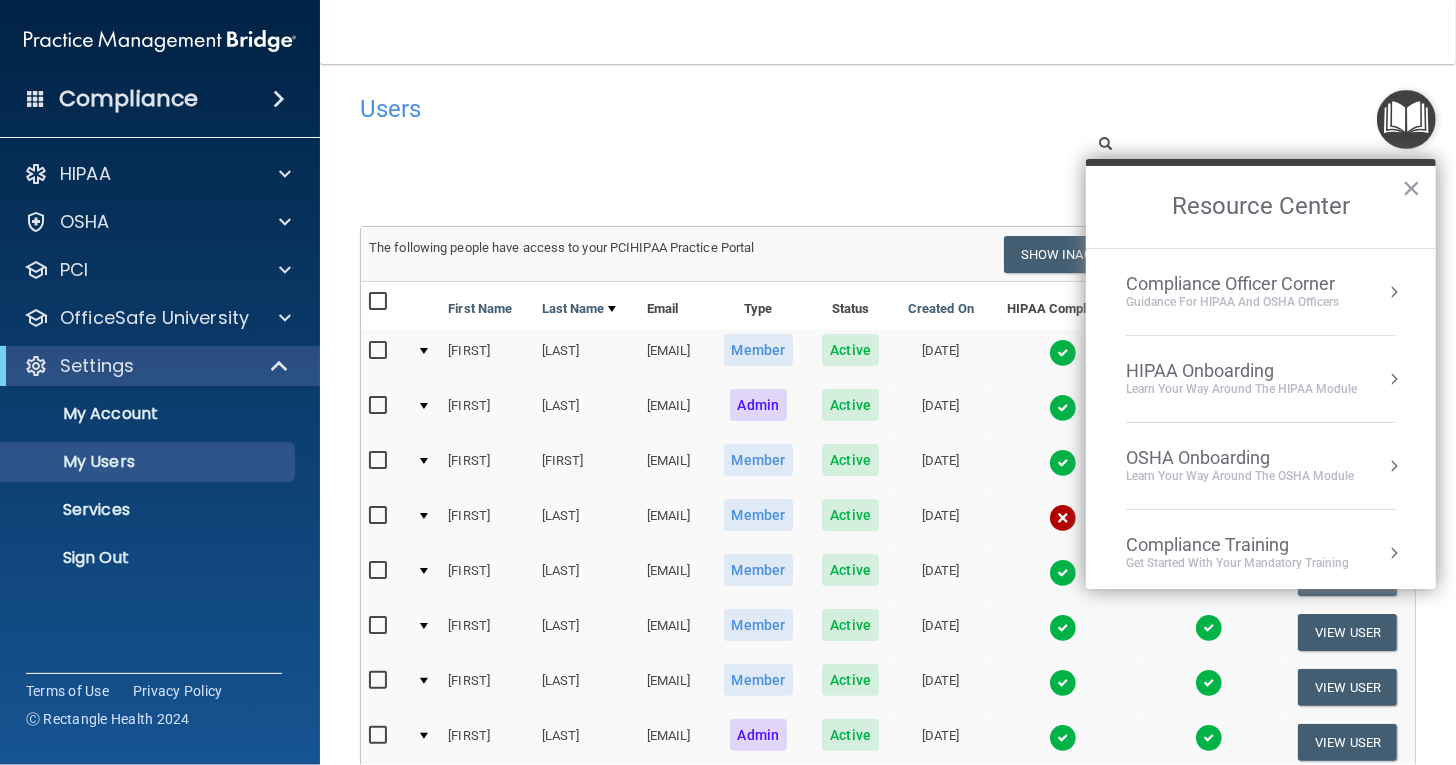 click on "Learn your way around the OSHA module" at bounding box center (1240, 476) 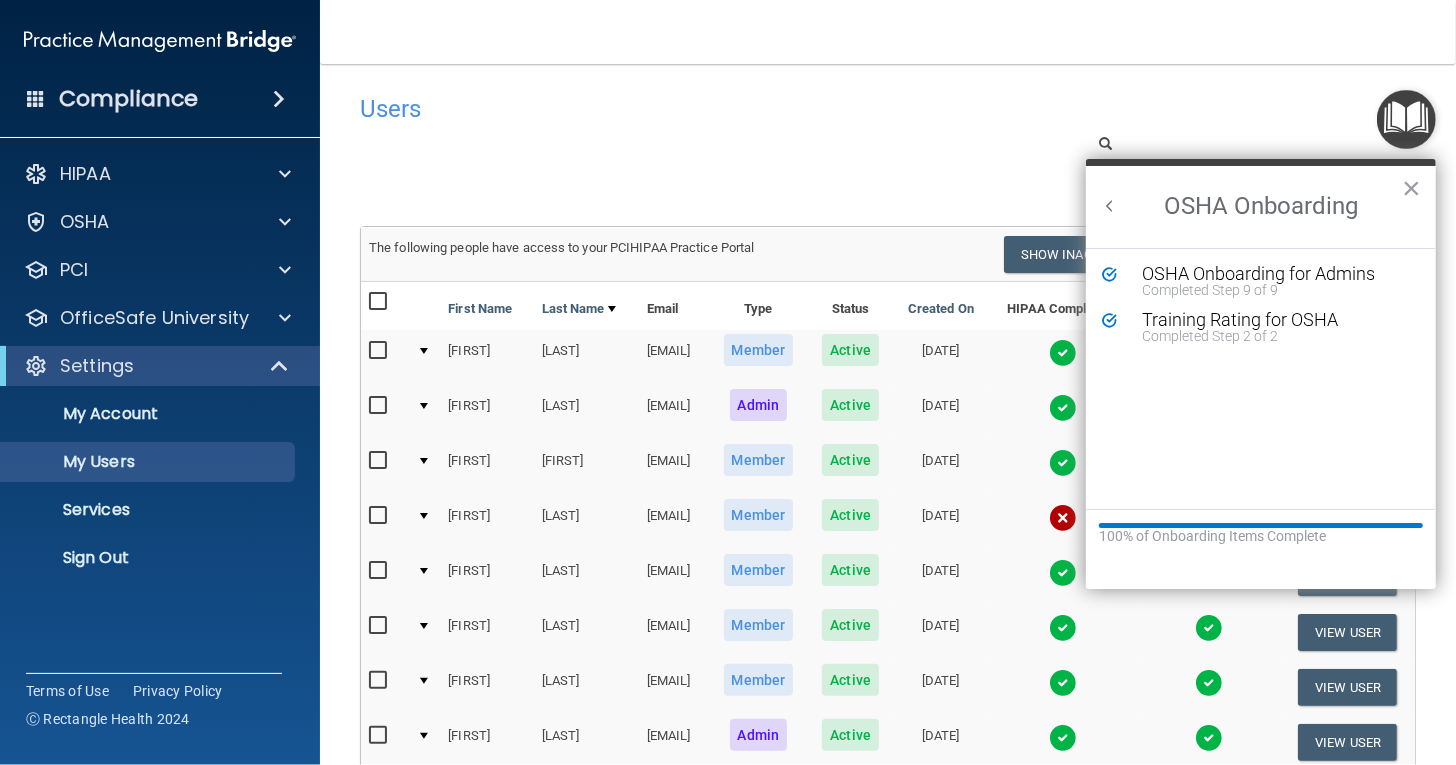scroll, scrollTop: 0, scrollLeft: 0, axis: both 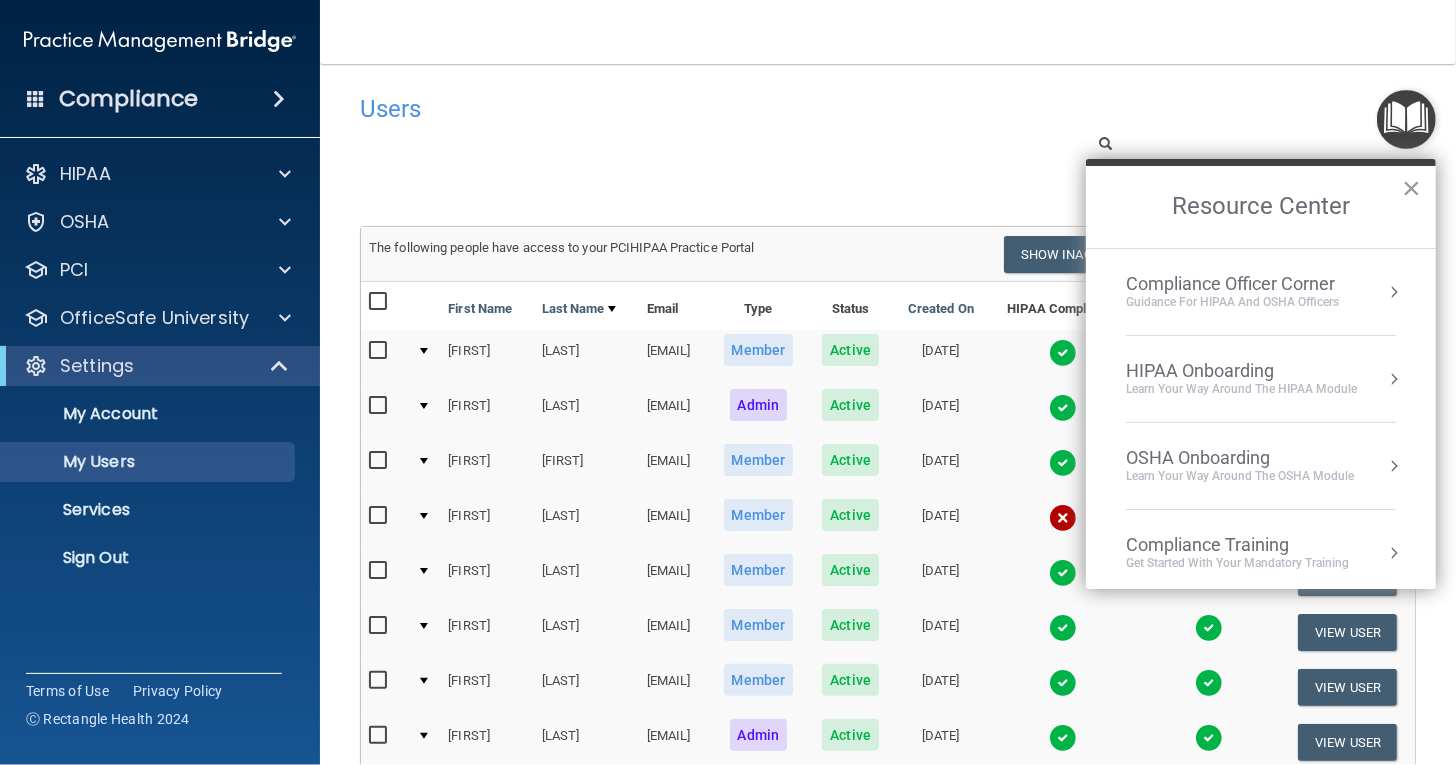 click on "×" at bounding box center (1411, 188) 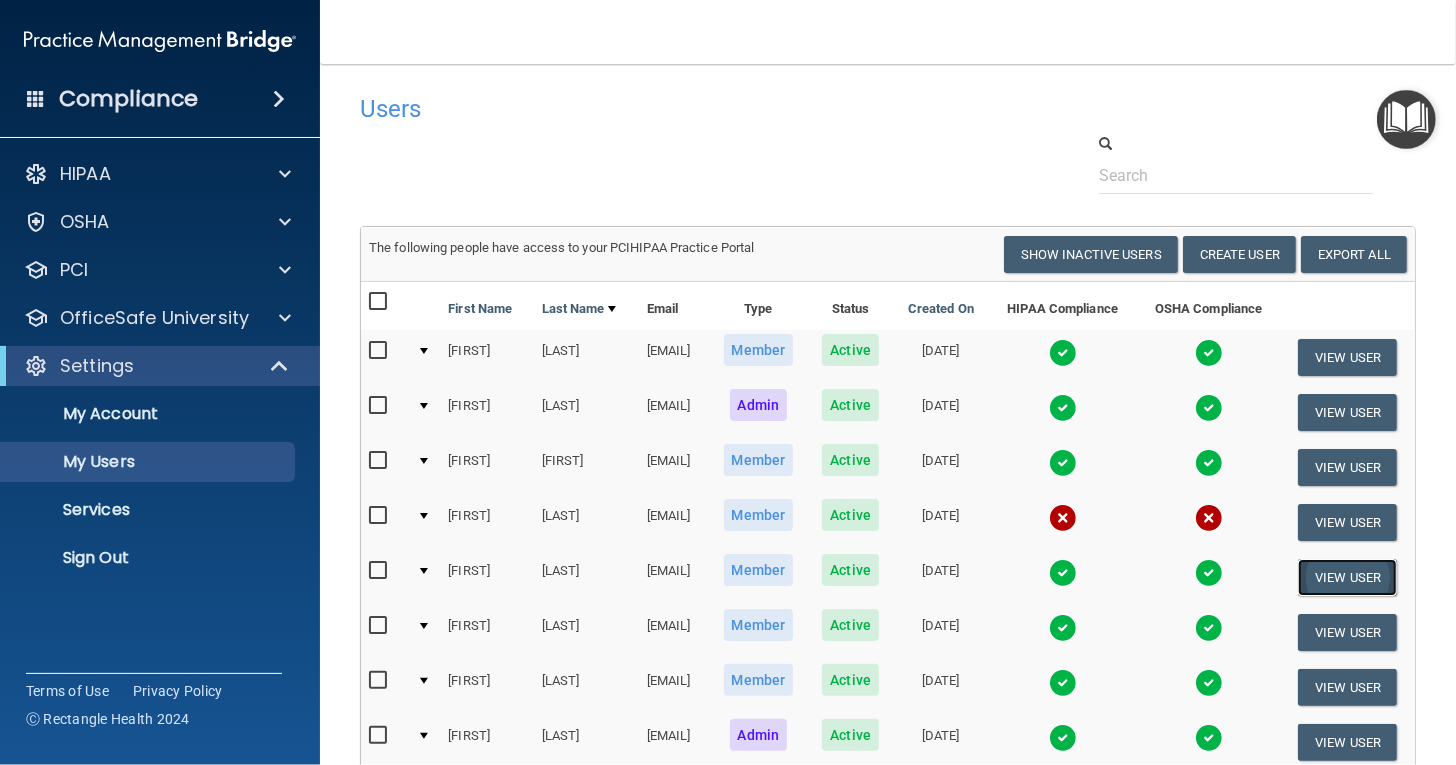 click on "View User" at bounding box center [1347, 577] 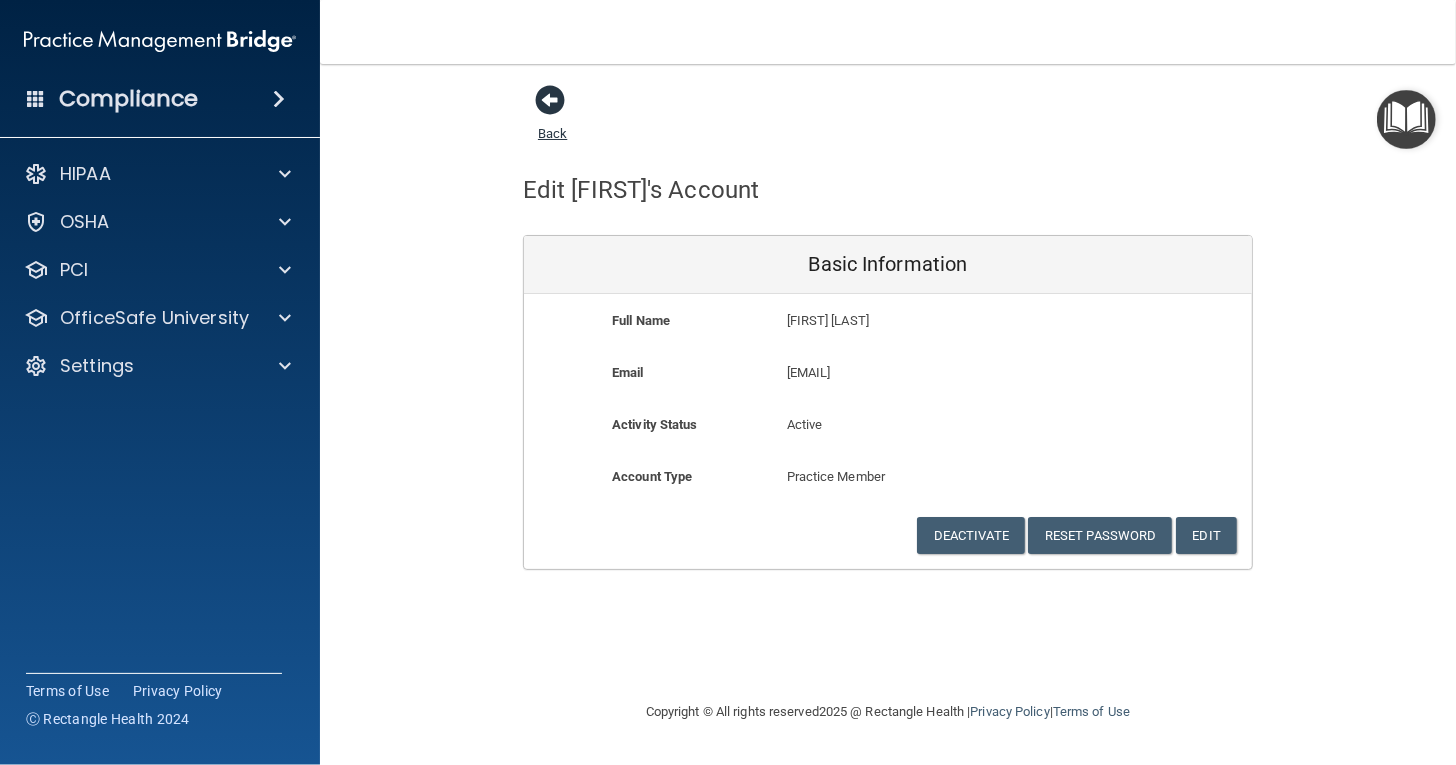 click at bounding box center (550, 100) 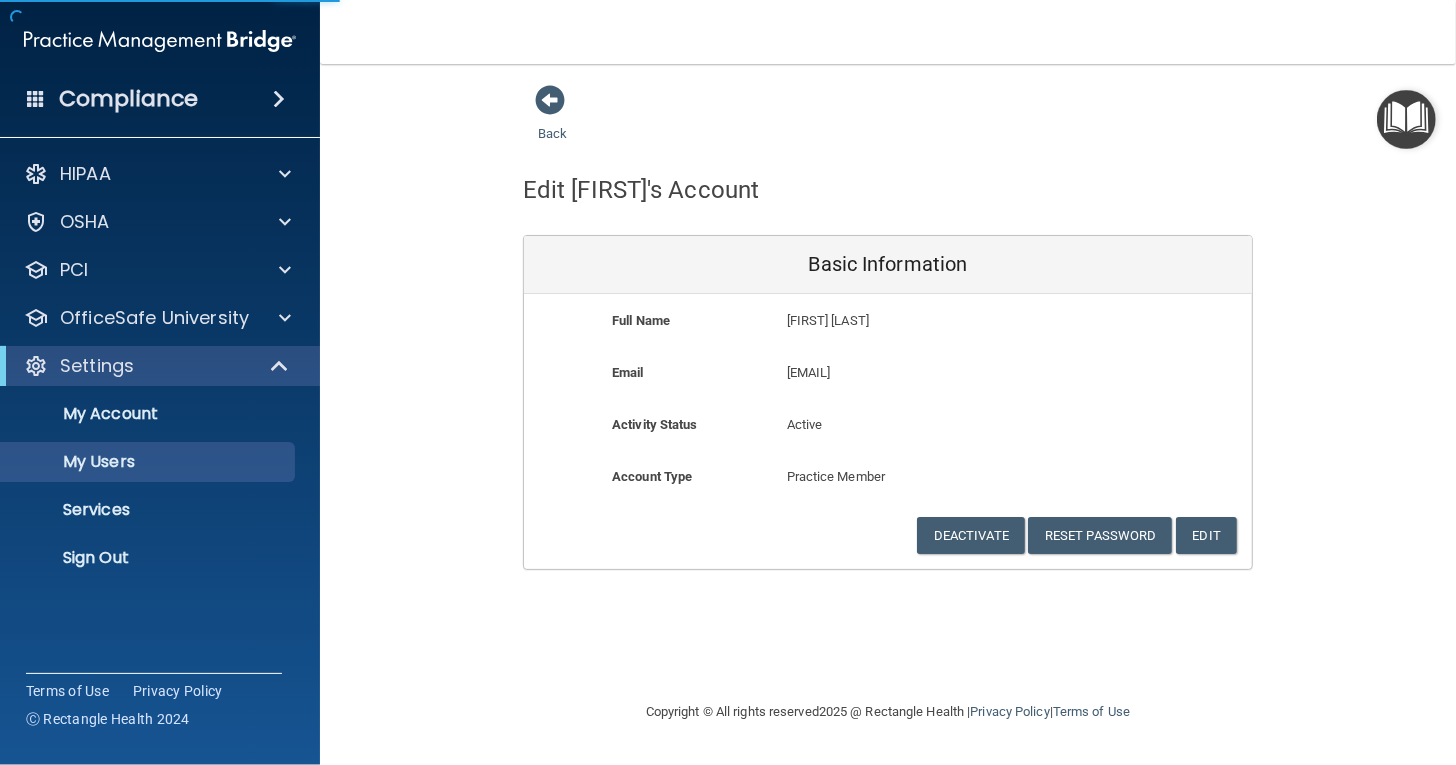 select on "20" 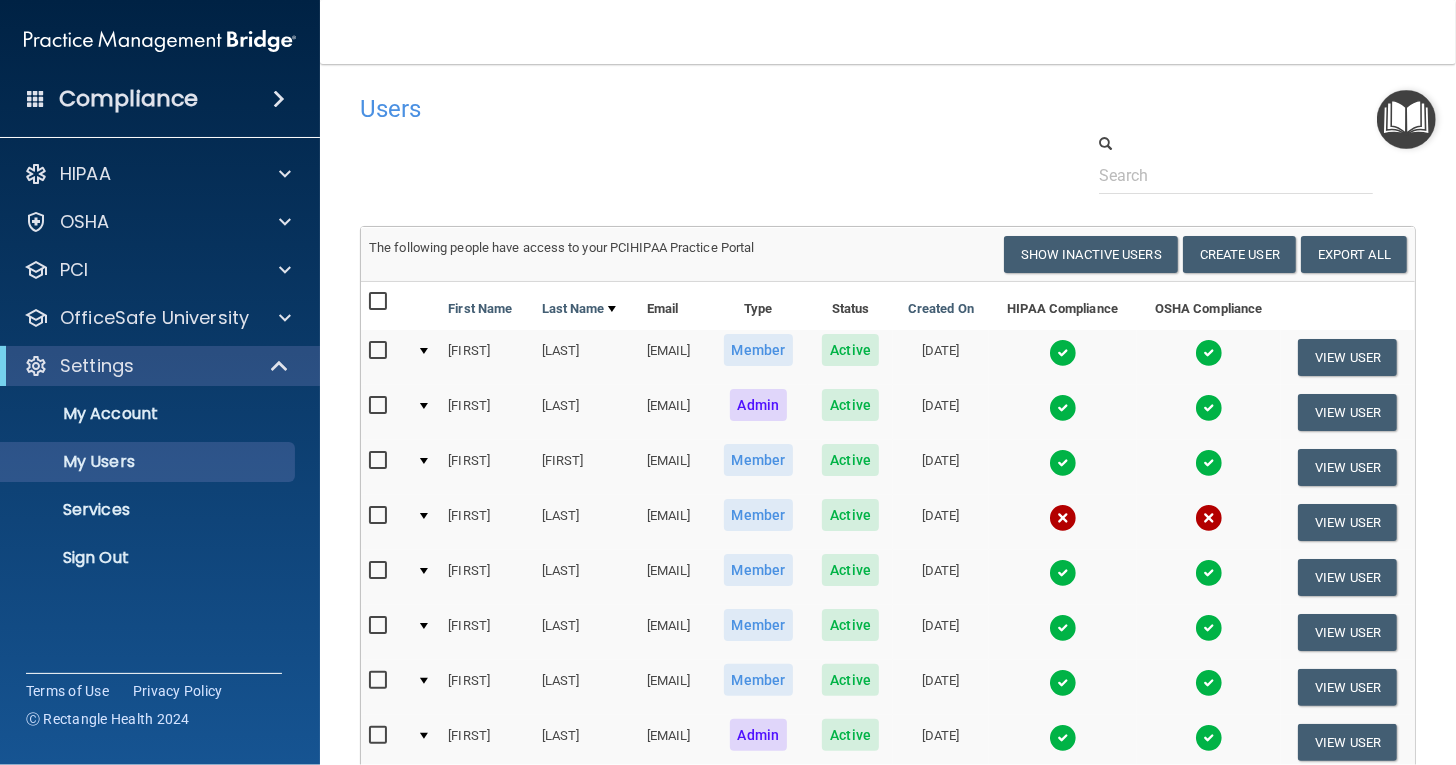 click on "Active" at bounding box center (850, 570) 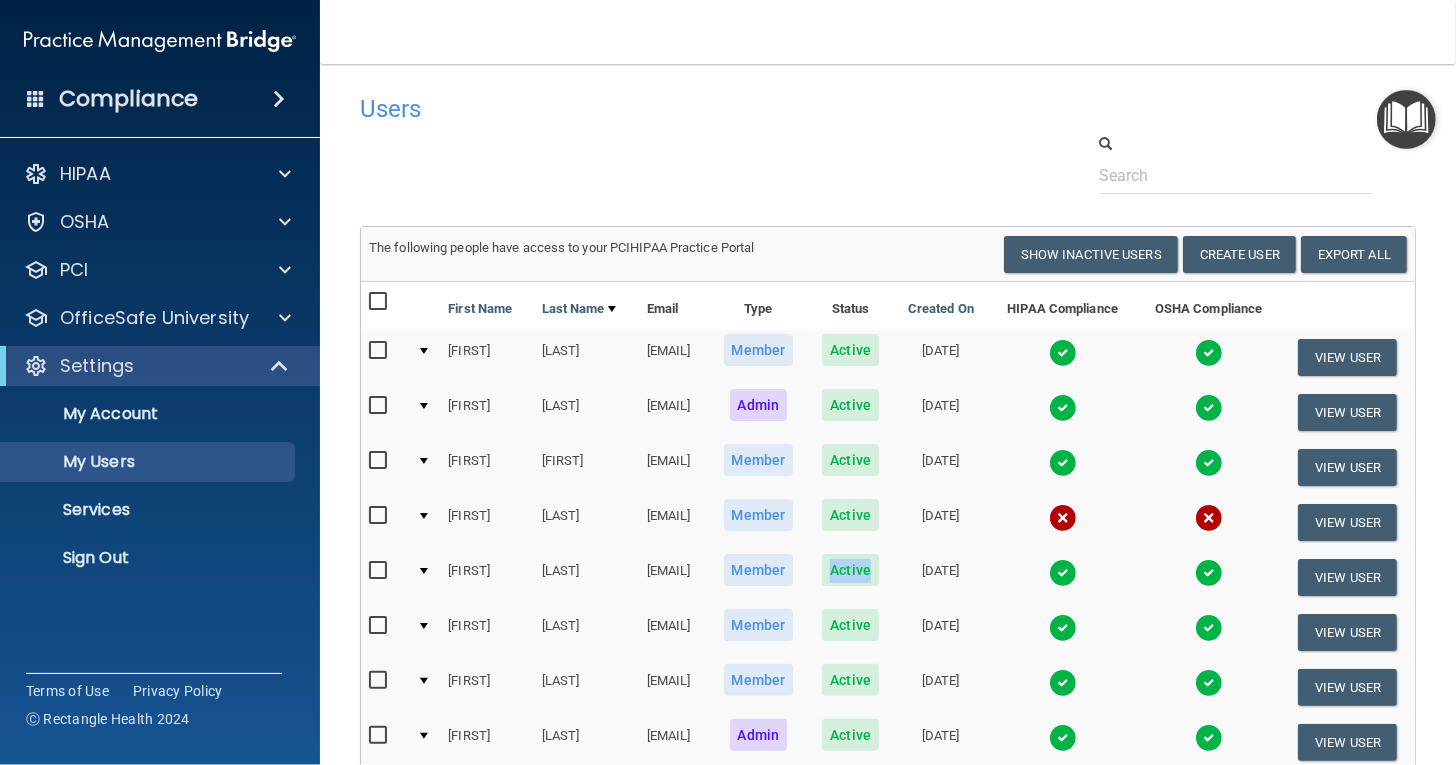 click on "Active" at bounding box center [850, 570] 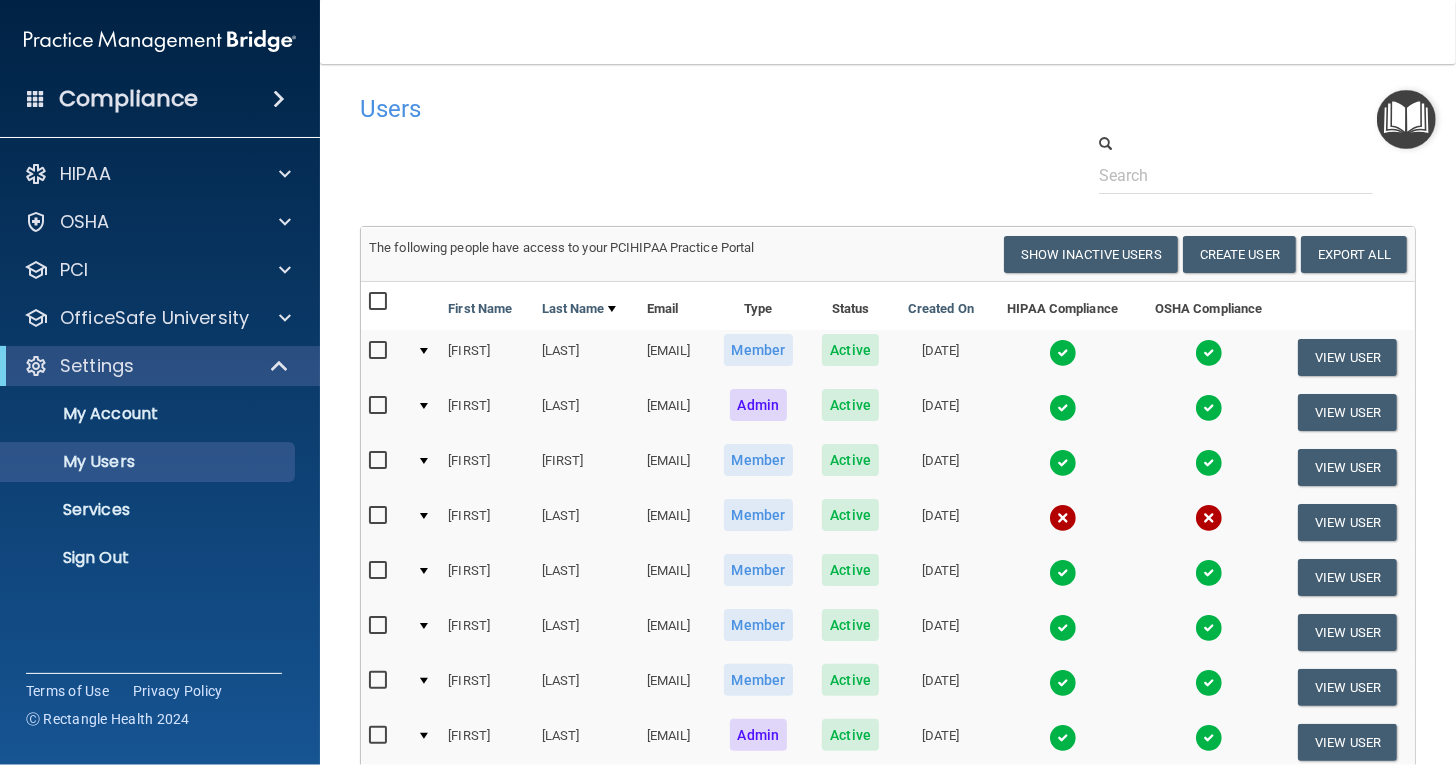 click on "Member" at bounding box center (759, 570) 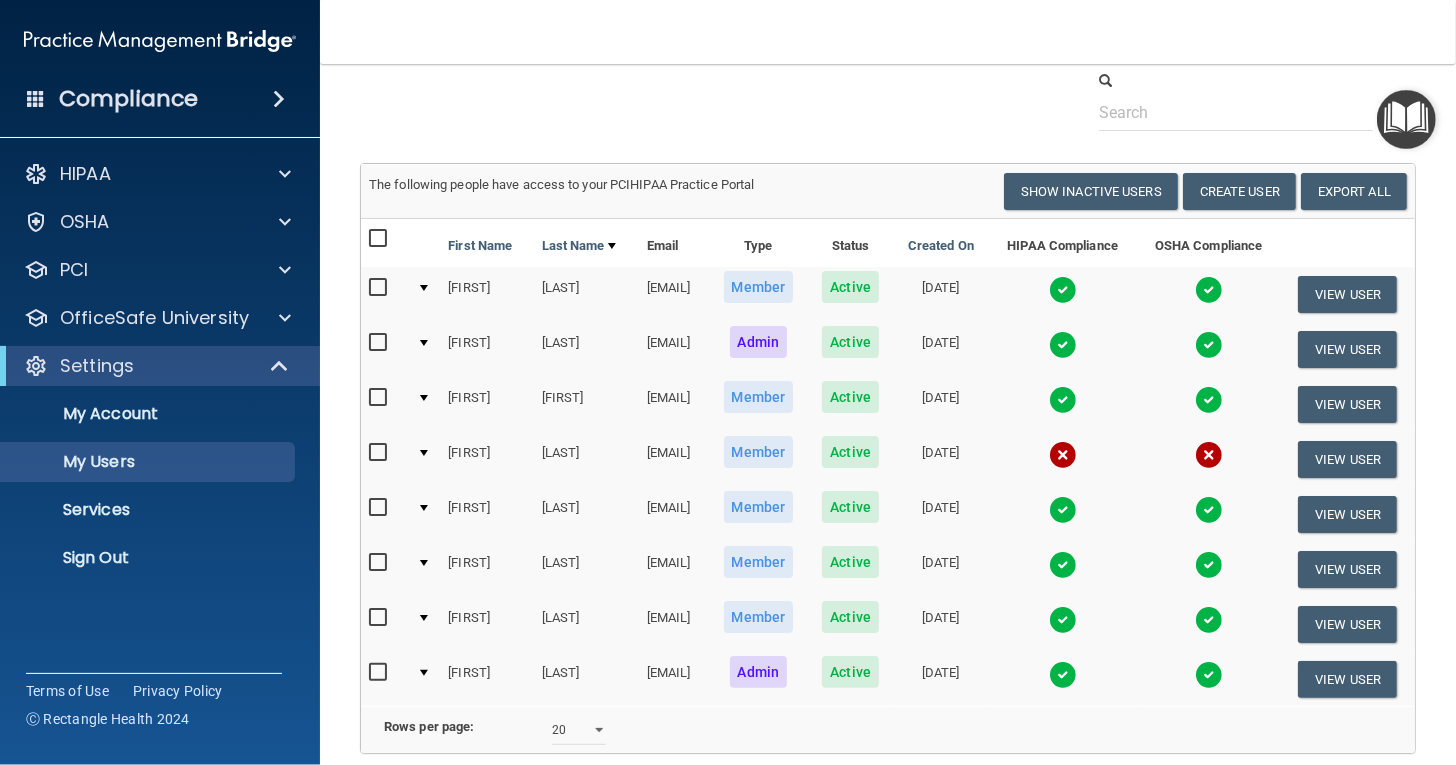 scroll, scrollTop: 0, scrollLeft: 0, axis: both 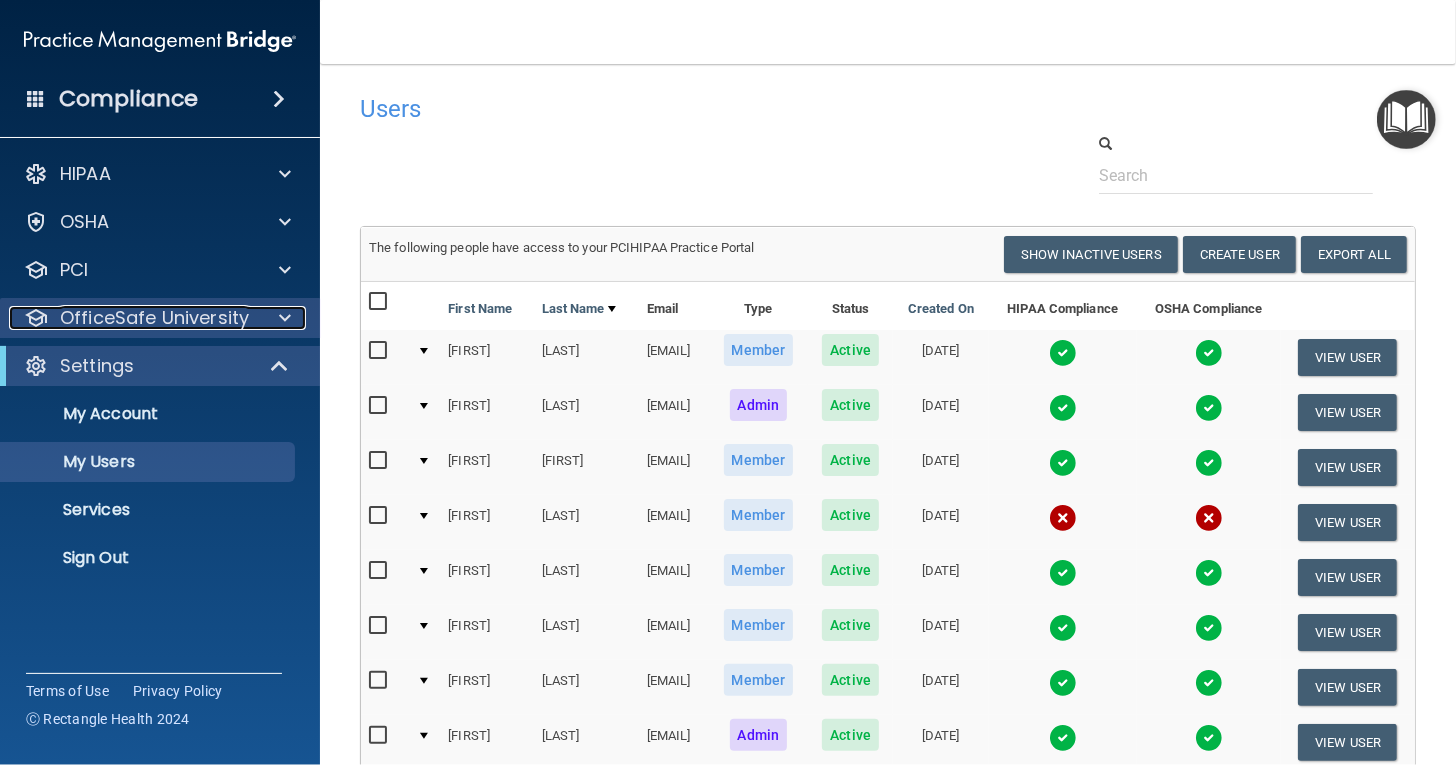 click at bounding box center (282, 318) 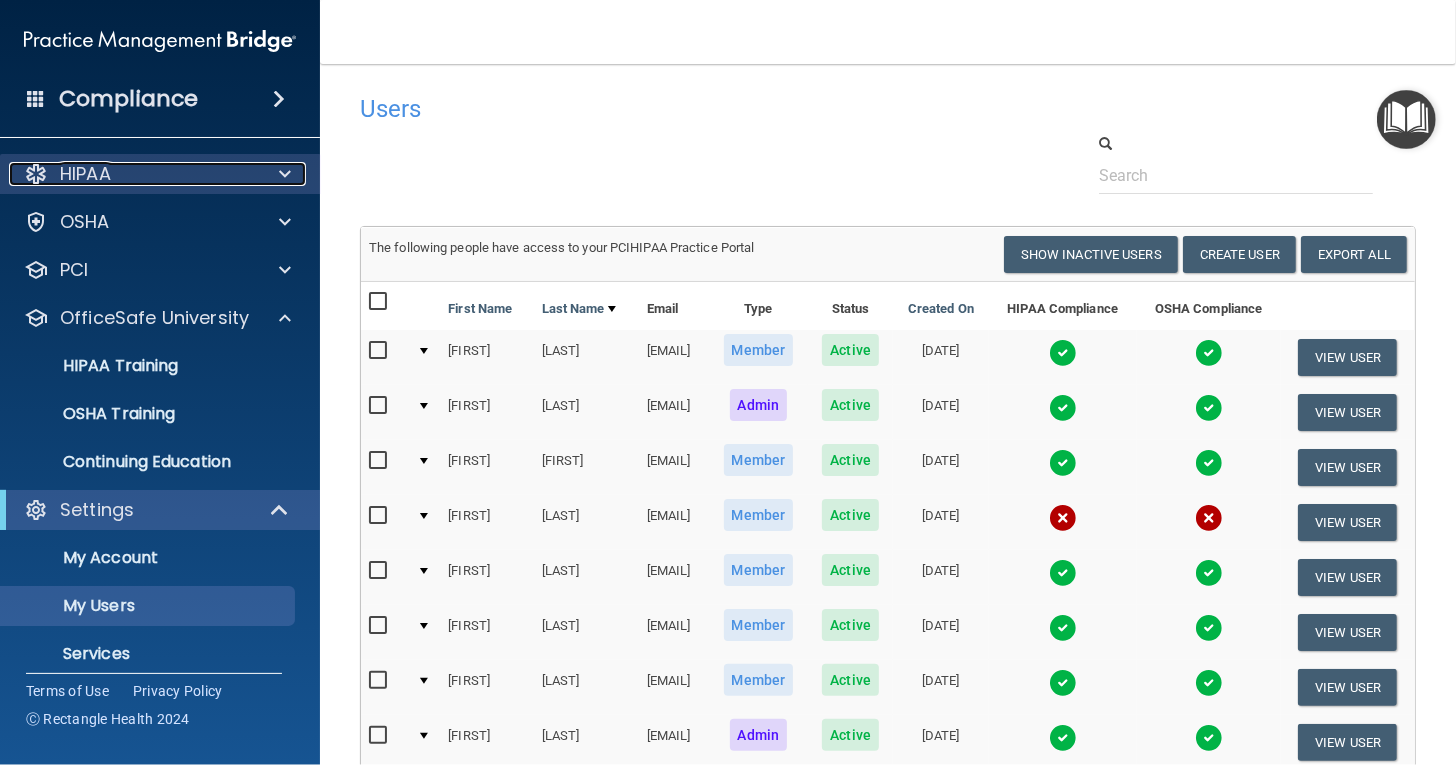click on "HIPAA" at bounding box center (85, 174) 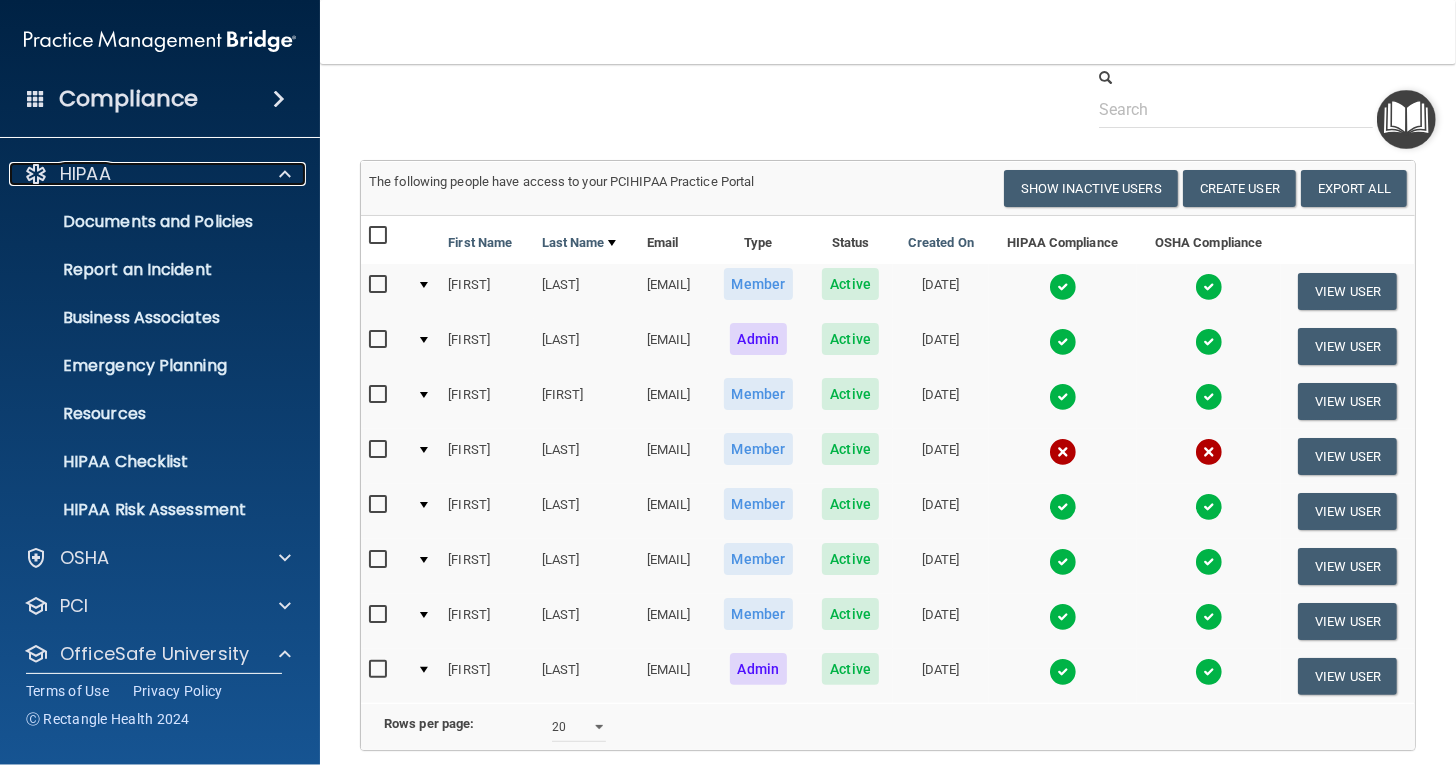 scroll, scrollTop: 264, scrollLeft: 0, axis: vertical 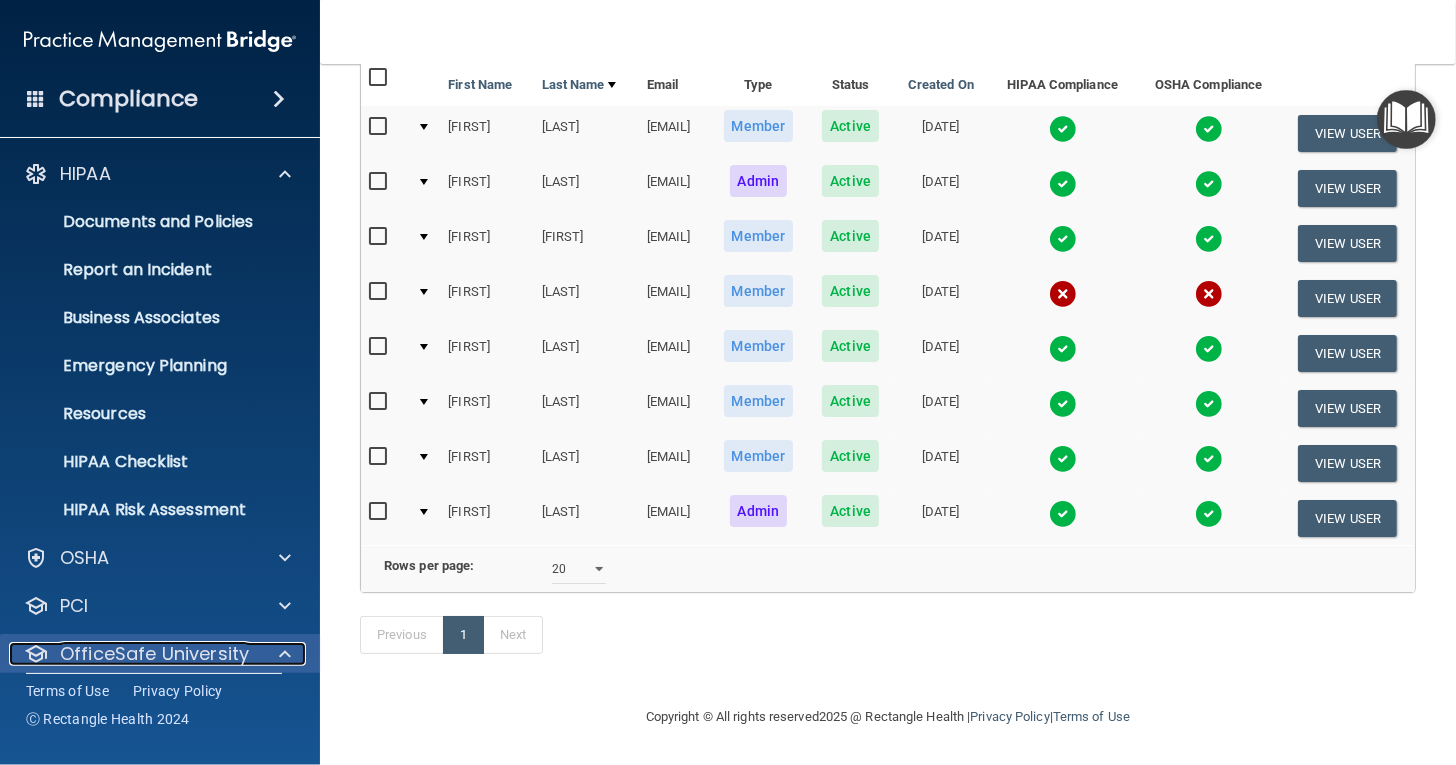 click on "OfficeSafe University" at bounding box center (154, 654) 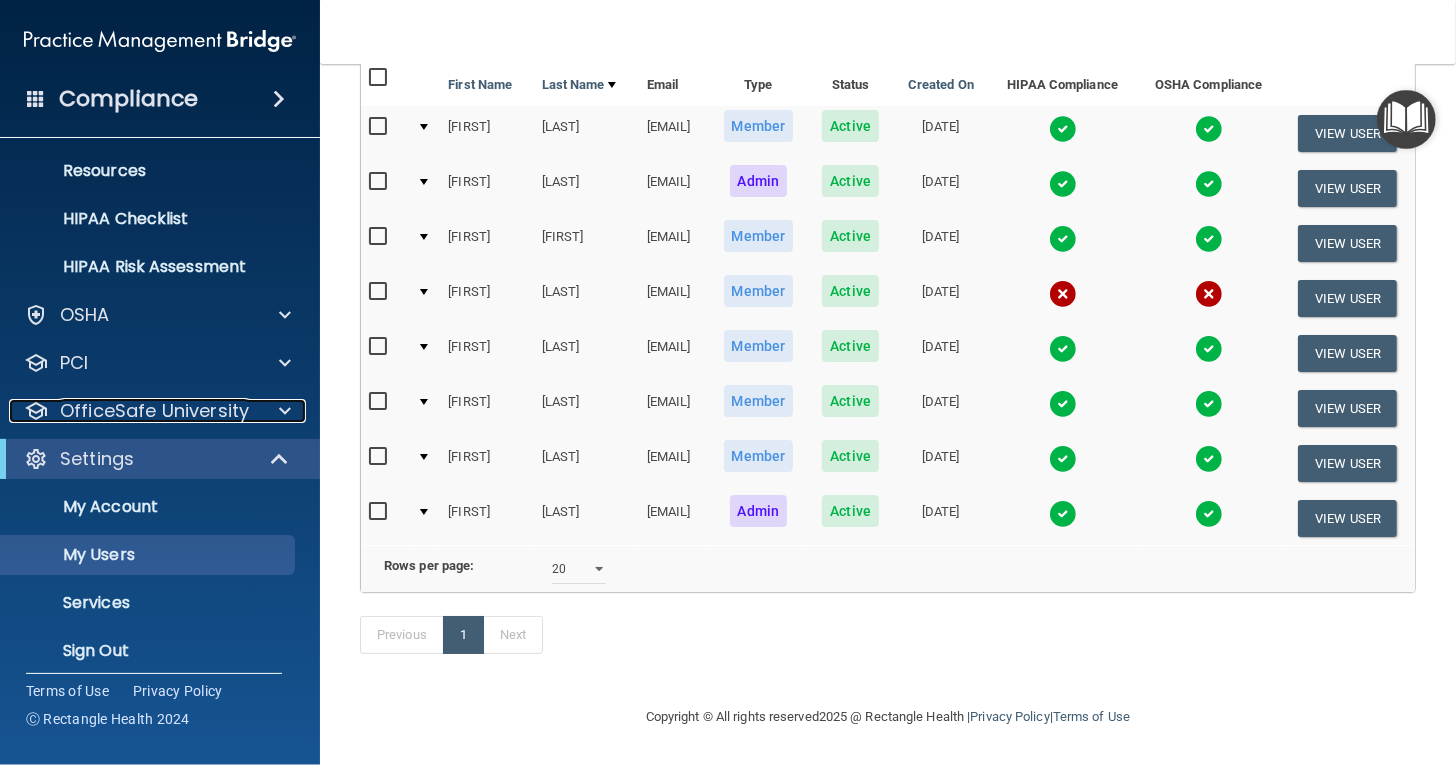 scroll, scrollTop: 255, scrollLeft: 0, axis: vertical 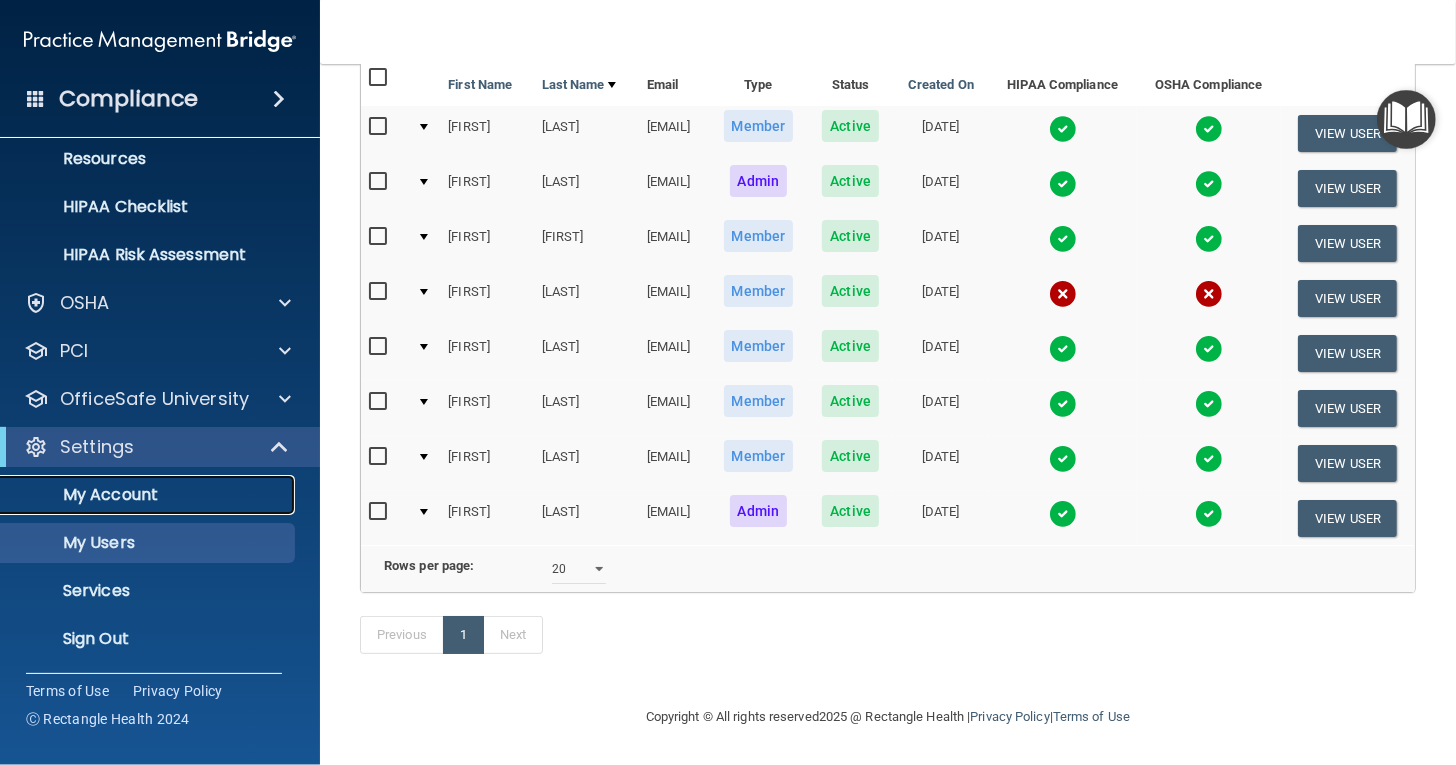 click on "My Account" at bounding box center [149, 495] 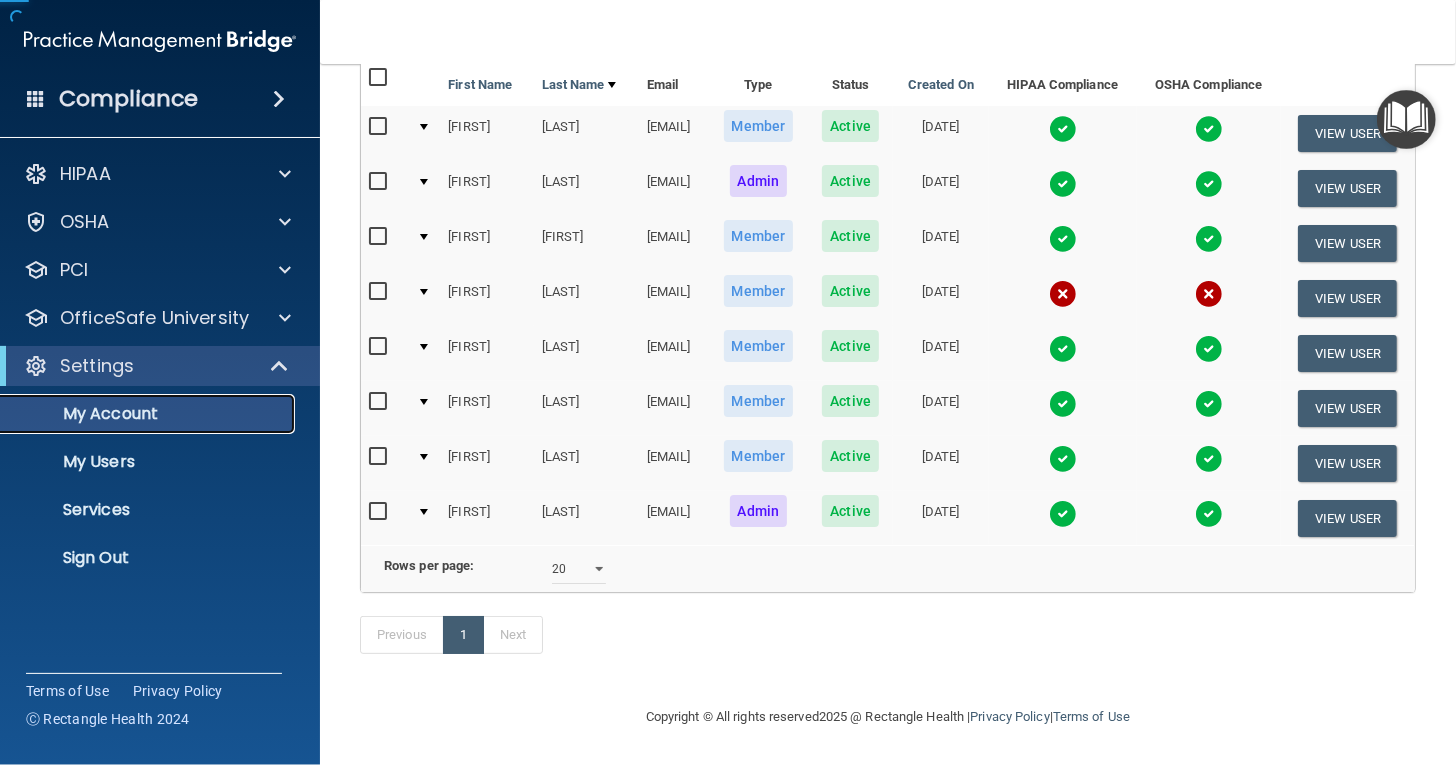 scroll, scrollTop: 0, scrollLeft: 0, axis: both 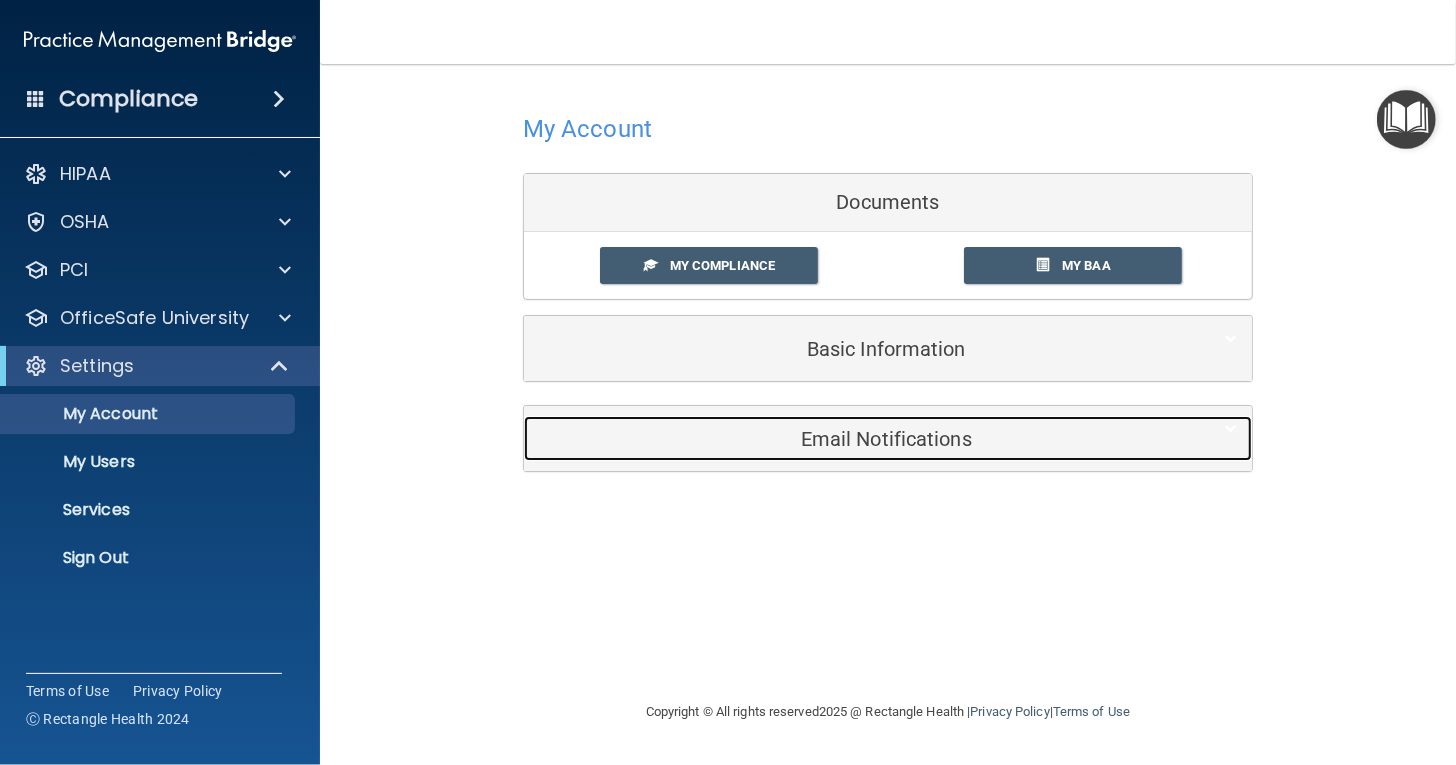click on "Email Notifications" at bounding box center (857, 438) 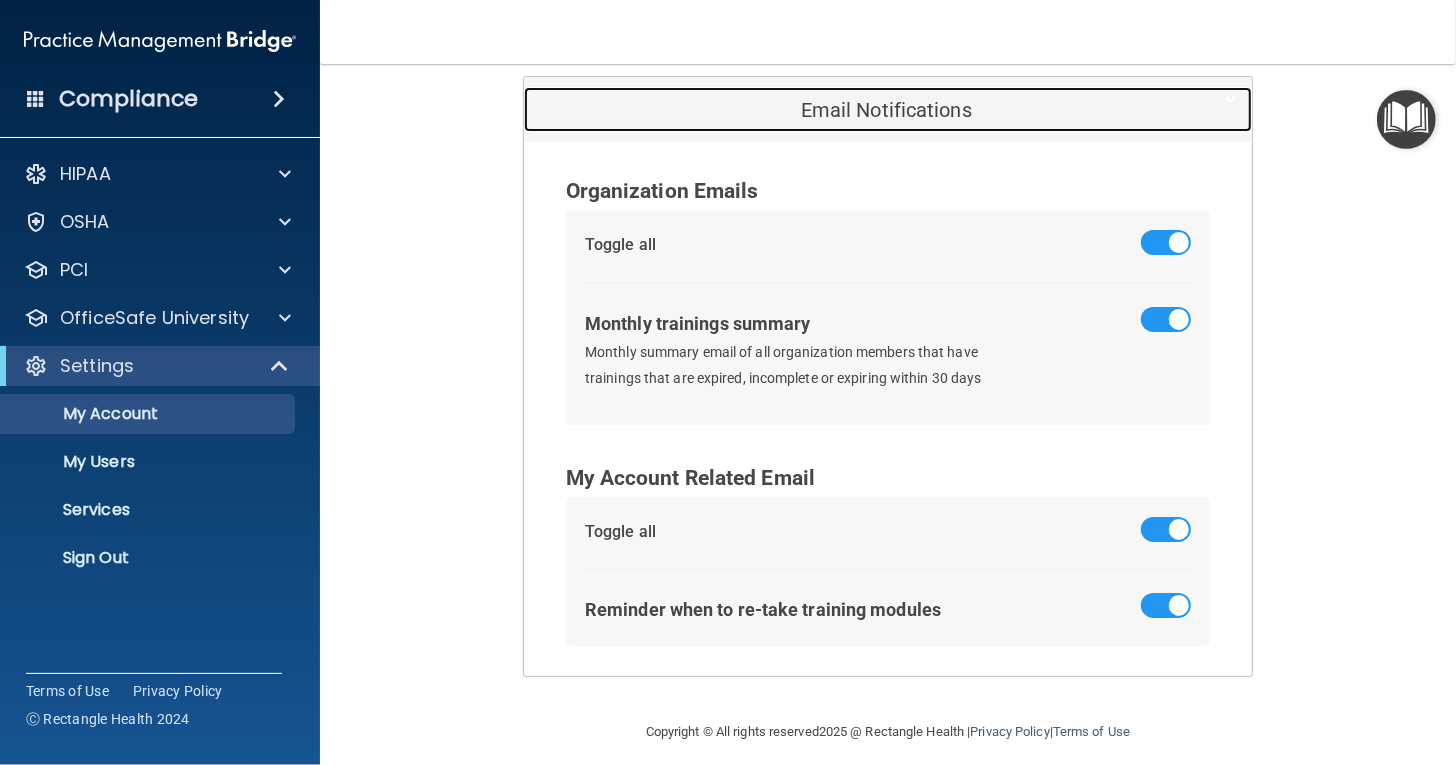 scroll, scrollTop: 341, scrollLeft: 0, axis: vertical 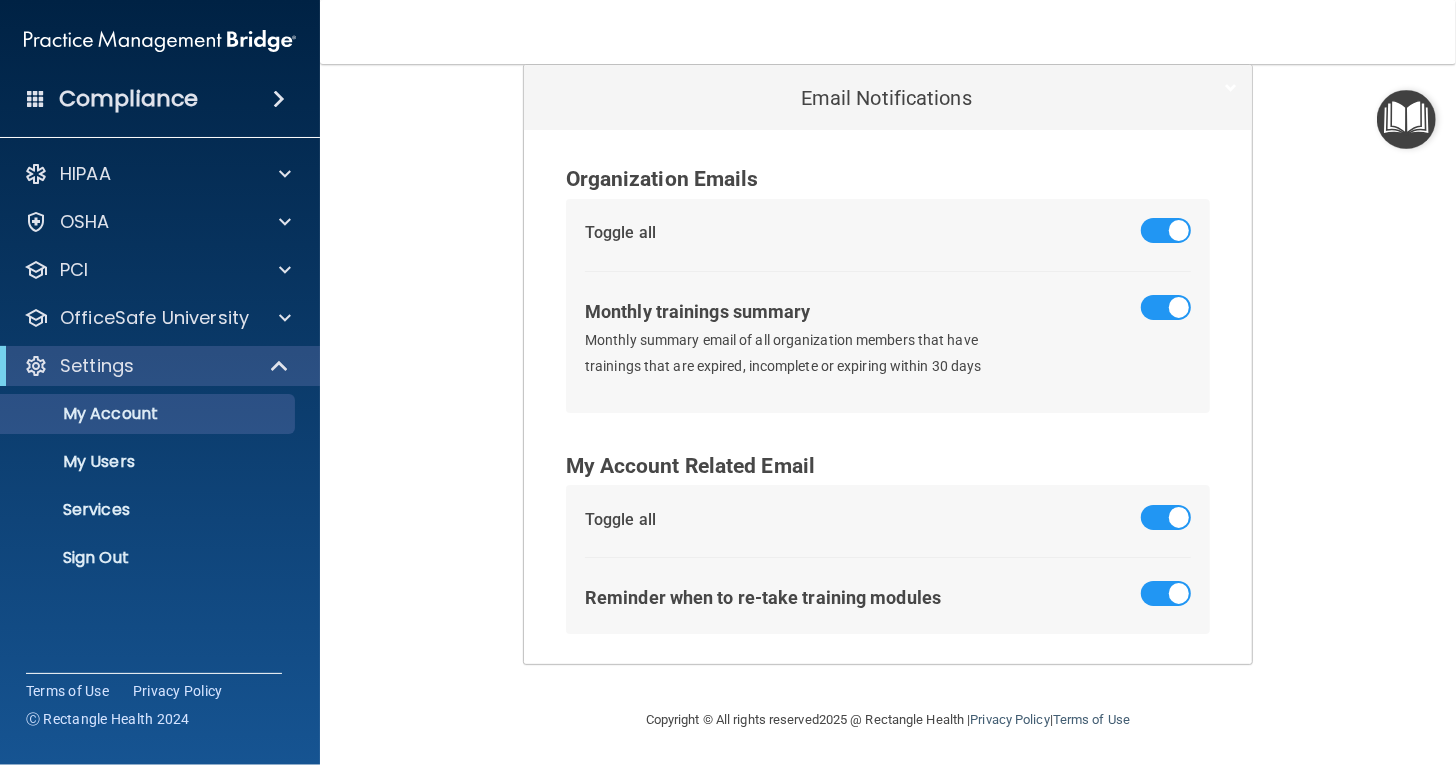 click on "Monthly trainings summary" at bounding box center [698, 311] 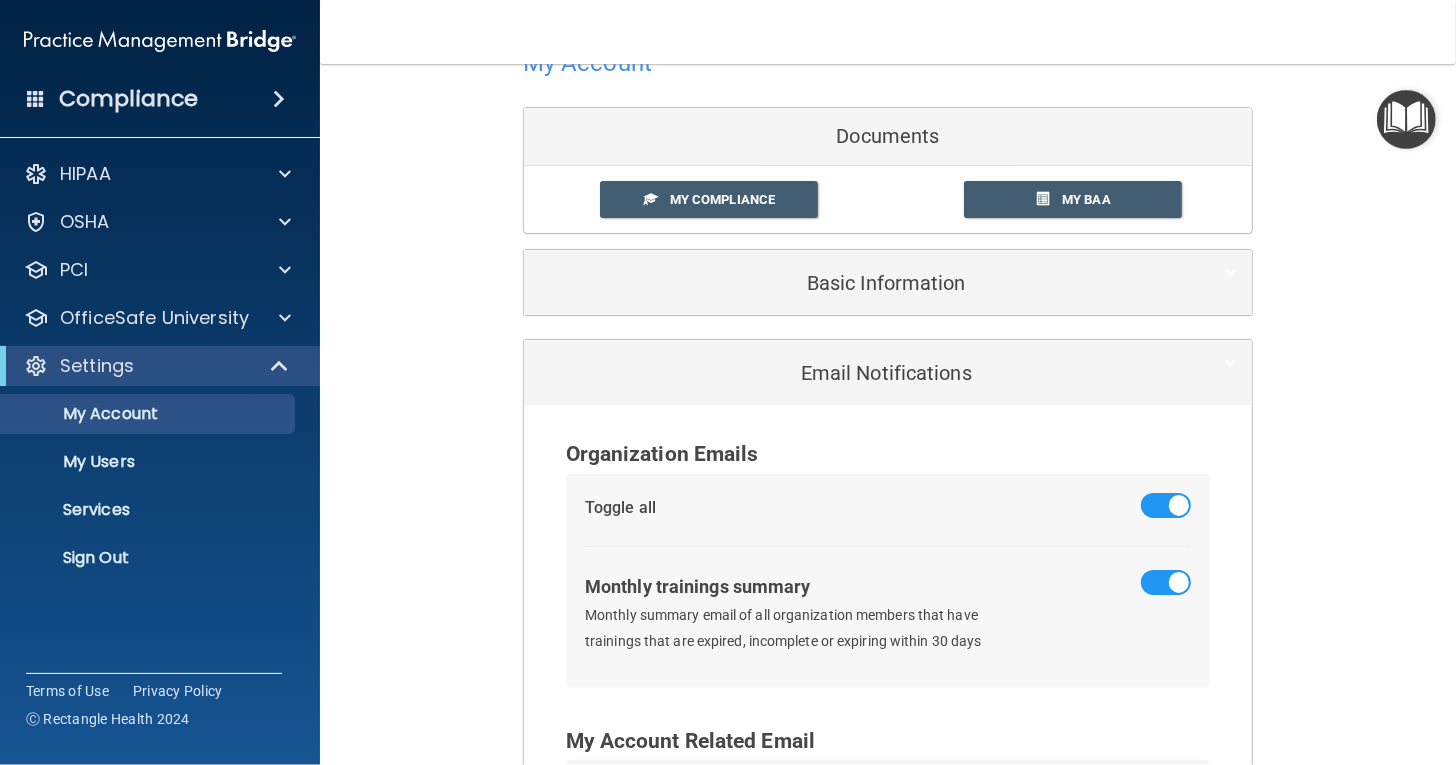 scroll, scrollTop: 38, scrollLeft: 0, axis: vertical 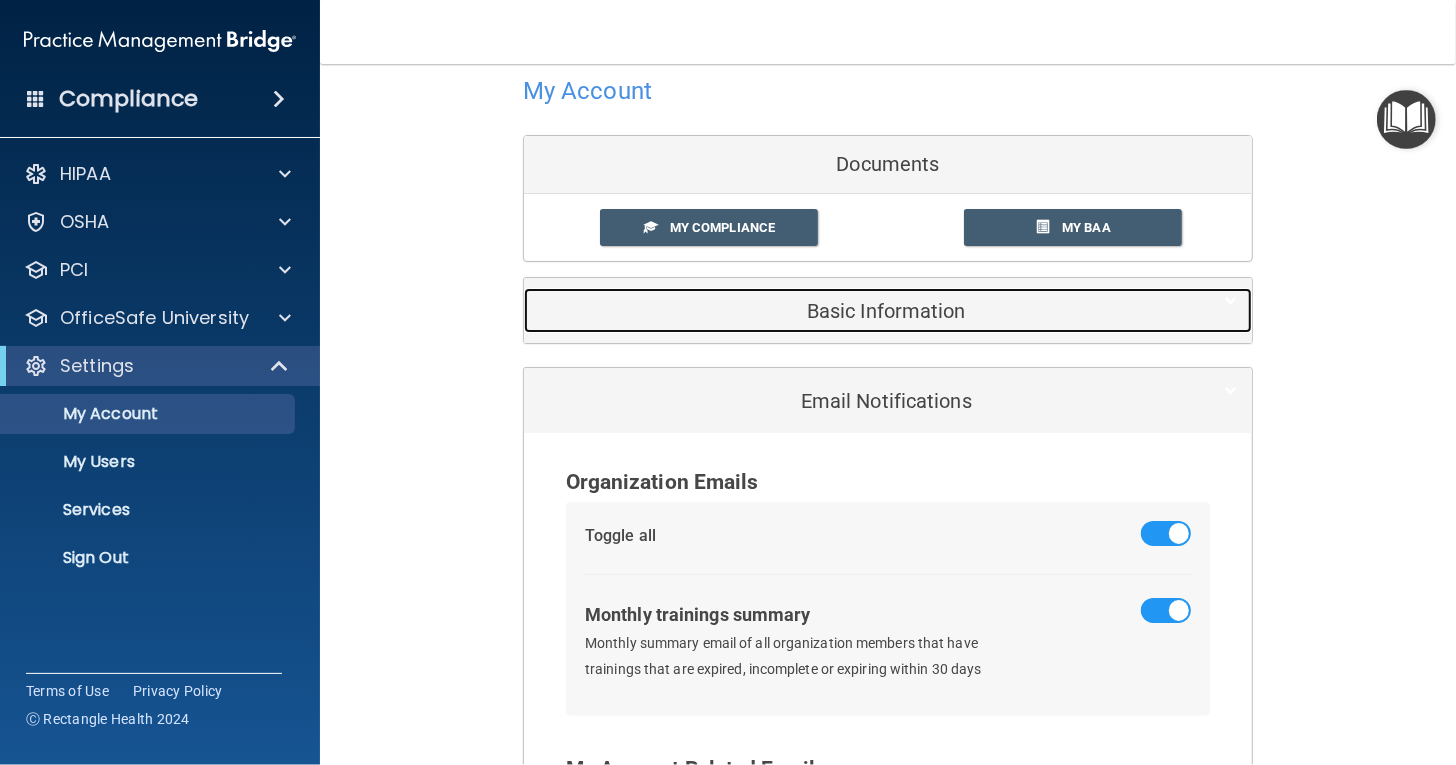 click on "Basic Information" at bounding box center (857, 311) 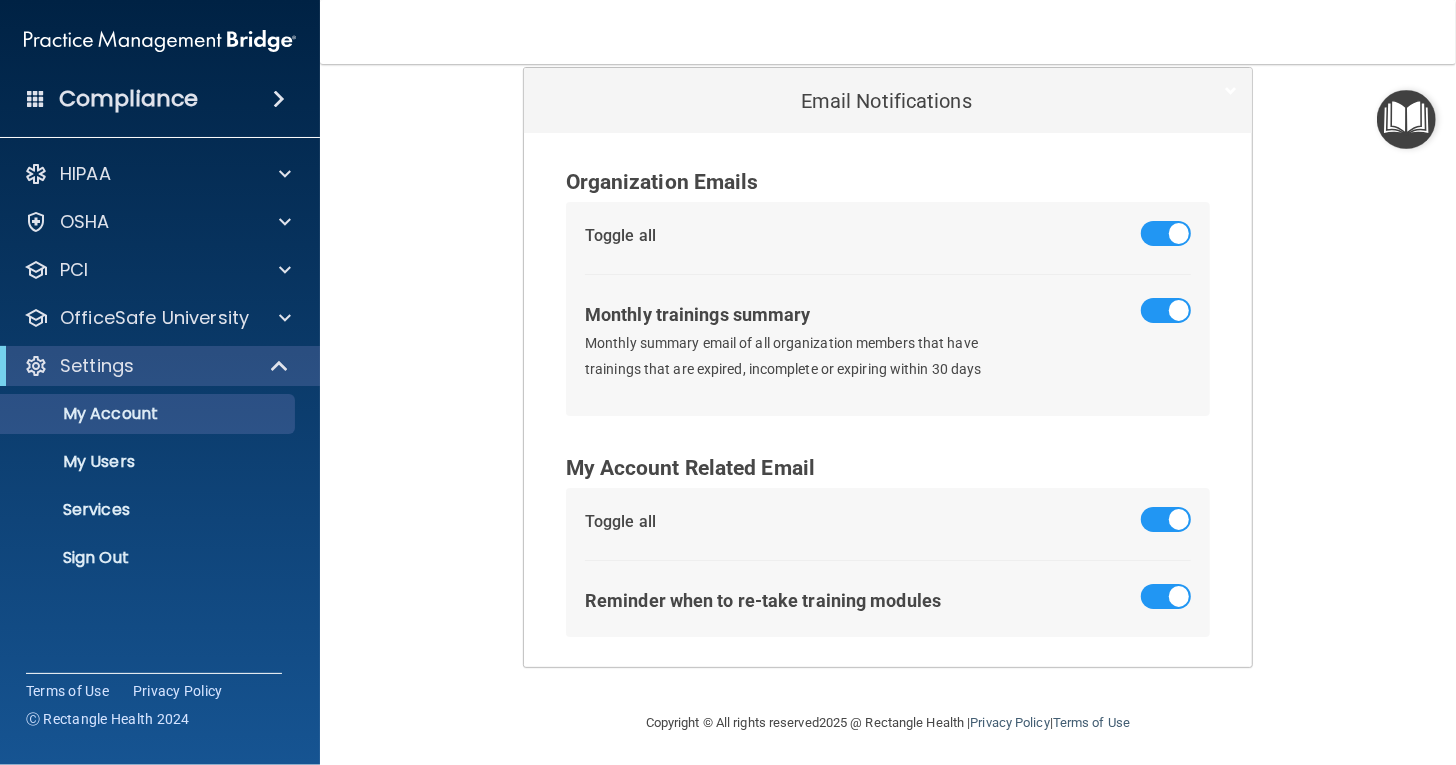 scroll, scrollTop: 945, scrollLeft: 0, axis: vertical 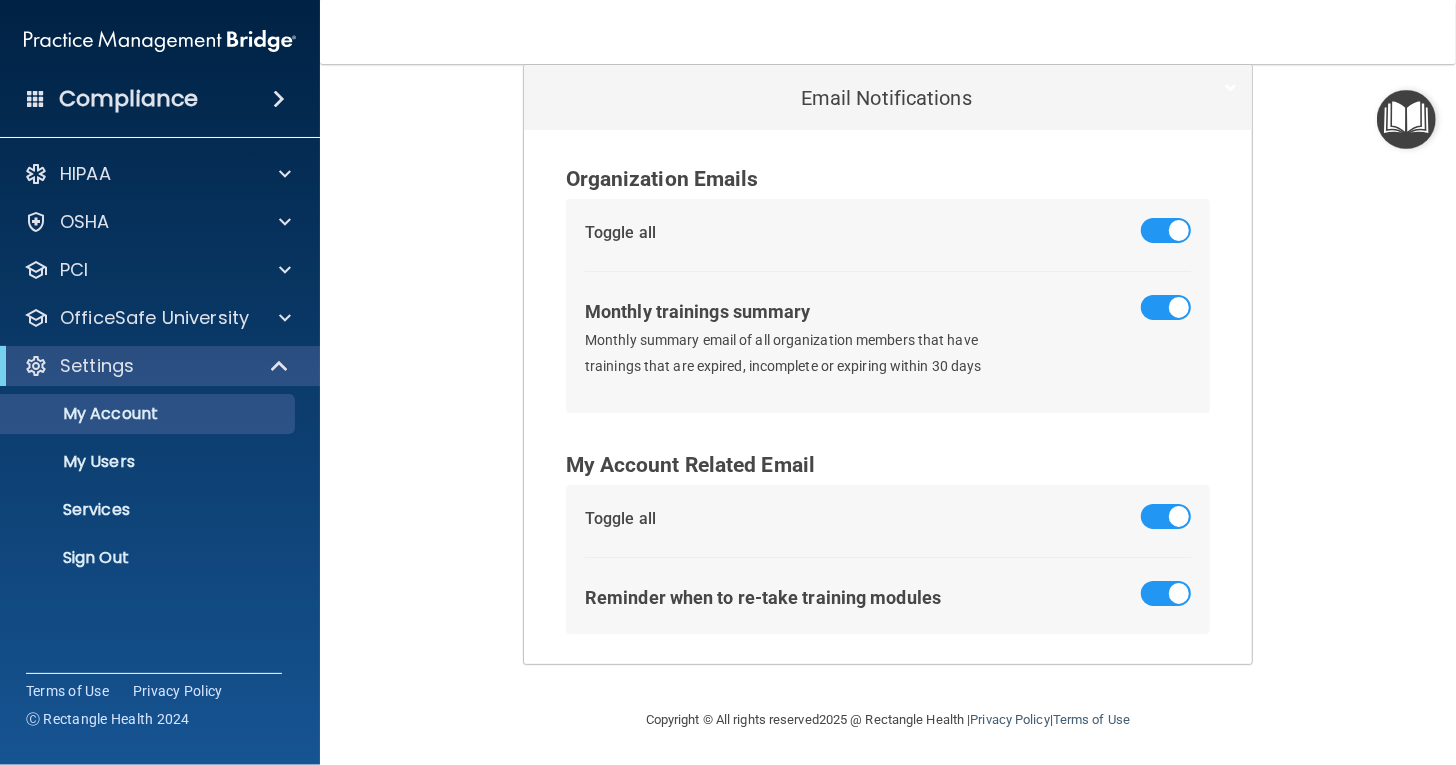 click at bounding box center (160, 41) 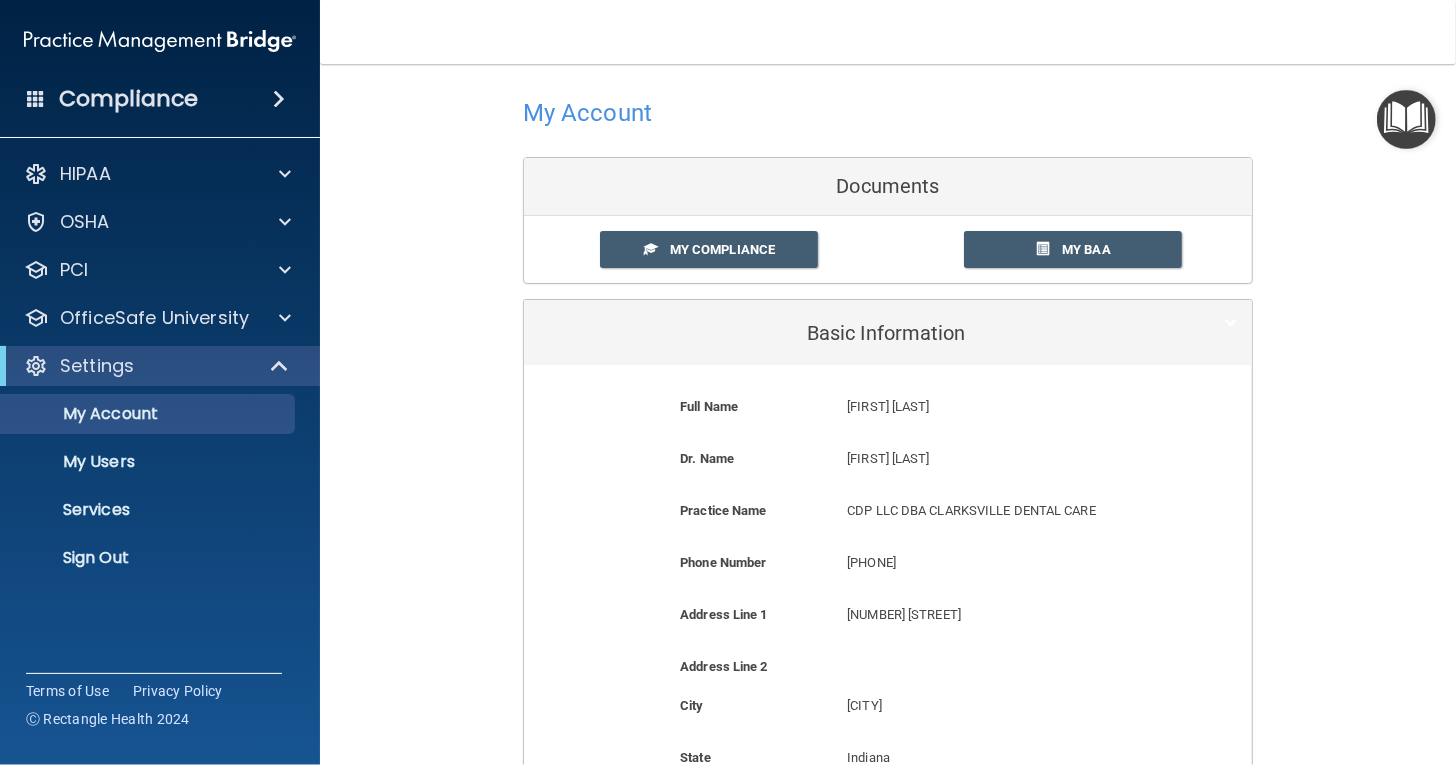 scroll, scrollTop: 0, scrollLeft: 0, axis: both 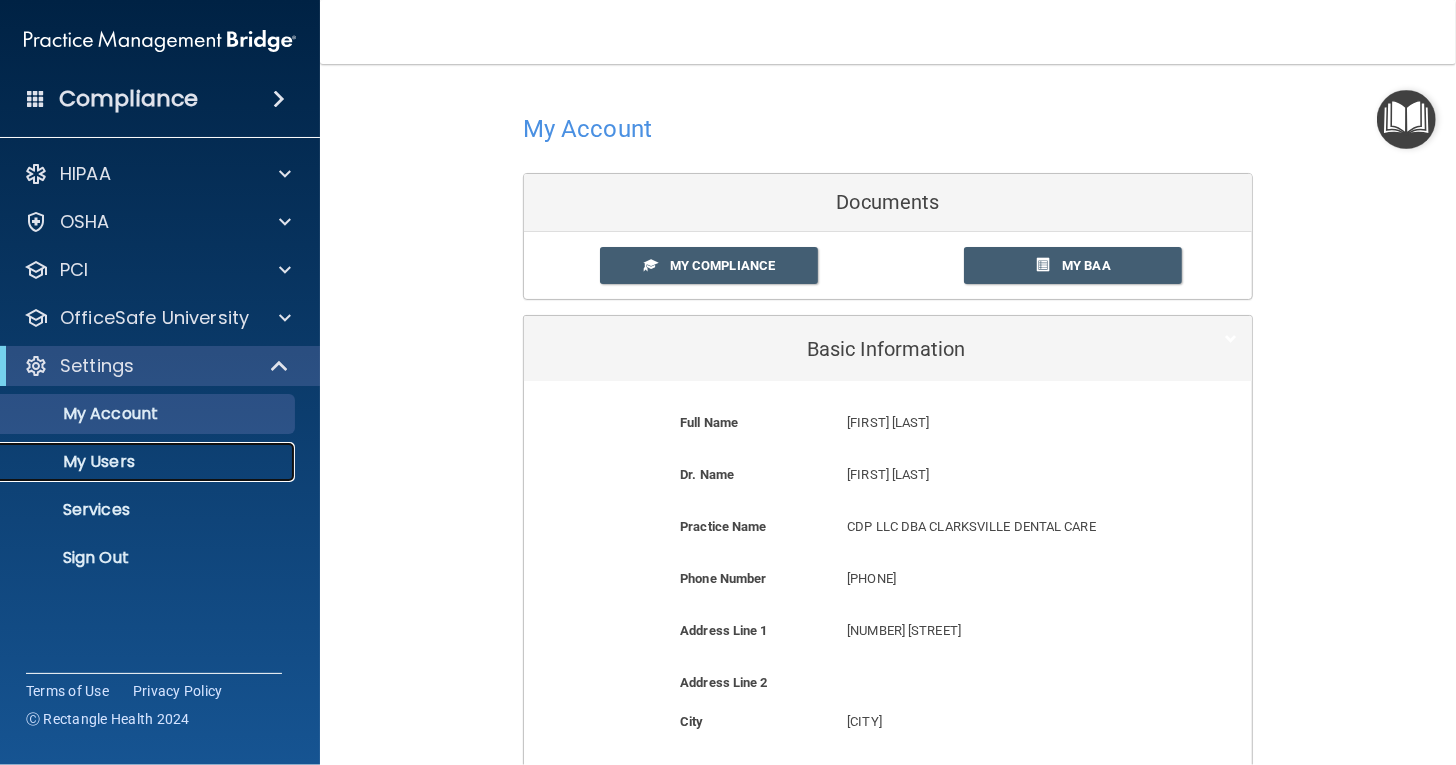 click on "My Users" at bounding box center (149, 462) 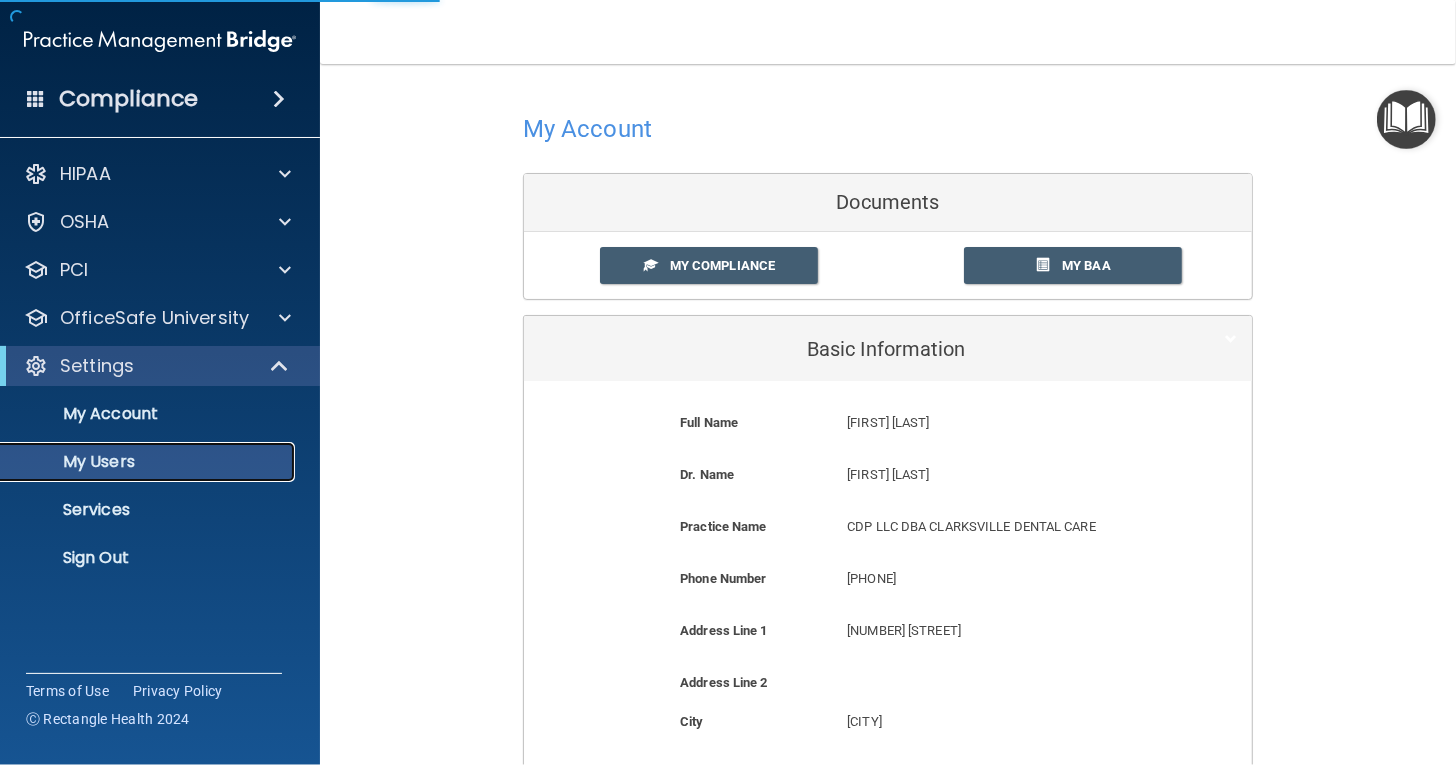 select on "20" 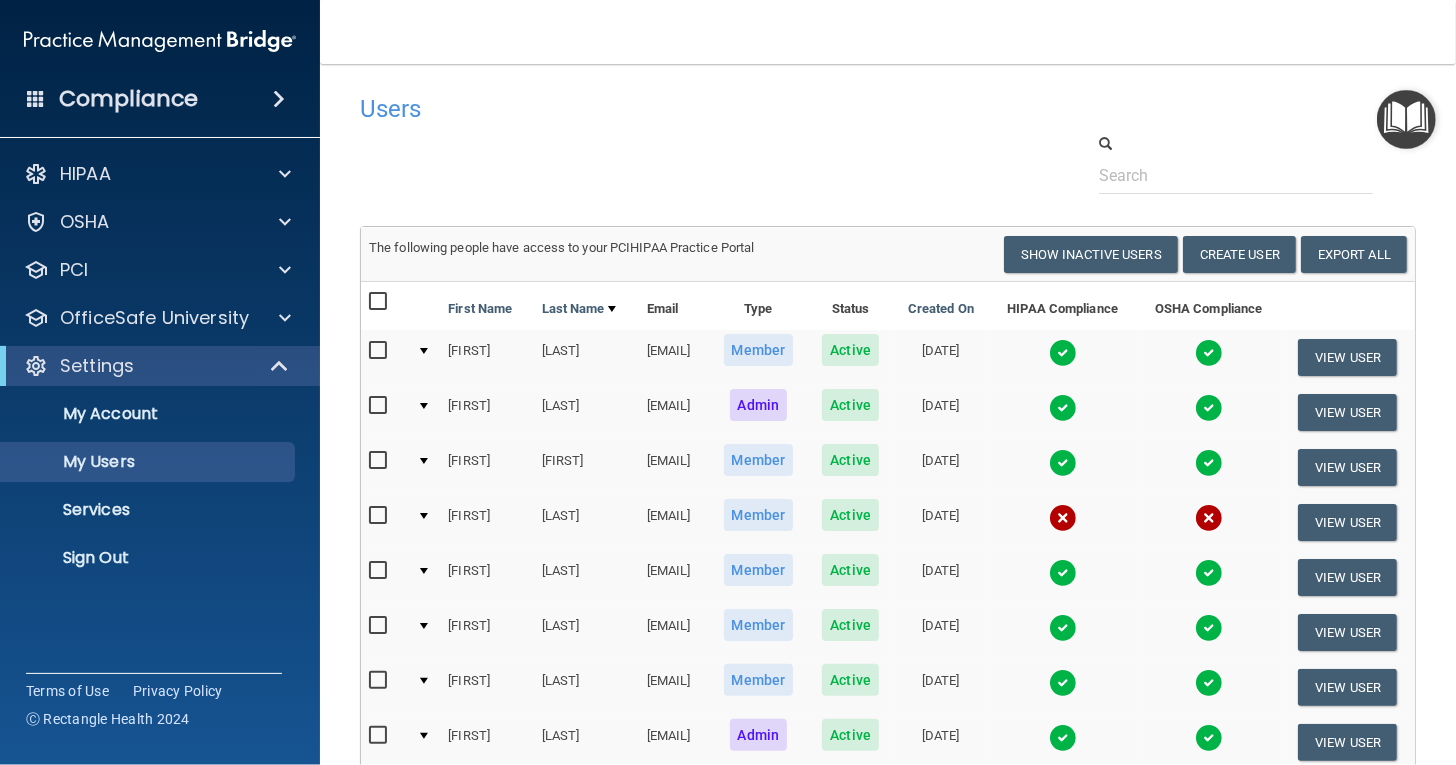 click at bounding box center [424, 351] 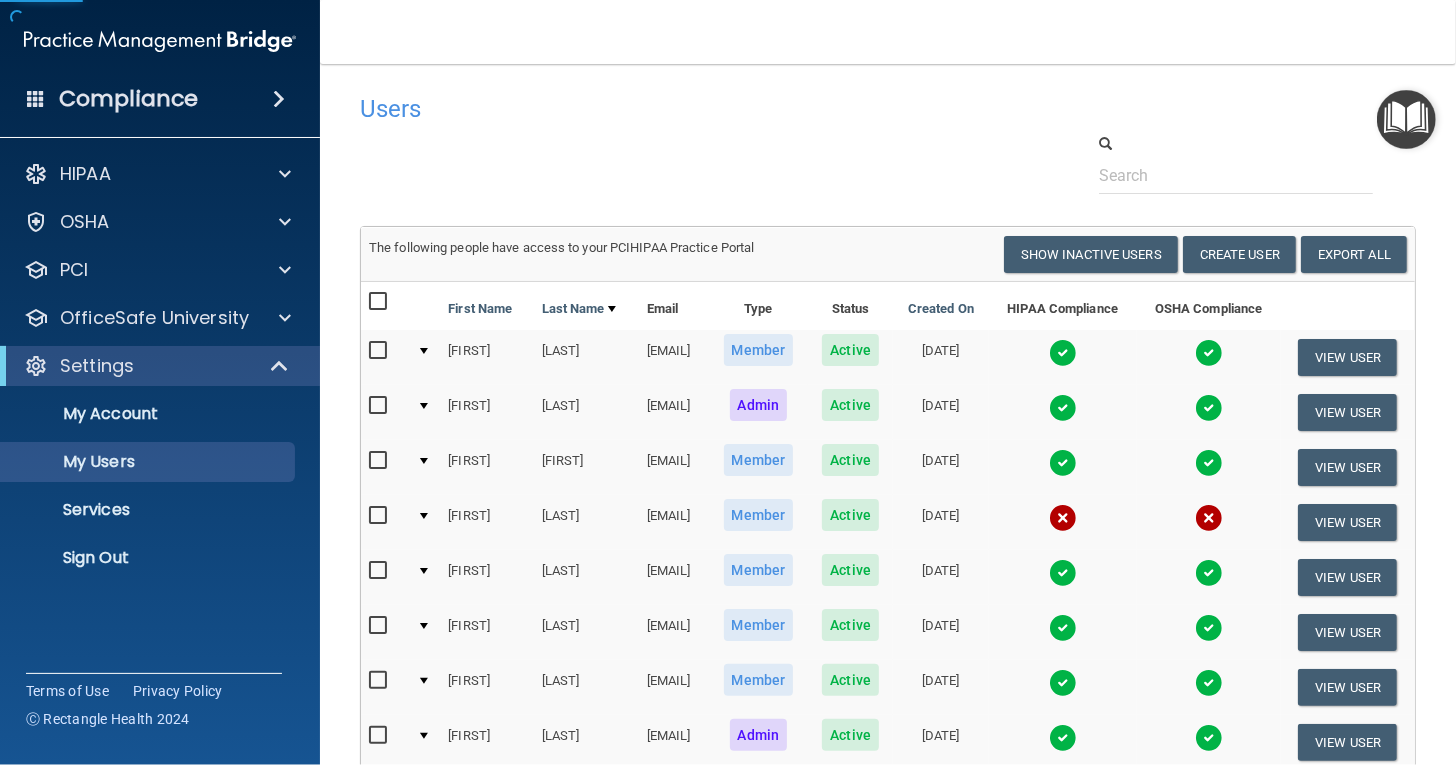 click at bounding box center [424, 351] 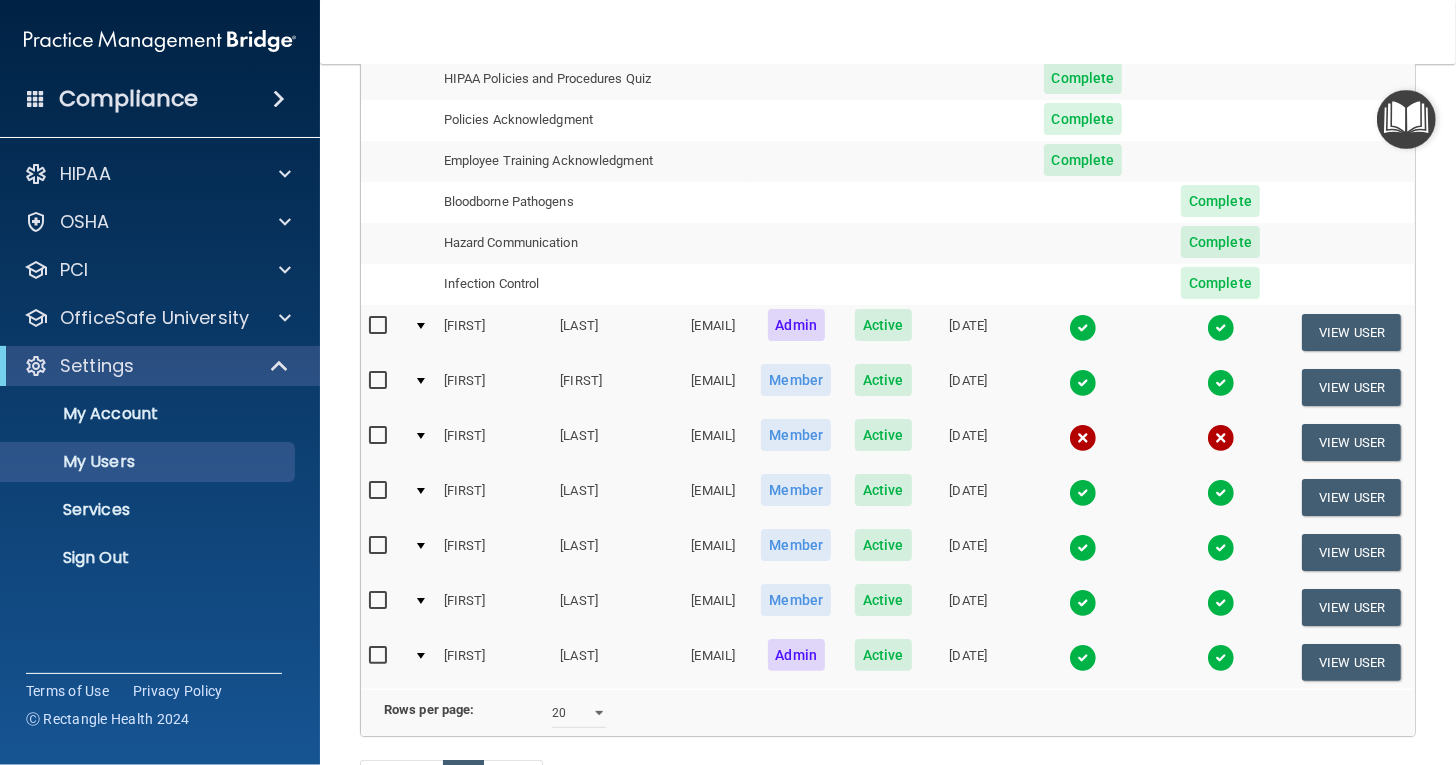 scroll, scrollTop: 680, scrollLeft: 0, axis: vertical 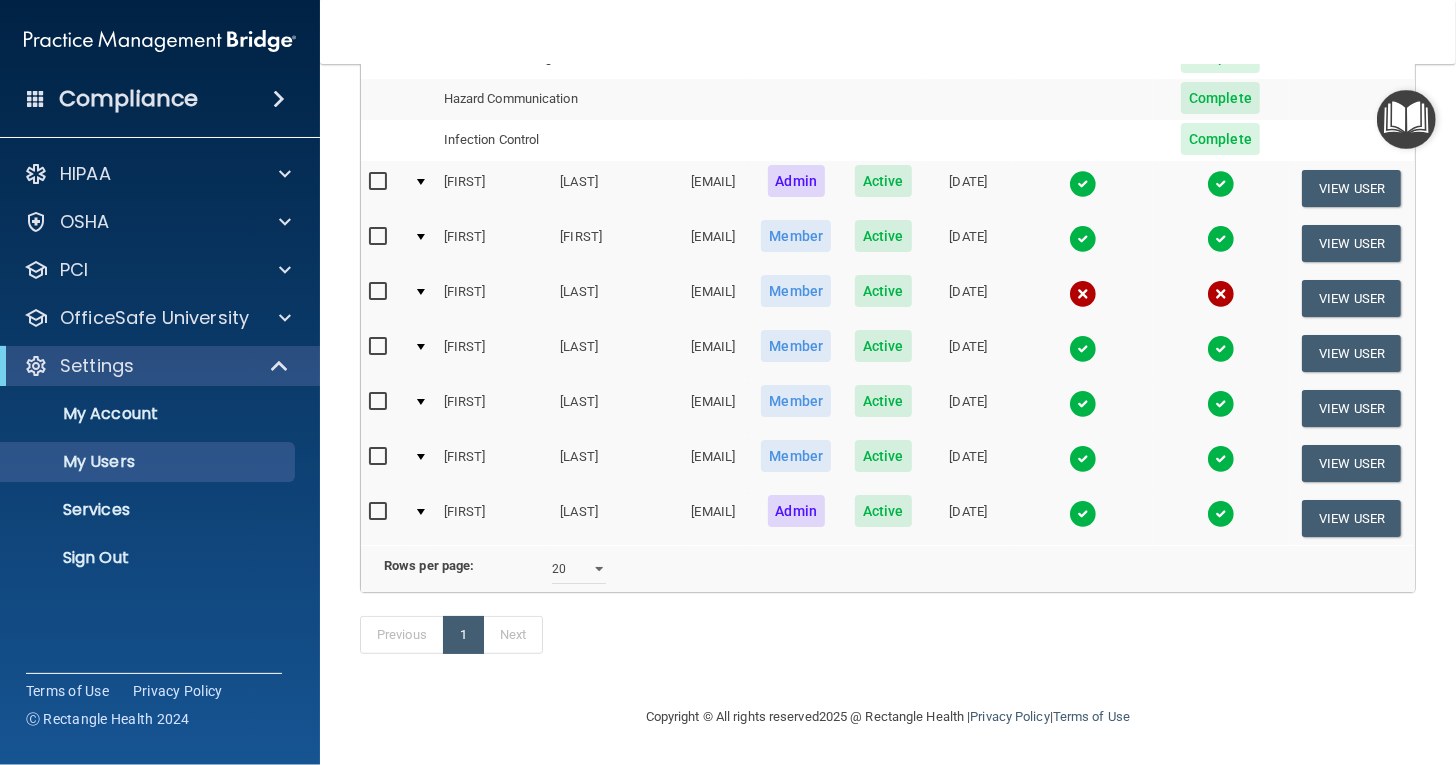 click at bounding box center [421, 347] 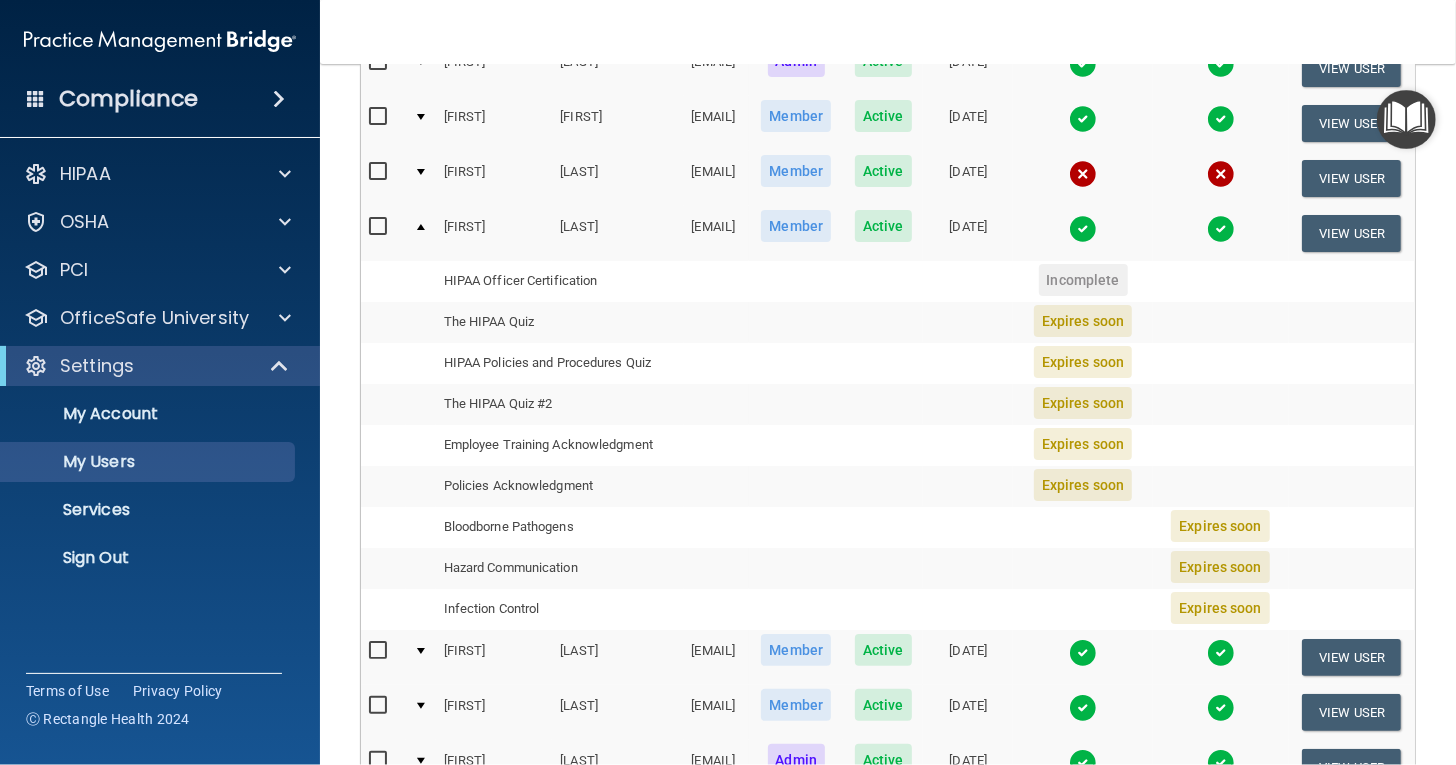 scroll, scrollTop: 316, scrollLeft: 0, axis: vertical 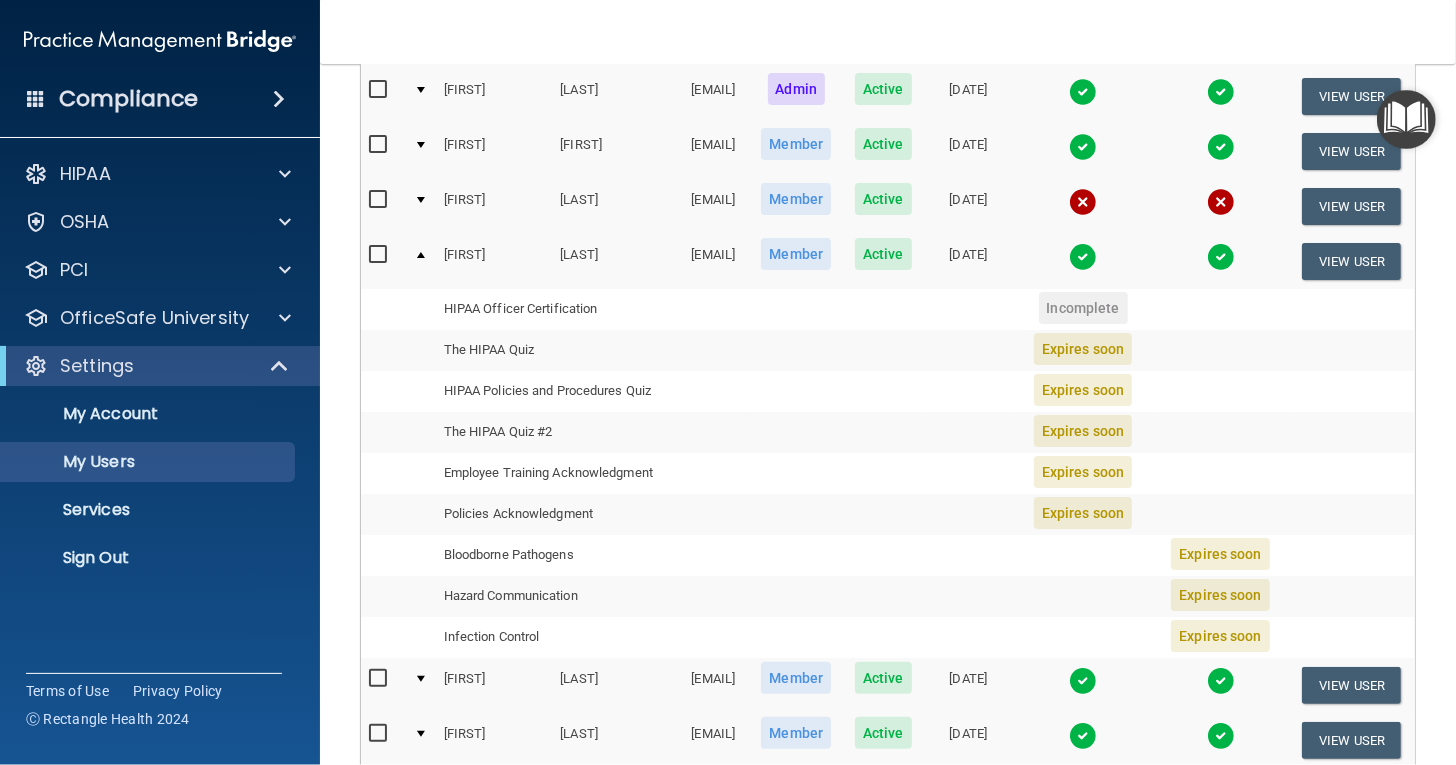 click on "Expires soon" at bounding box center (1083, 349) 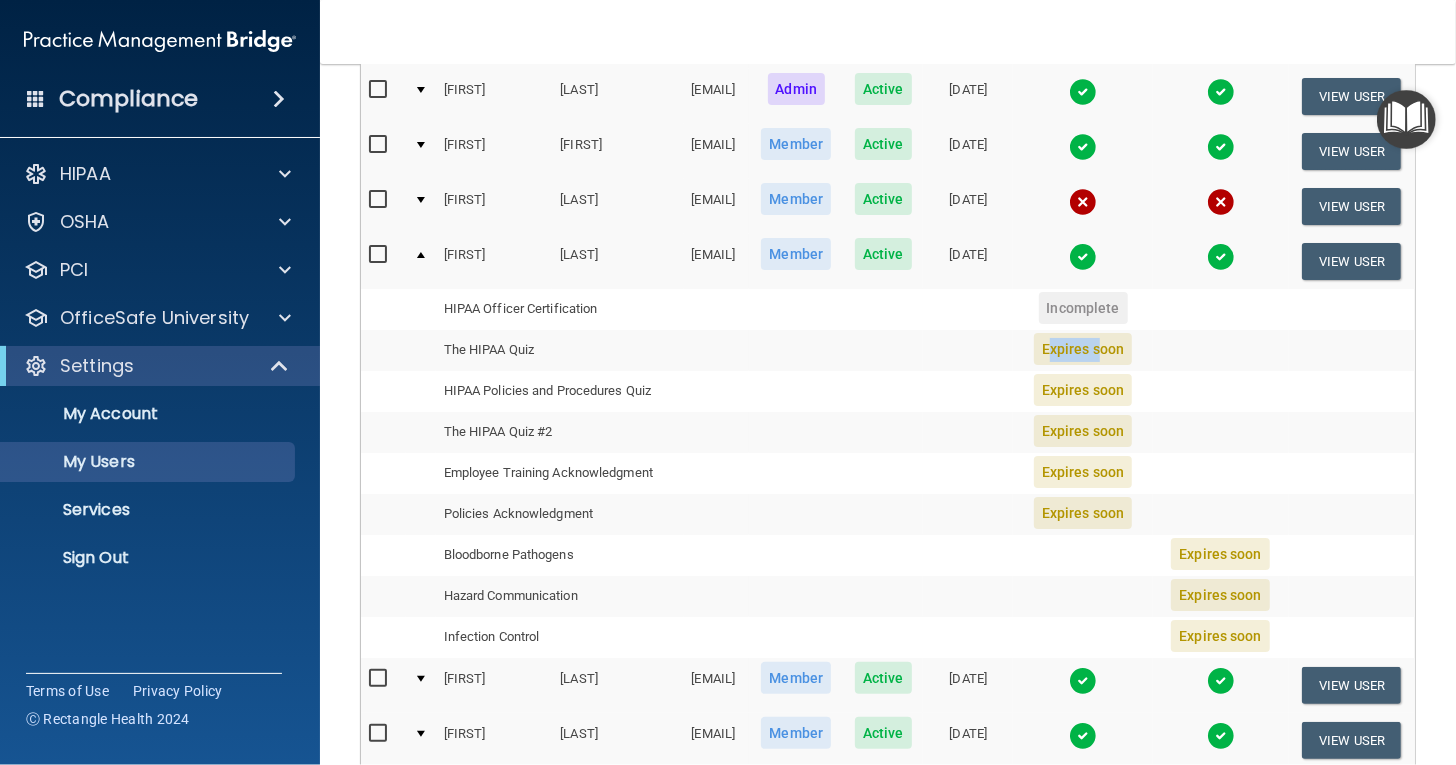 click on "Expires soon" at bounding box center [1083, 349] 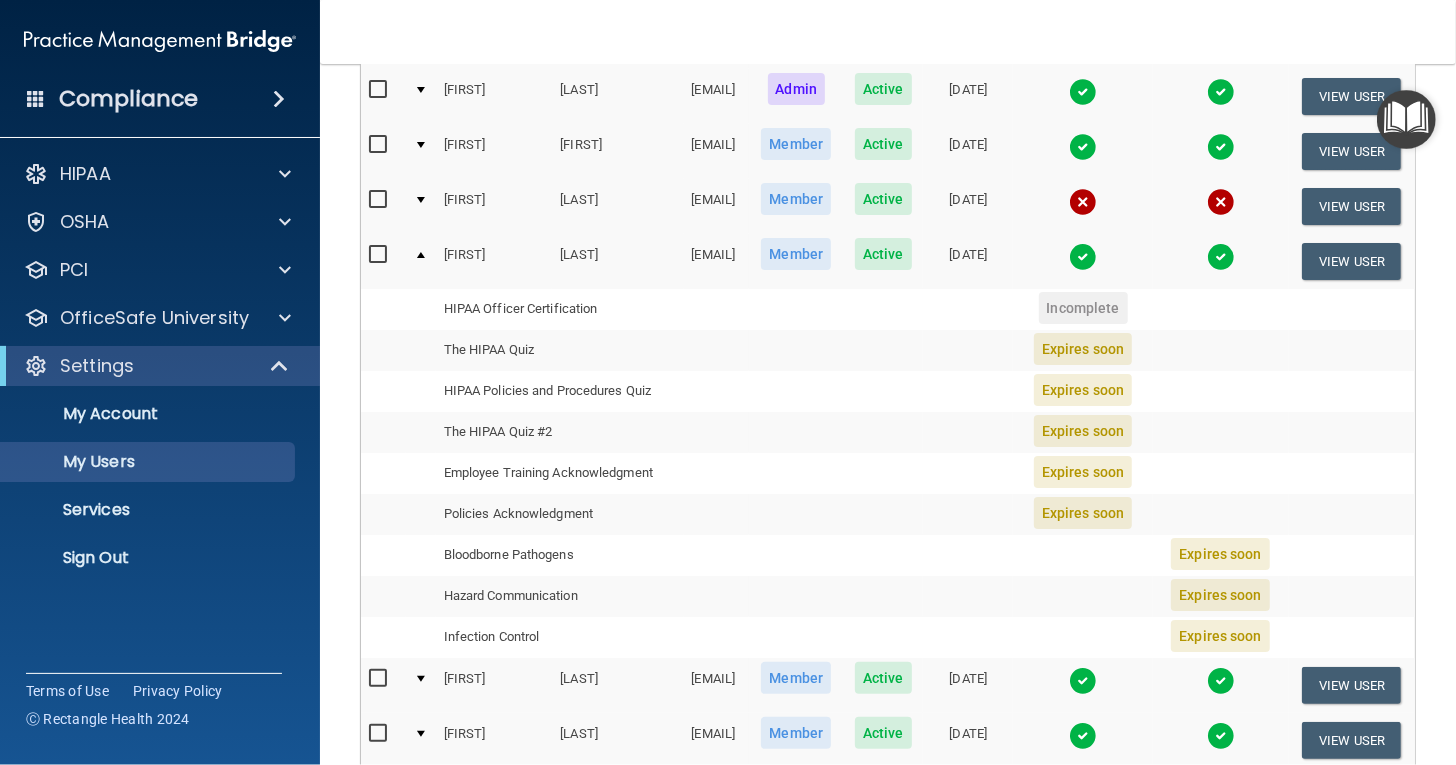 click on "The HIPAA Quiz" at bounding box center [560, 350] 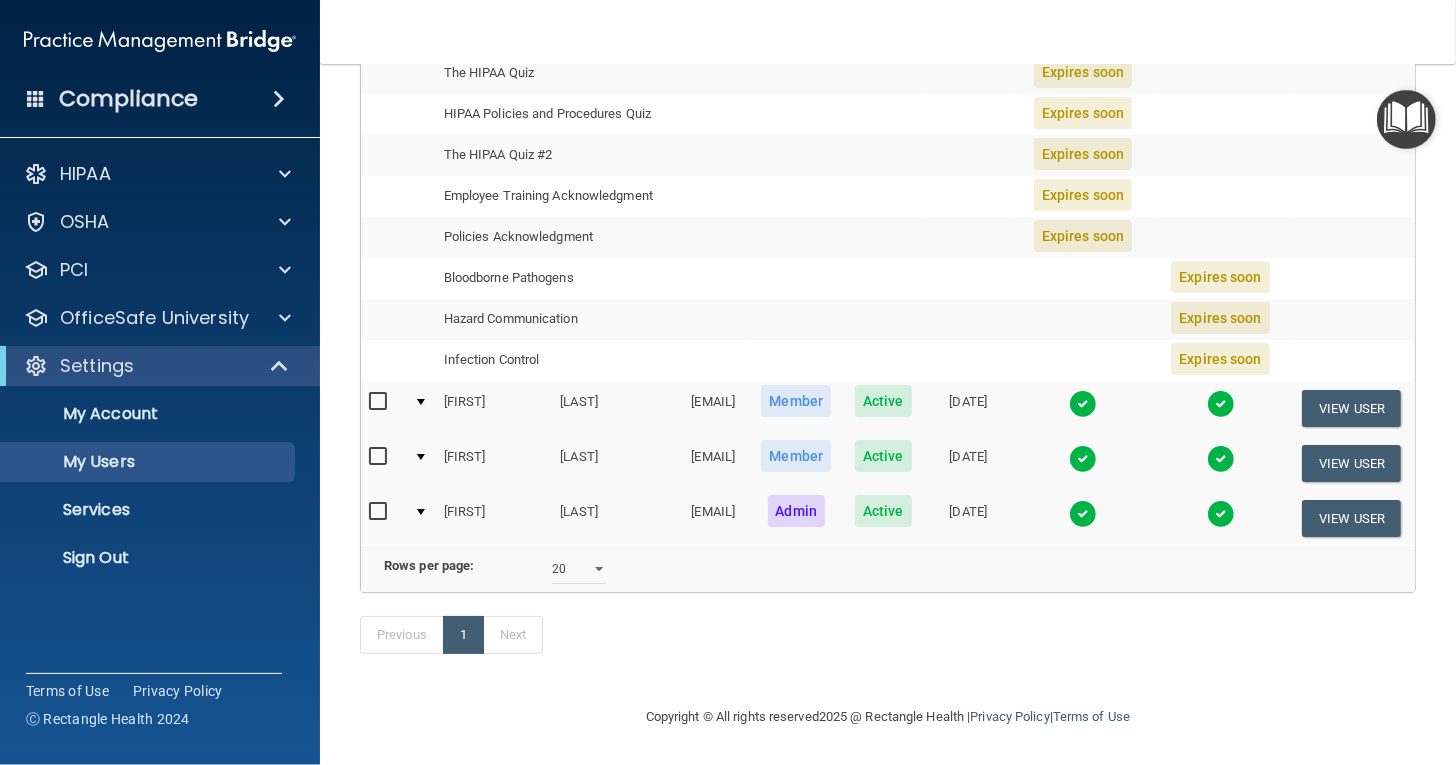 scroll, scrollTop: 752, scrollLeft: 0, axis: vertical 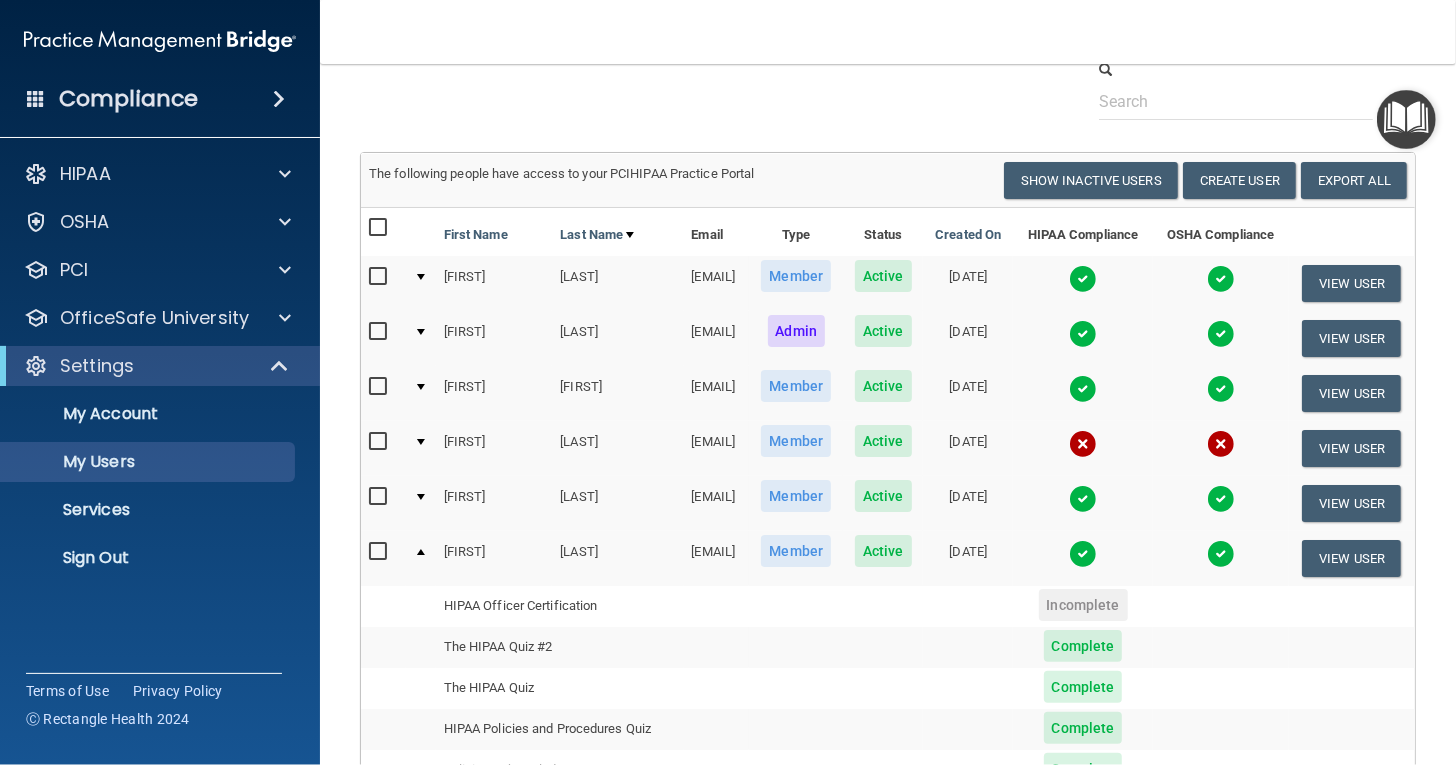 click at bounding box center [1406, 119] 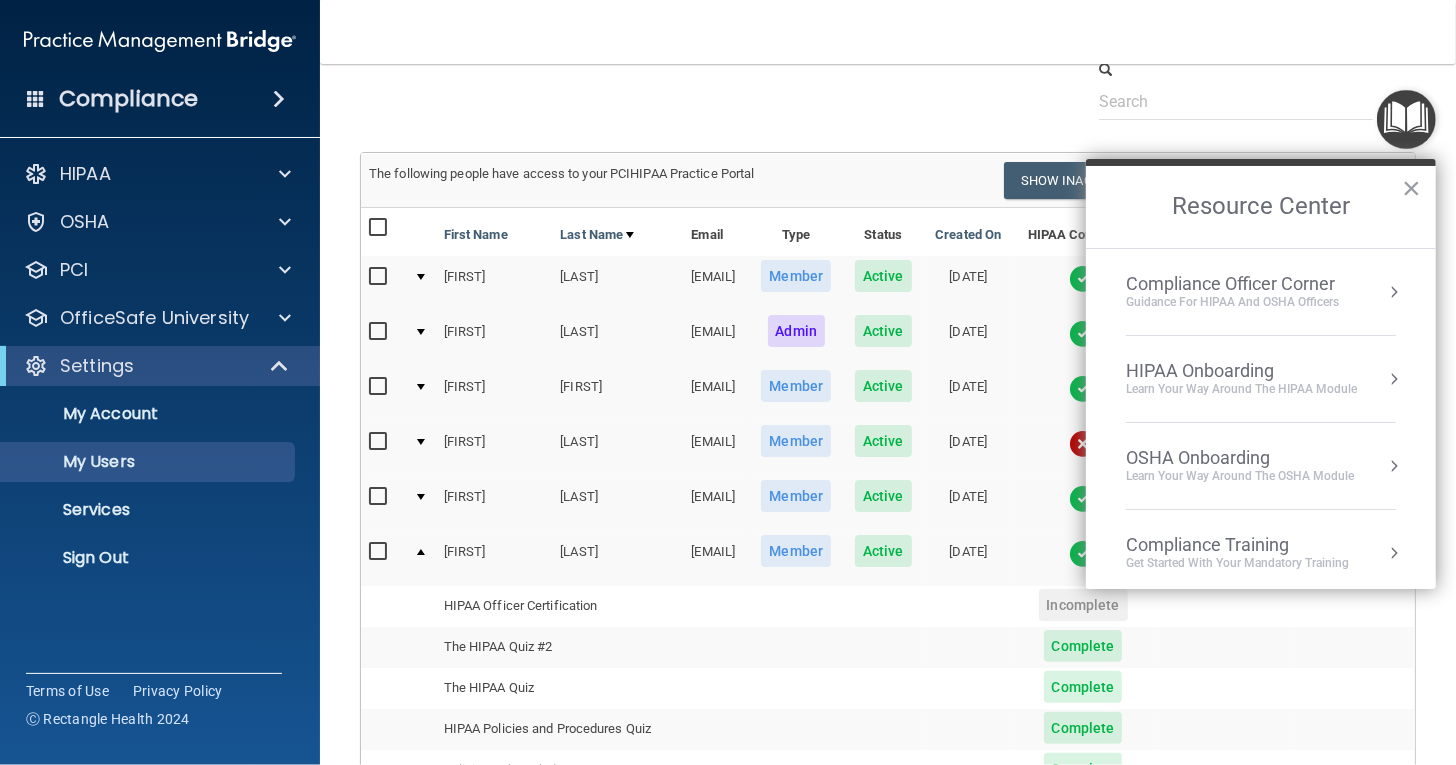 click on "Guidance for HIPAA and OSHA Officers" at bounding box center [1232, 302] 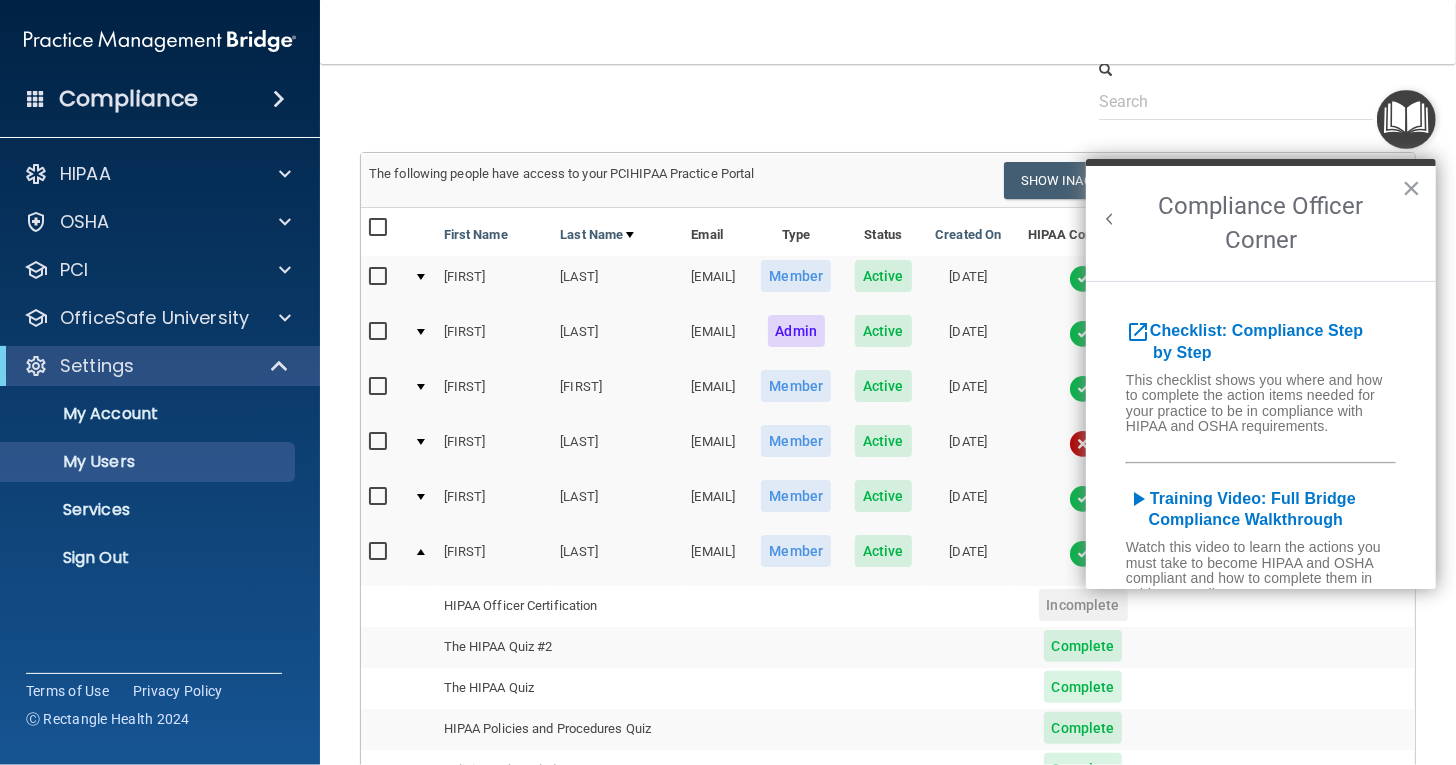 scroll, scrollTop: 0, scrollLeft: 0, axis: both 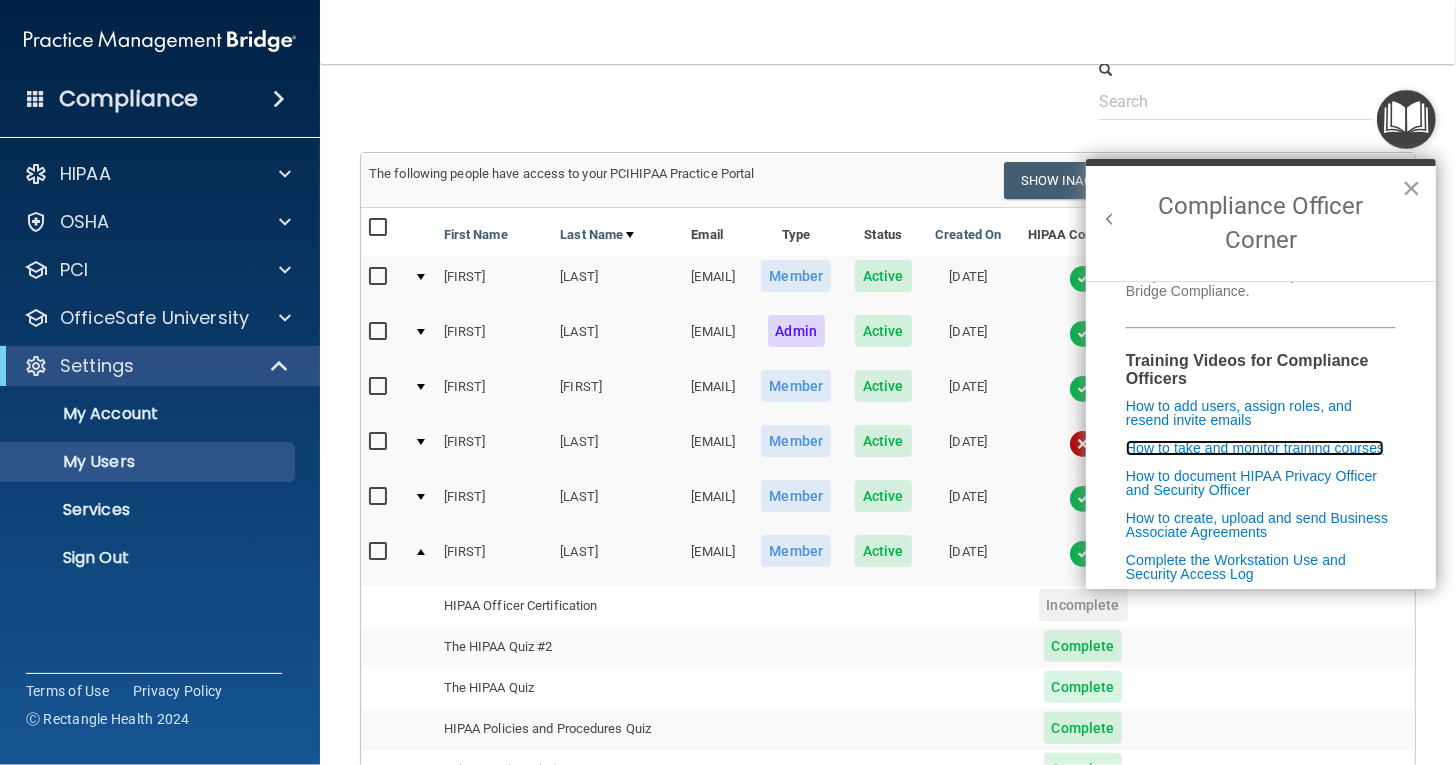 click on "How to take and monitor training courses" at bounding box center [1255, 448] 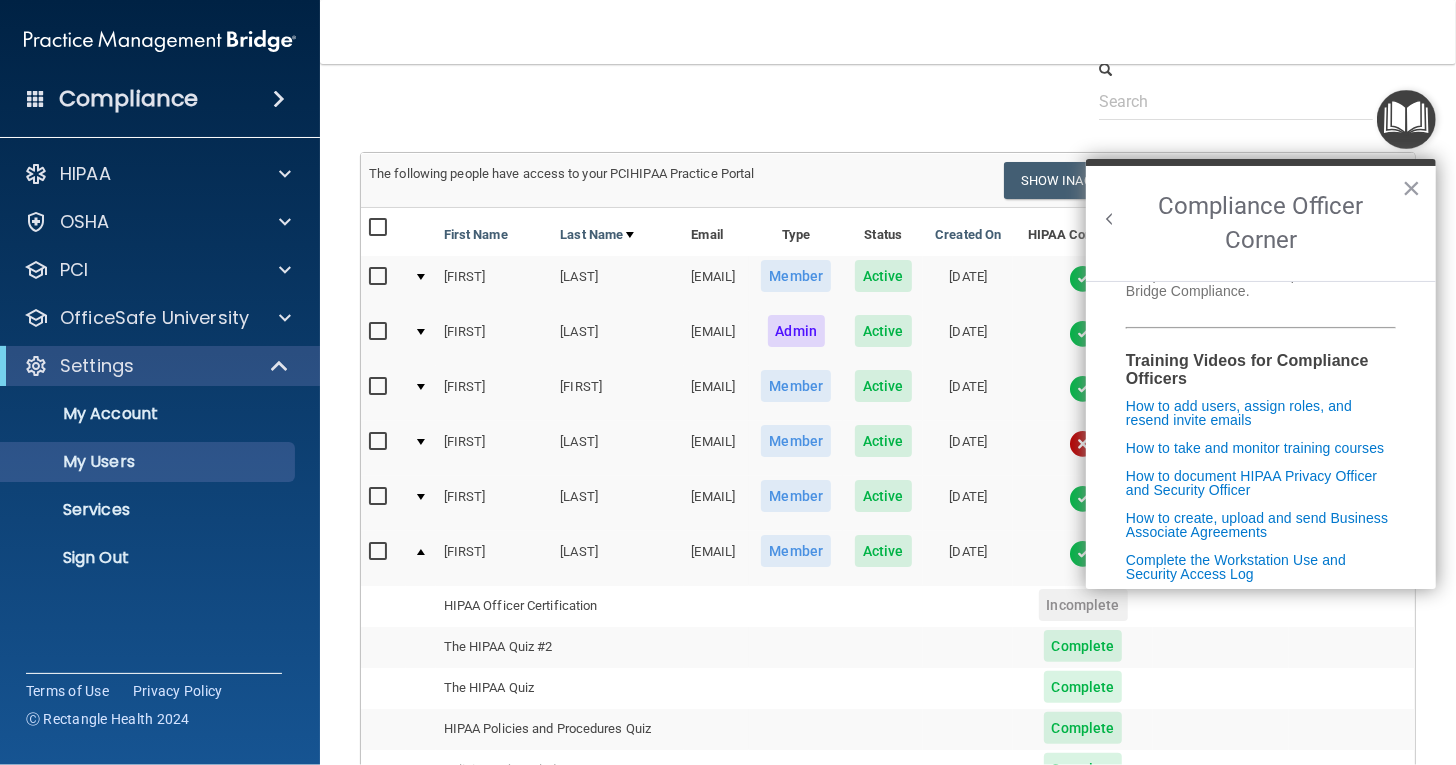 click on "noorrpiracha@gmail.com" at bounding box center (717, 503) 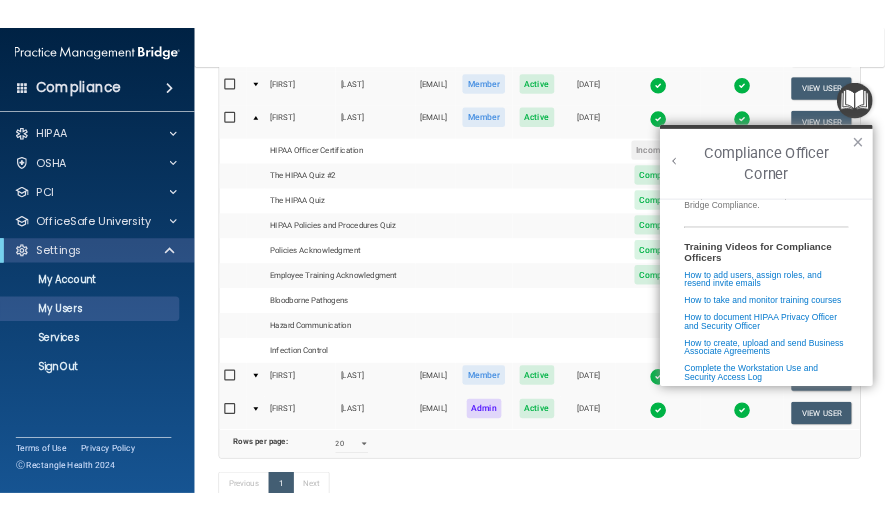 scroll, scrollTop: 498, scrollLeft: 0, axis: vertical 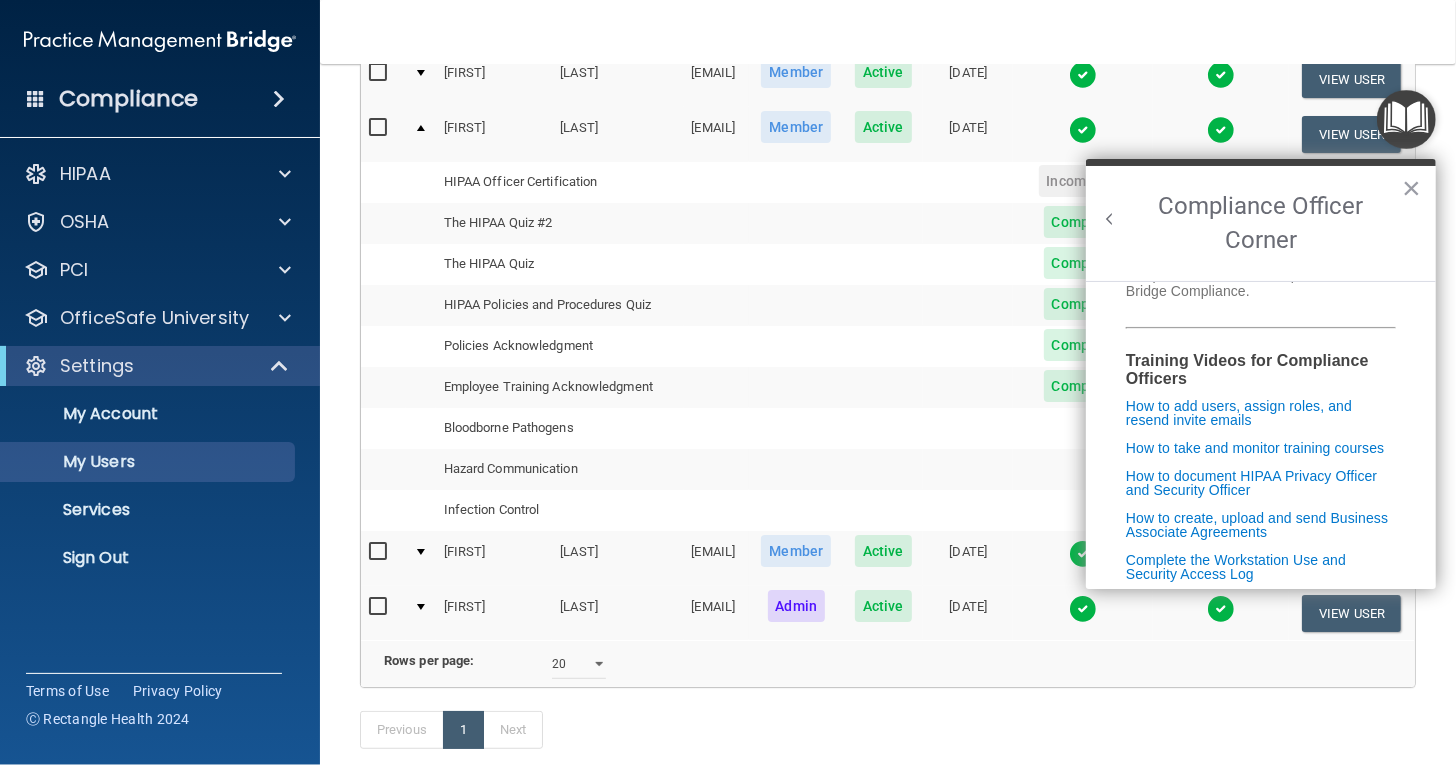 drag, startPoint x: 627, startPoint y: 612, endPoint x: 780, endPoint y: 613, distance: 153.00327 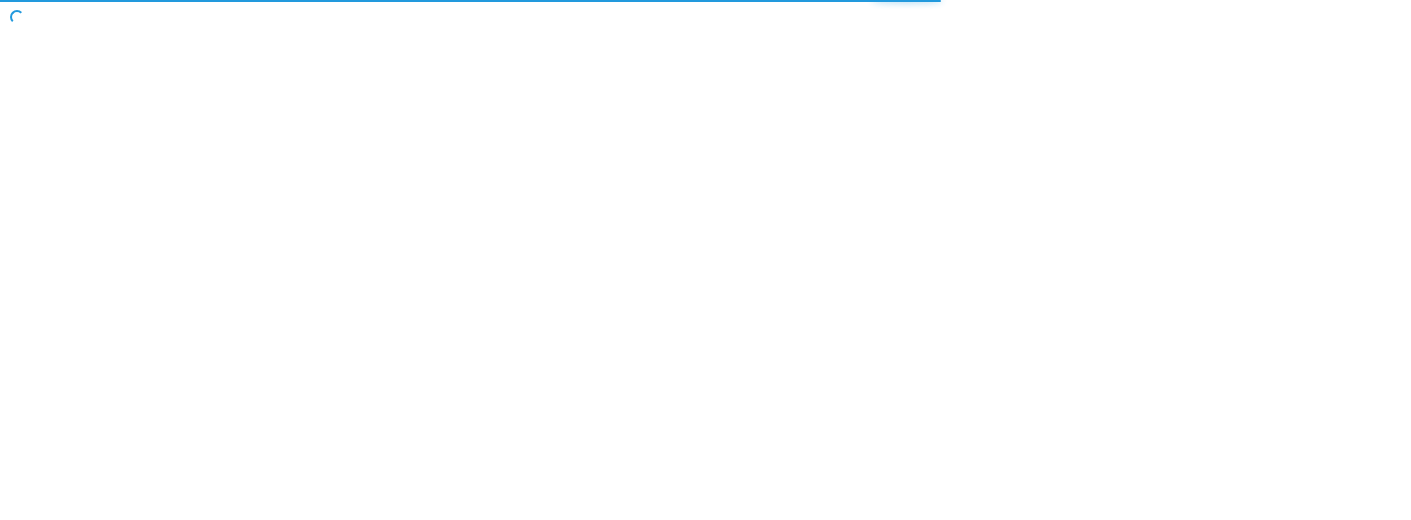 scroll, scrollTop: 0, scrollLeft: 0, axis: both 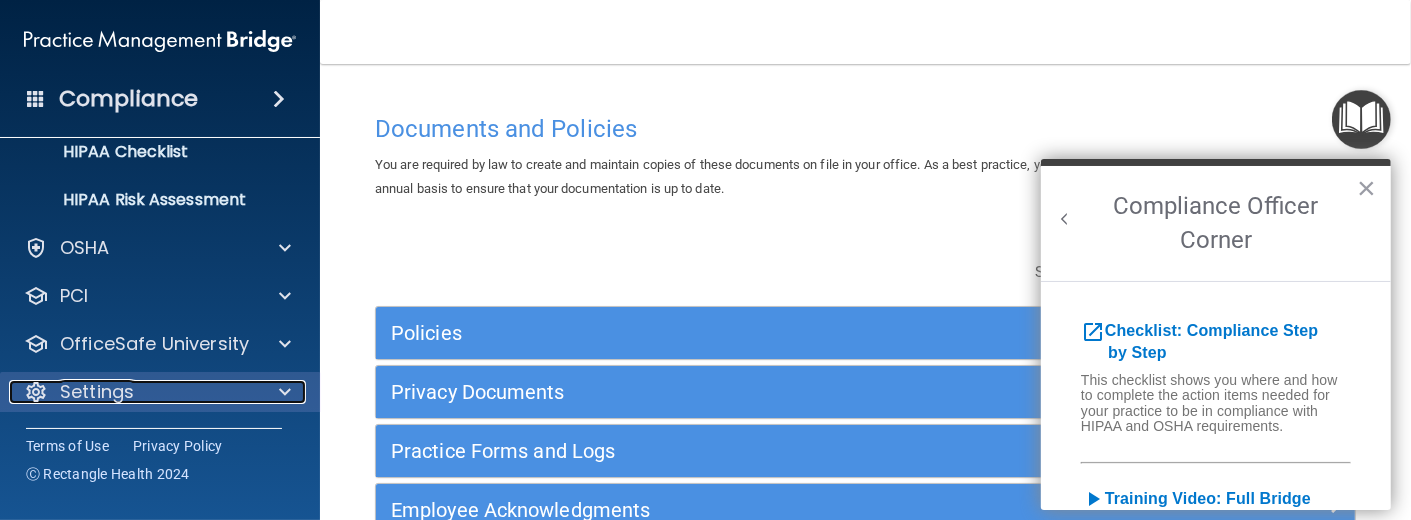 click at bounding box center [285, 392] 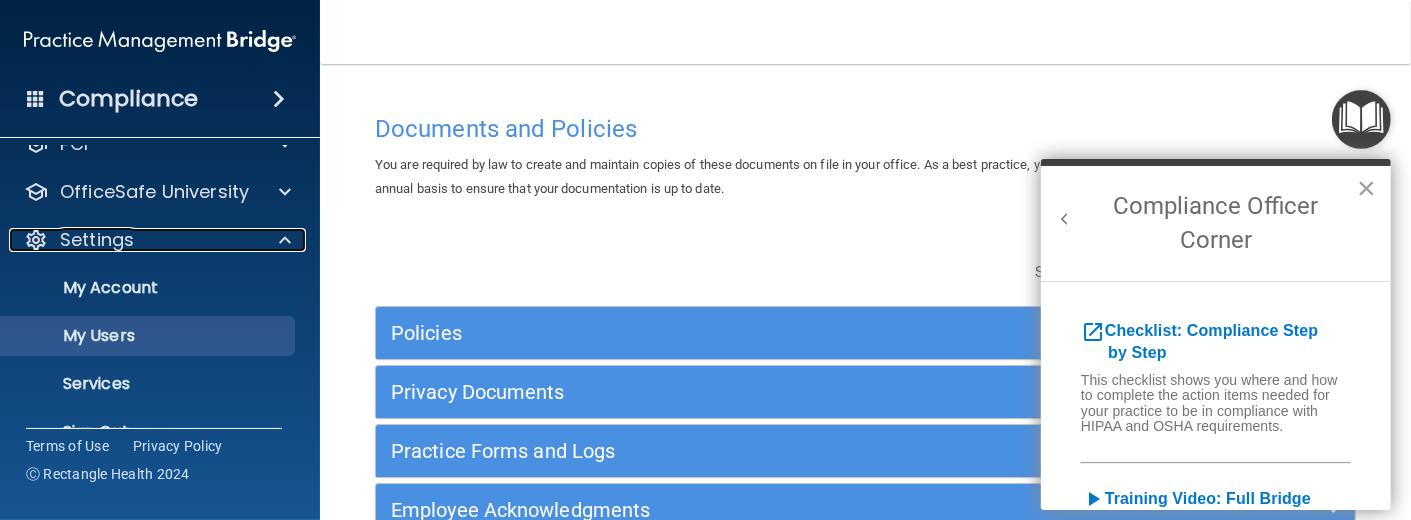 scroll, scrollTop: 439, scrollLeft: 0, axis: vertical 